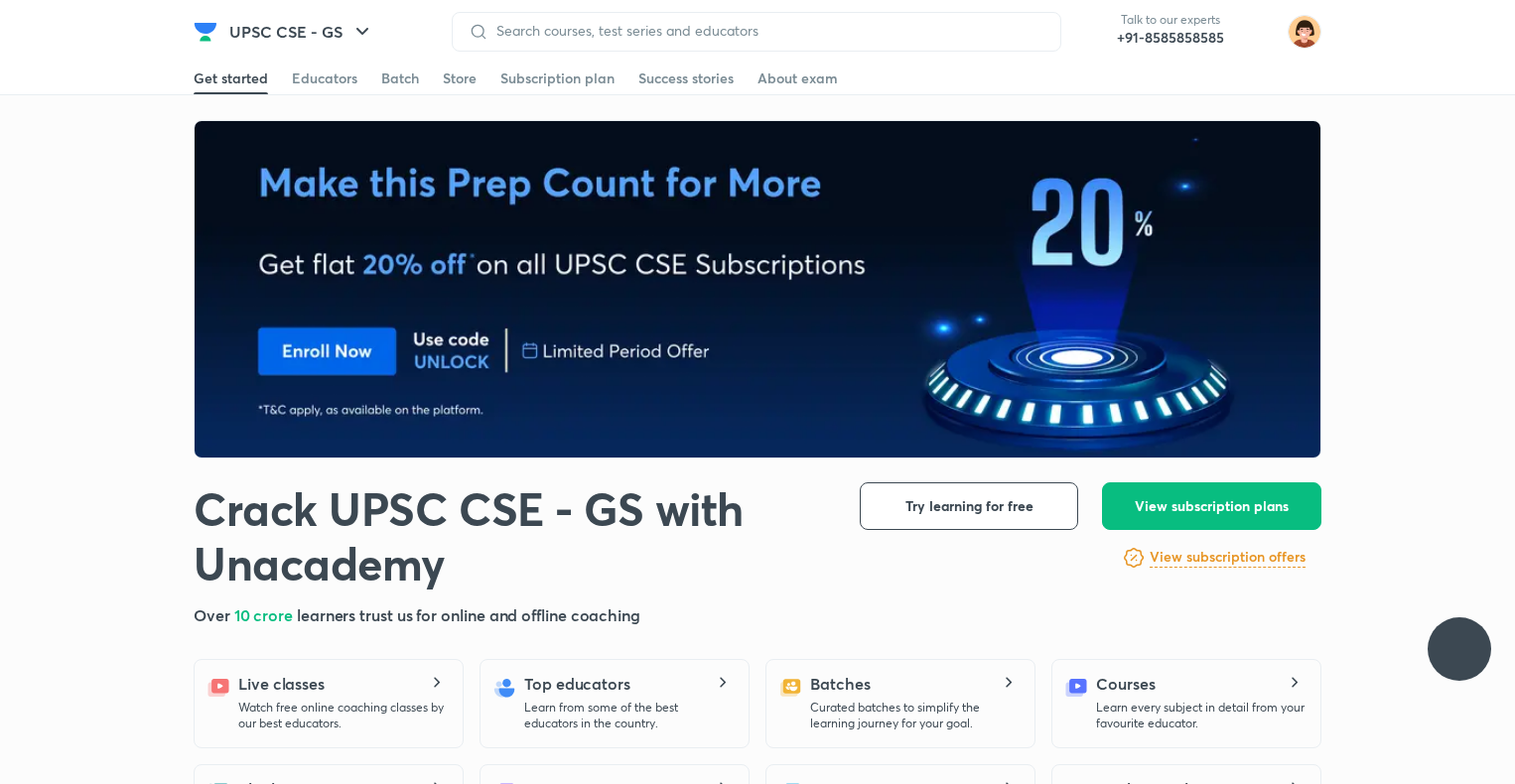 scroll, scrollTop: 0, scrollLeft: 0, axis: both 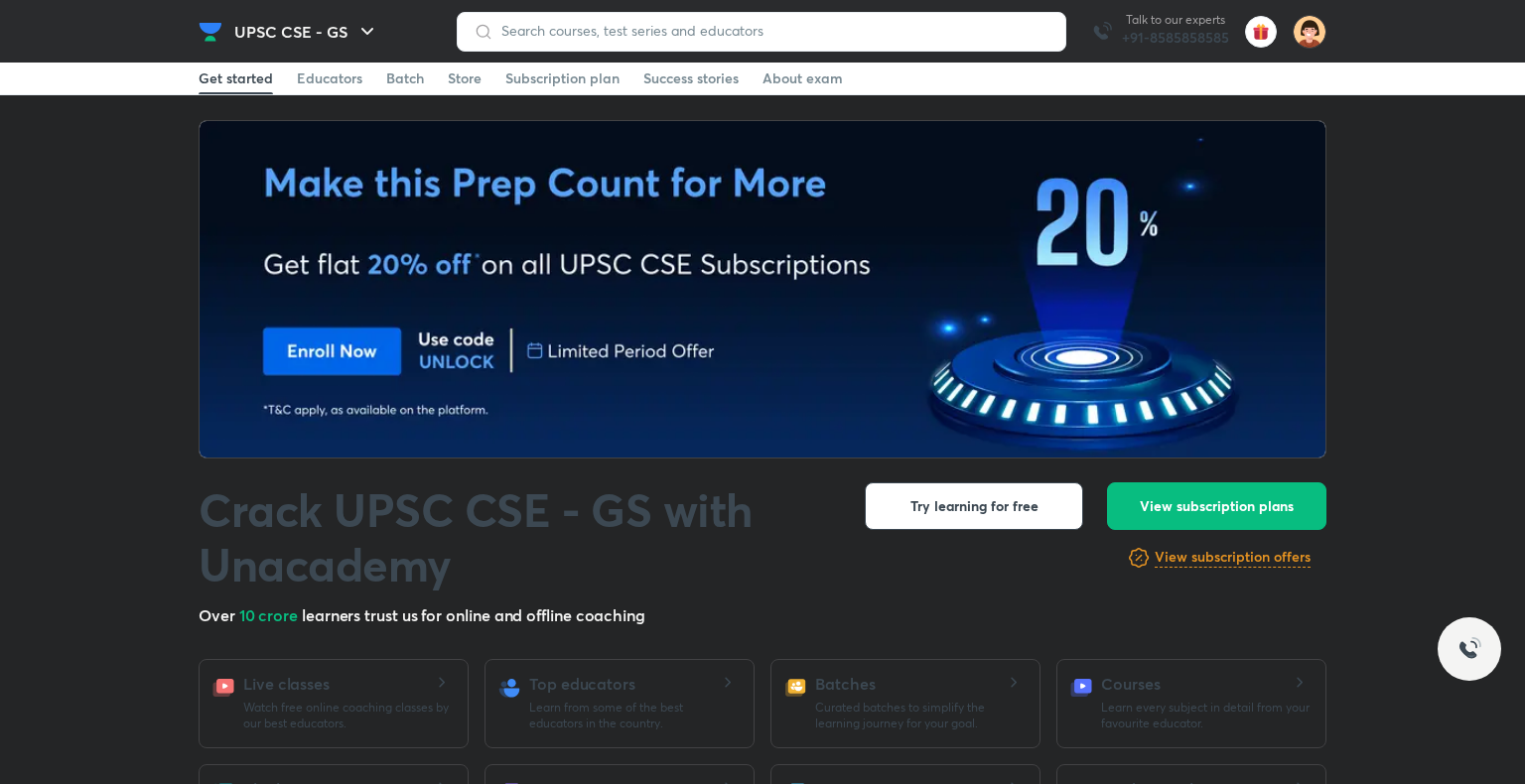 click at bounding box center [763, 290] 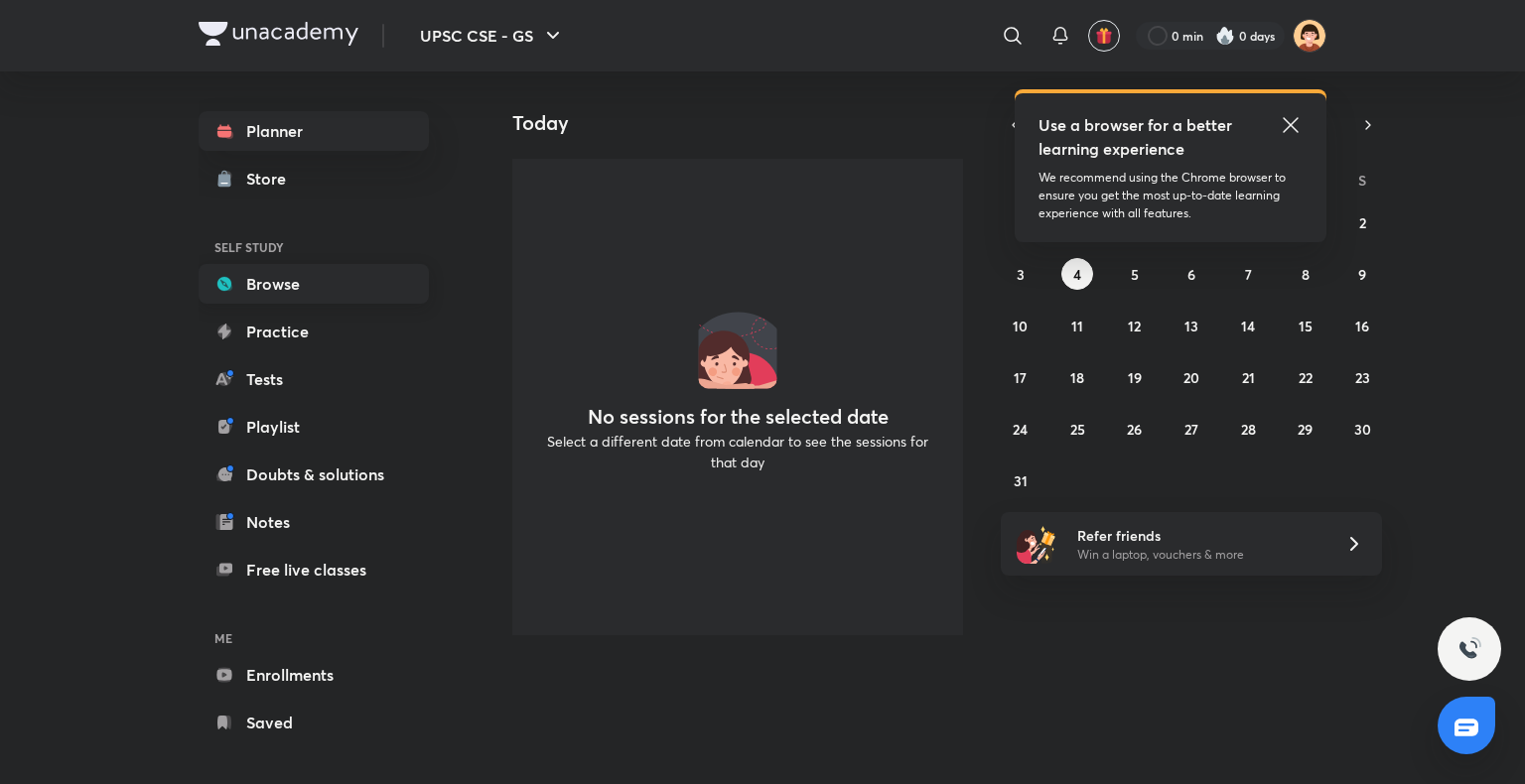 click on "Browse" at bounding box center (314, 284) 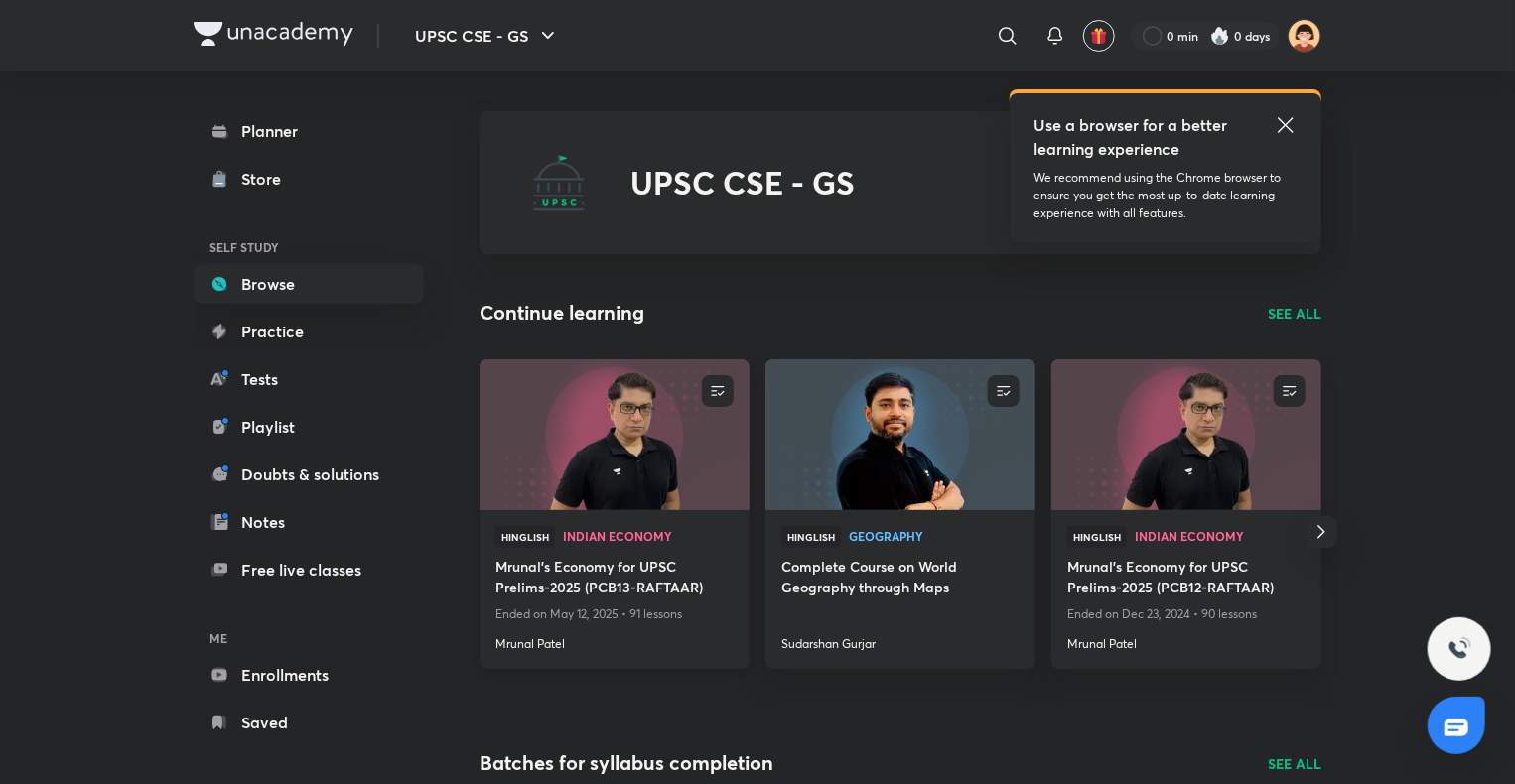 click at bounding box center (614, 434) 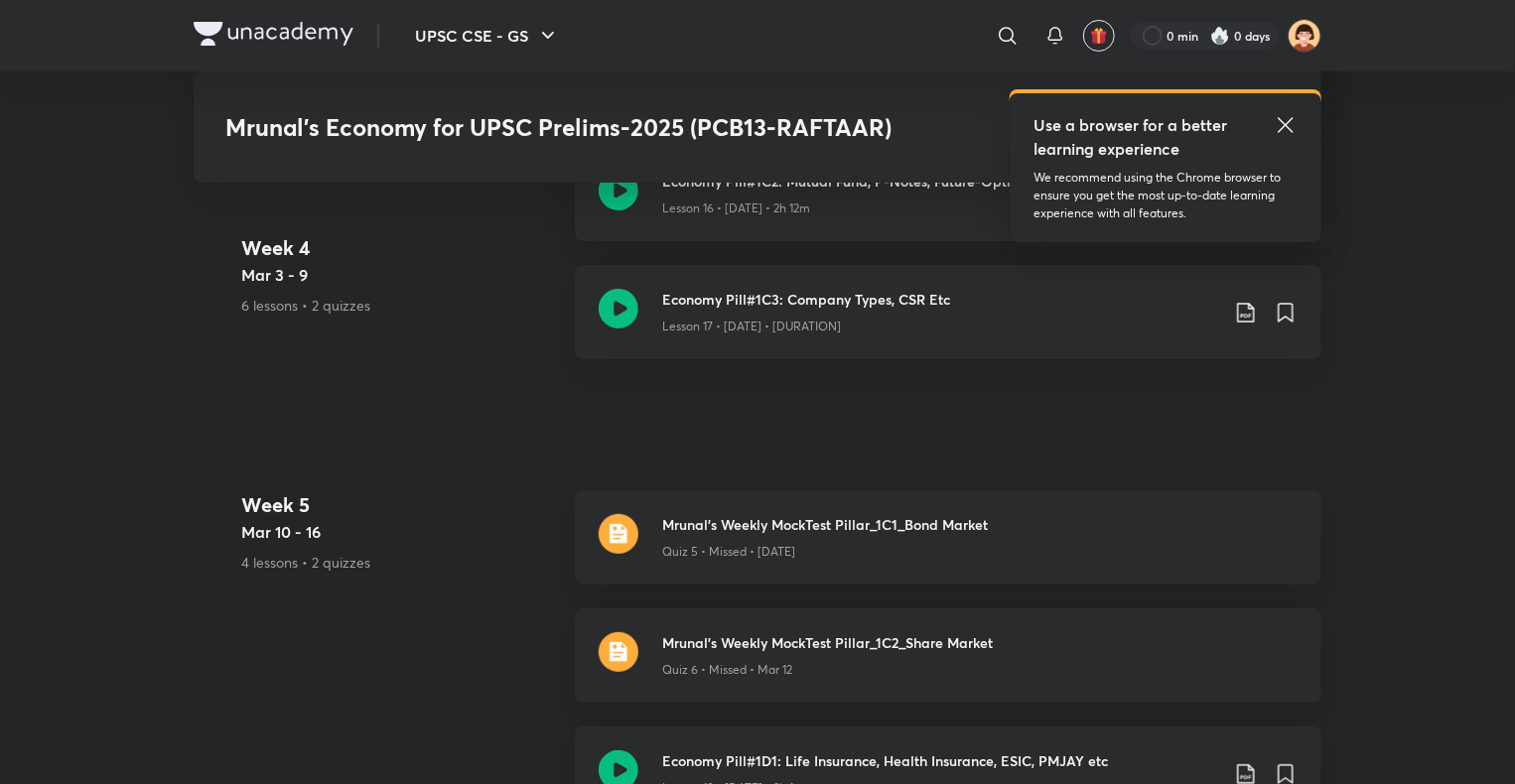 scroll, scrollTop: 3873, scrollLeft: 0, axis: vertical 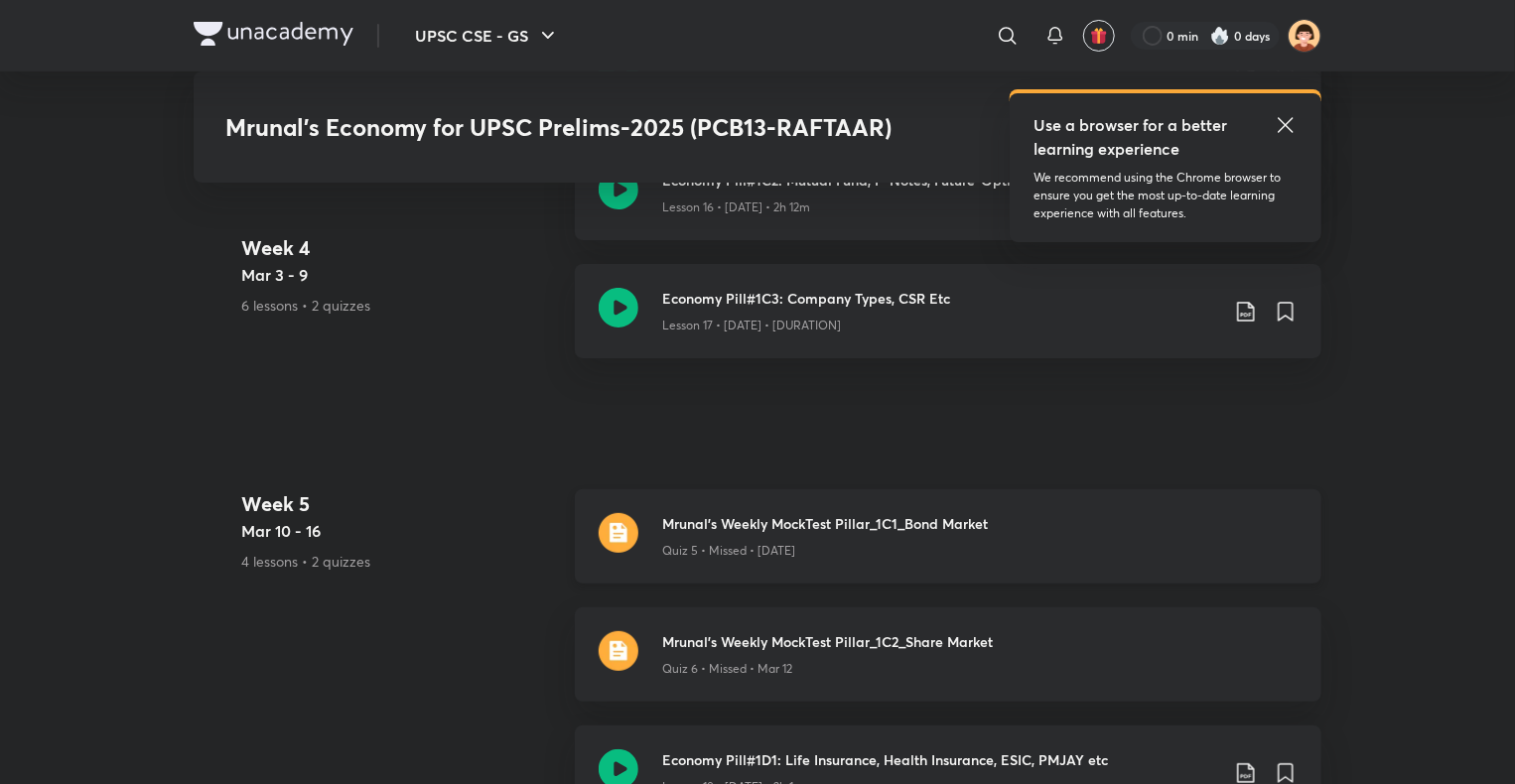 click on "Mrunal's Weekly MockTest Pillar_1C1_Bond Market" at bounding box center (980, 523) 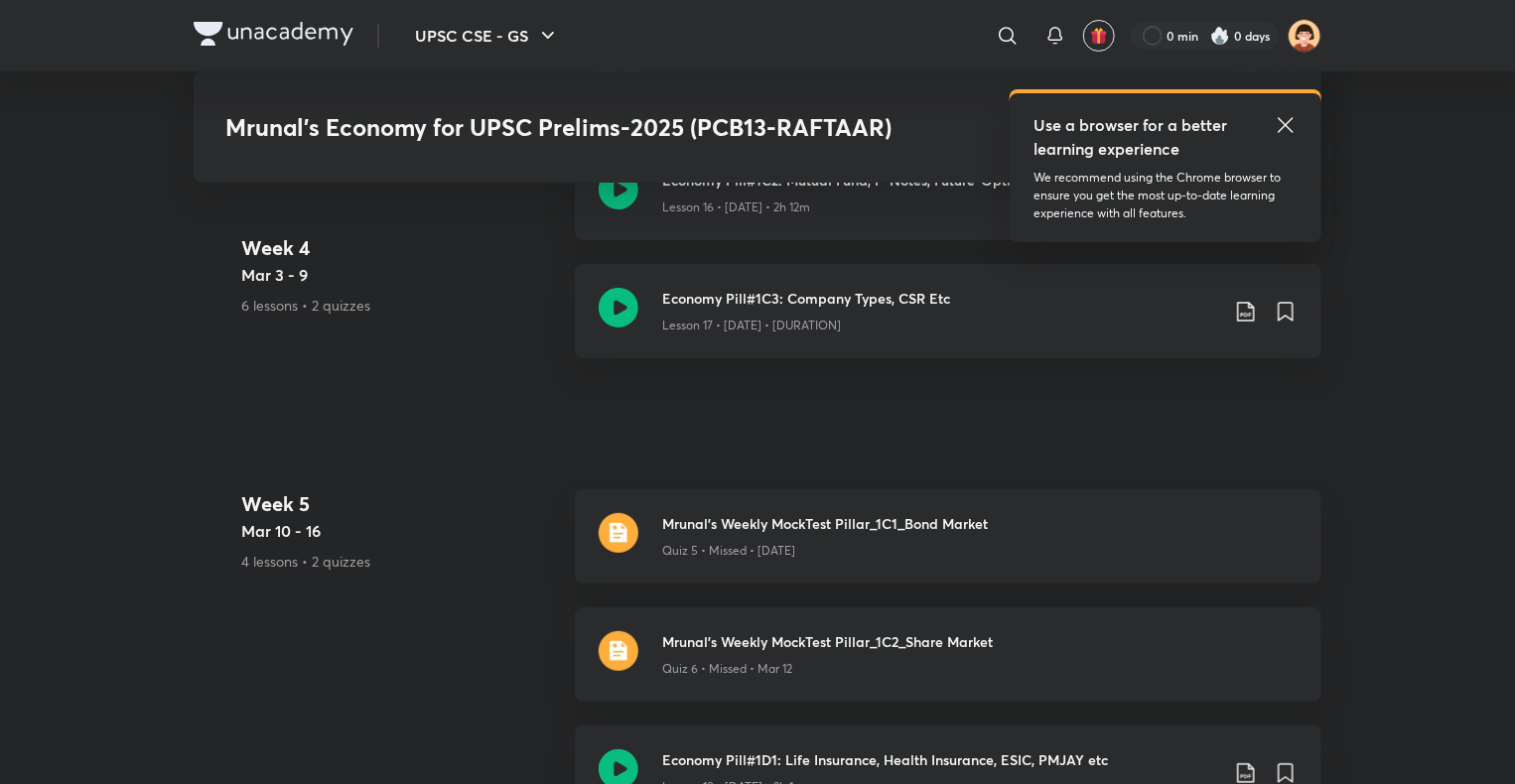 scroll, scrollTop: 0, scrollLeft: 0, axis: both 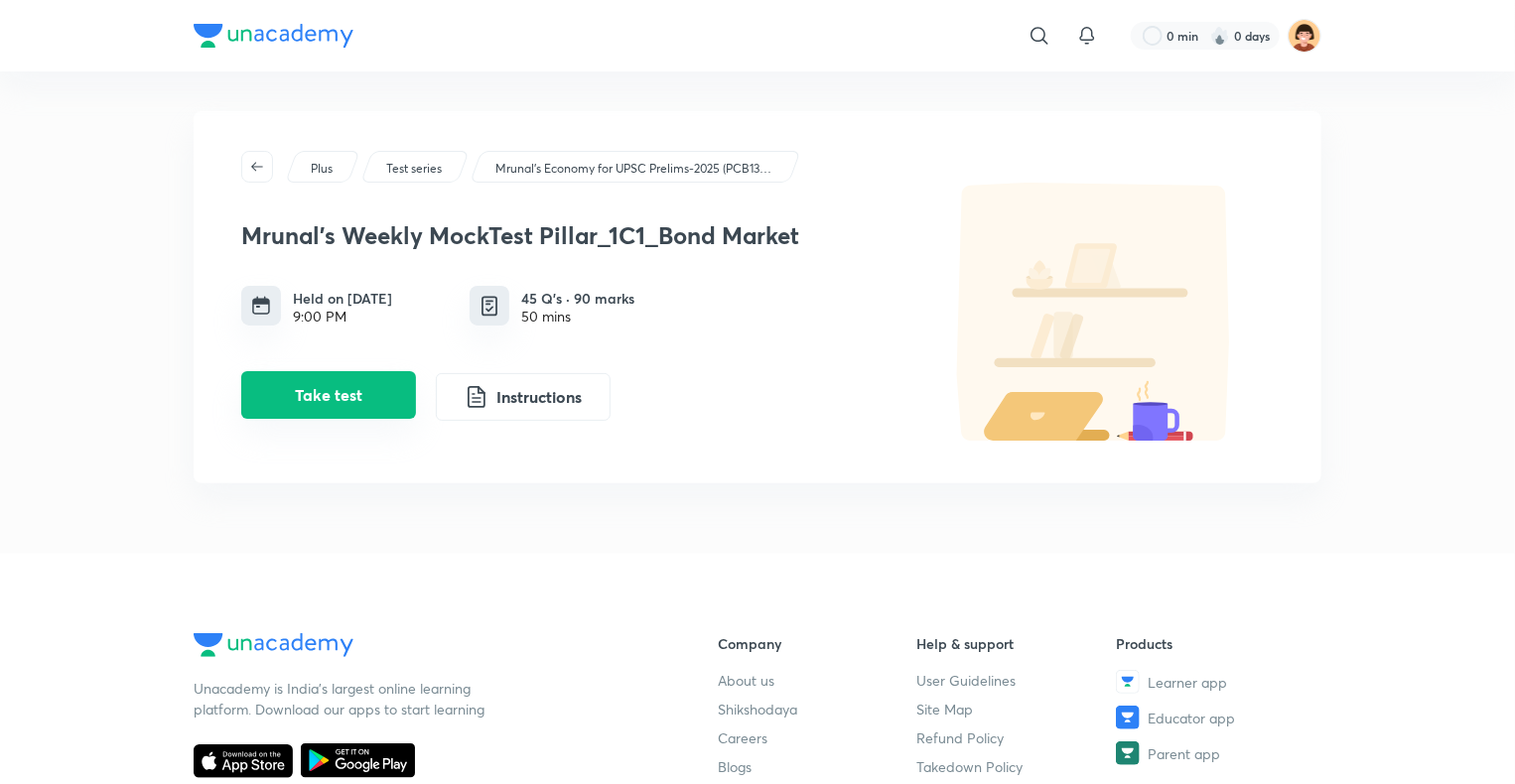 click on "Take test" at bounding box center [329, 395] 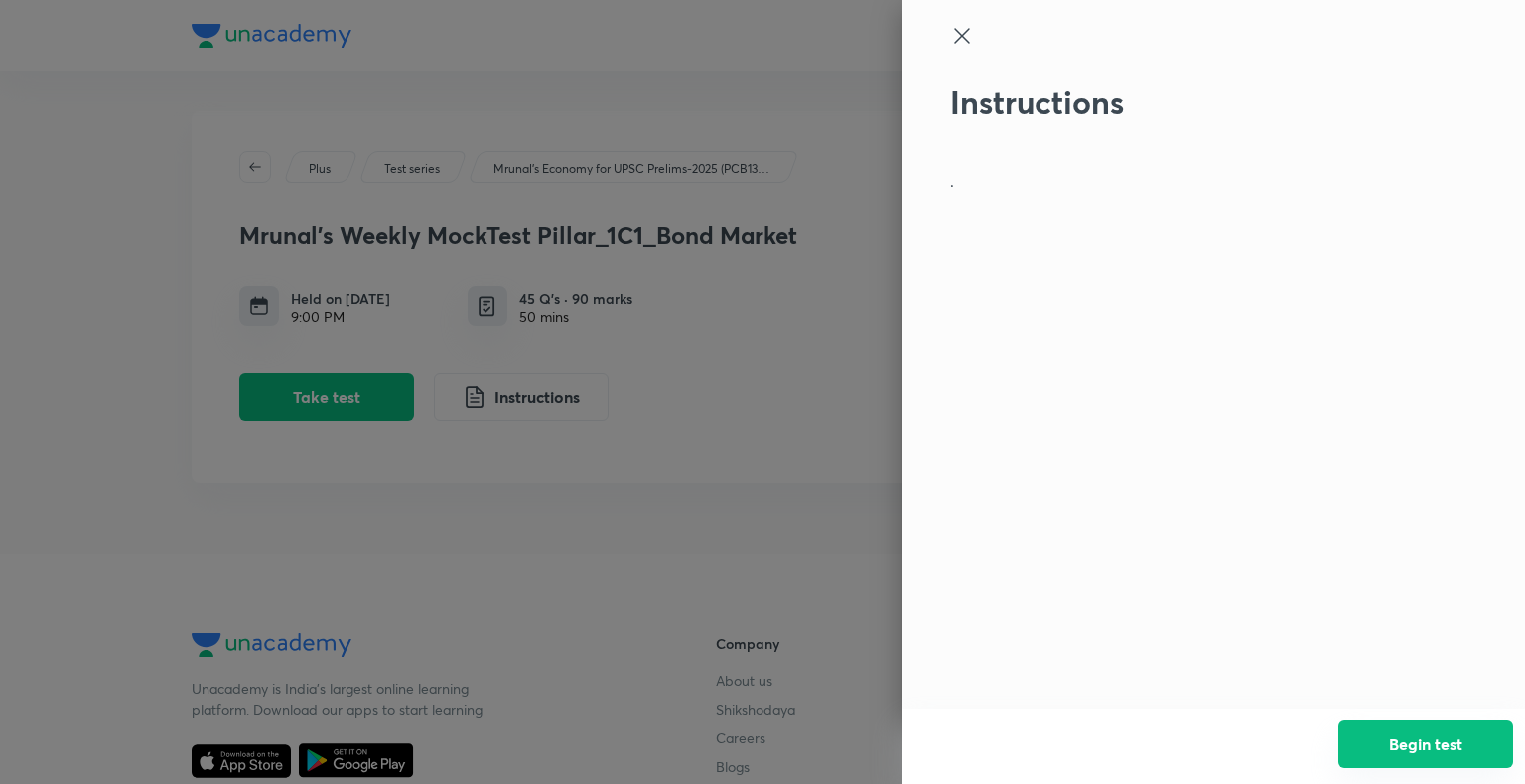 click on "Begin test" at bounding box center (1426, 744) 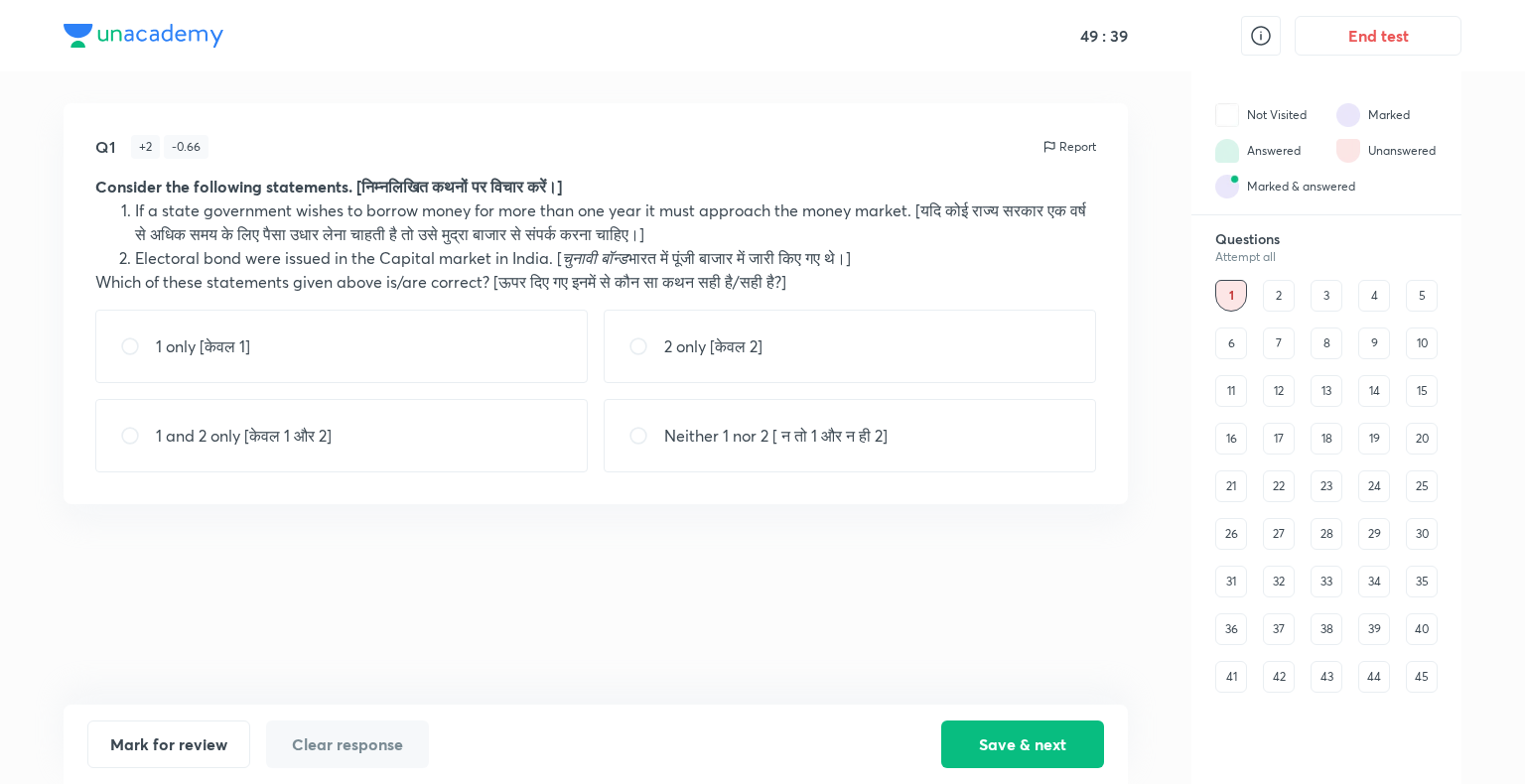 click on "Neither 1 nor 2 [ न तो 1 और न ही 2]" at bounding box center (775, 436) 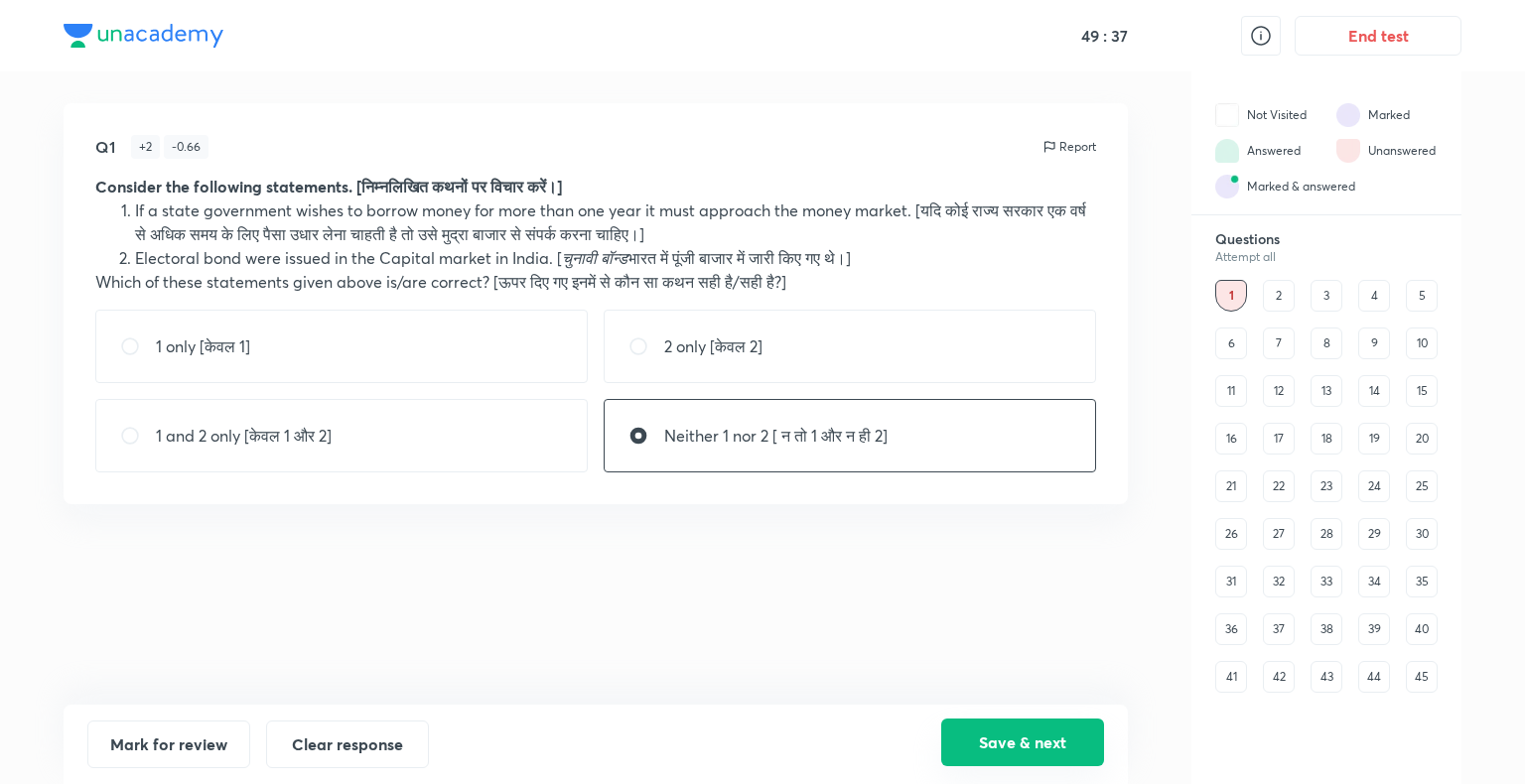 click on "Save & next" at bounding box center (1023, 742) 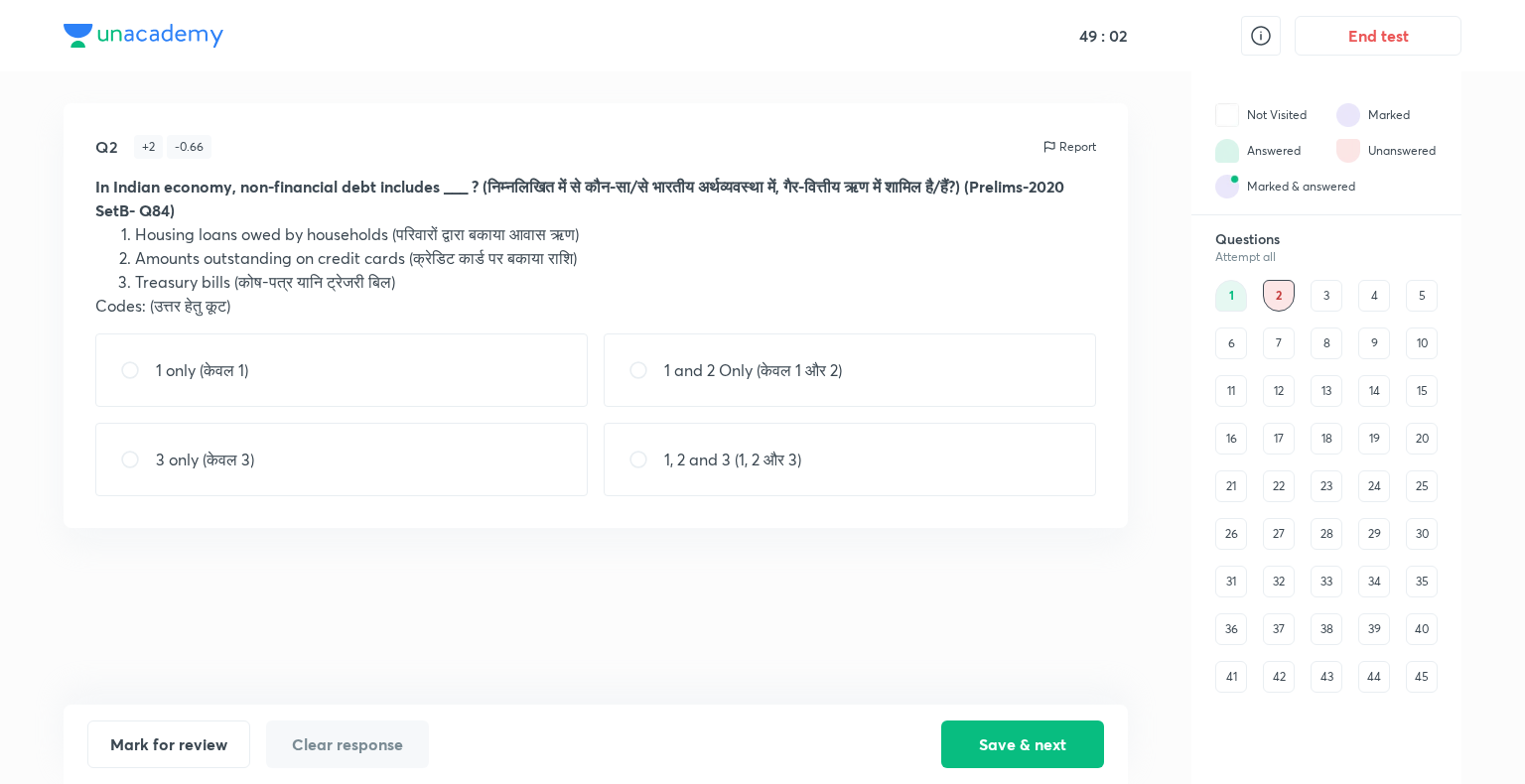 click on "1, 2 and 3 (1, 2 और 3)" at bounding box center [733, 459] 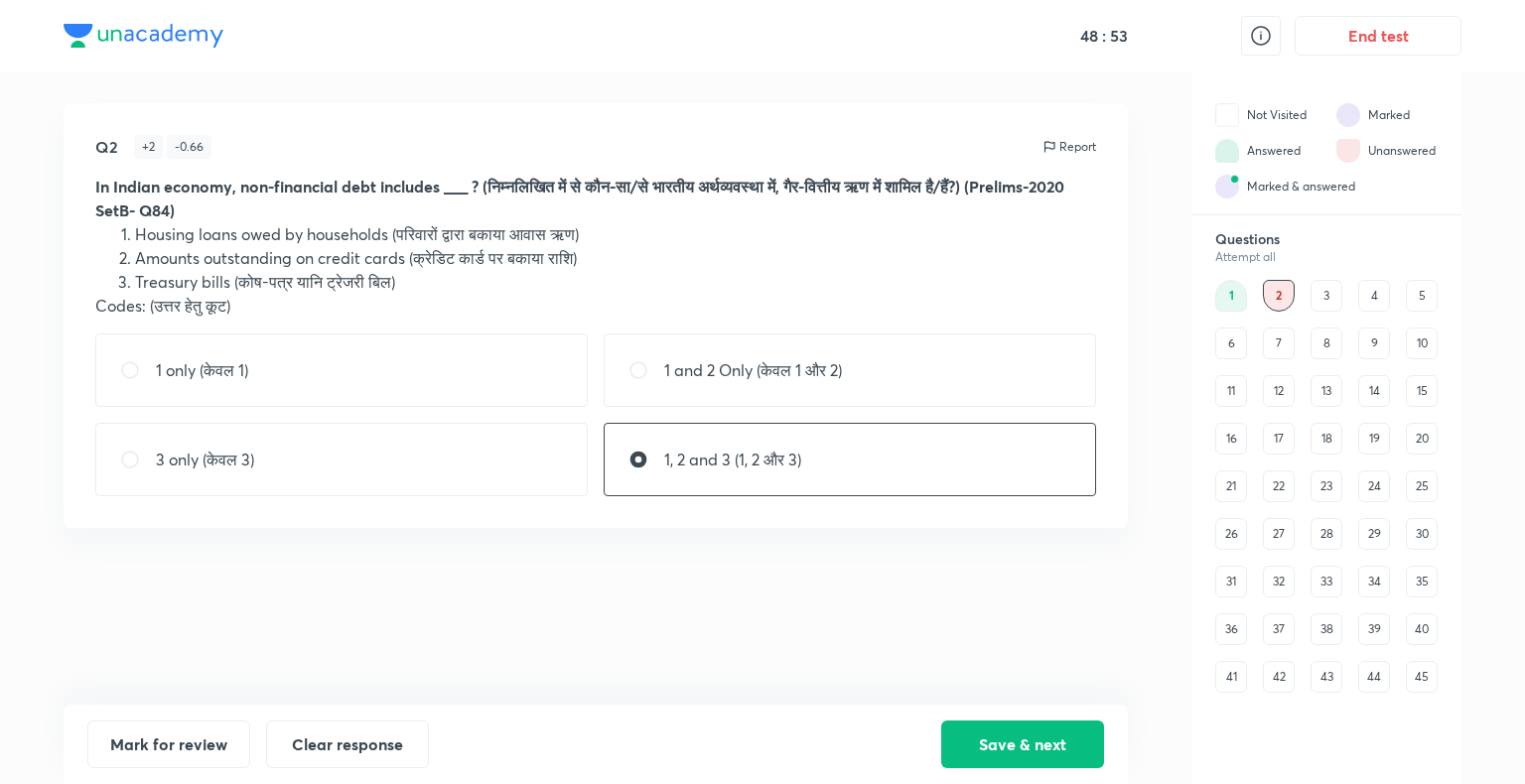 click on "Save & next" at bounding box center (1023, 744) 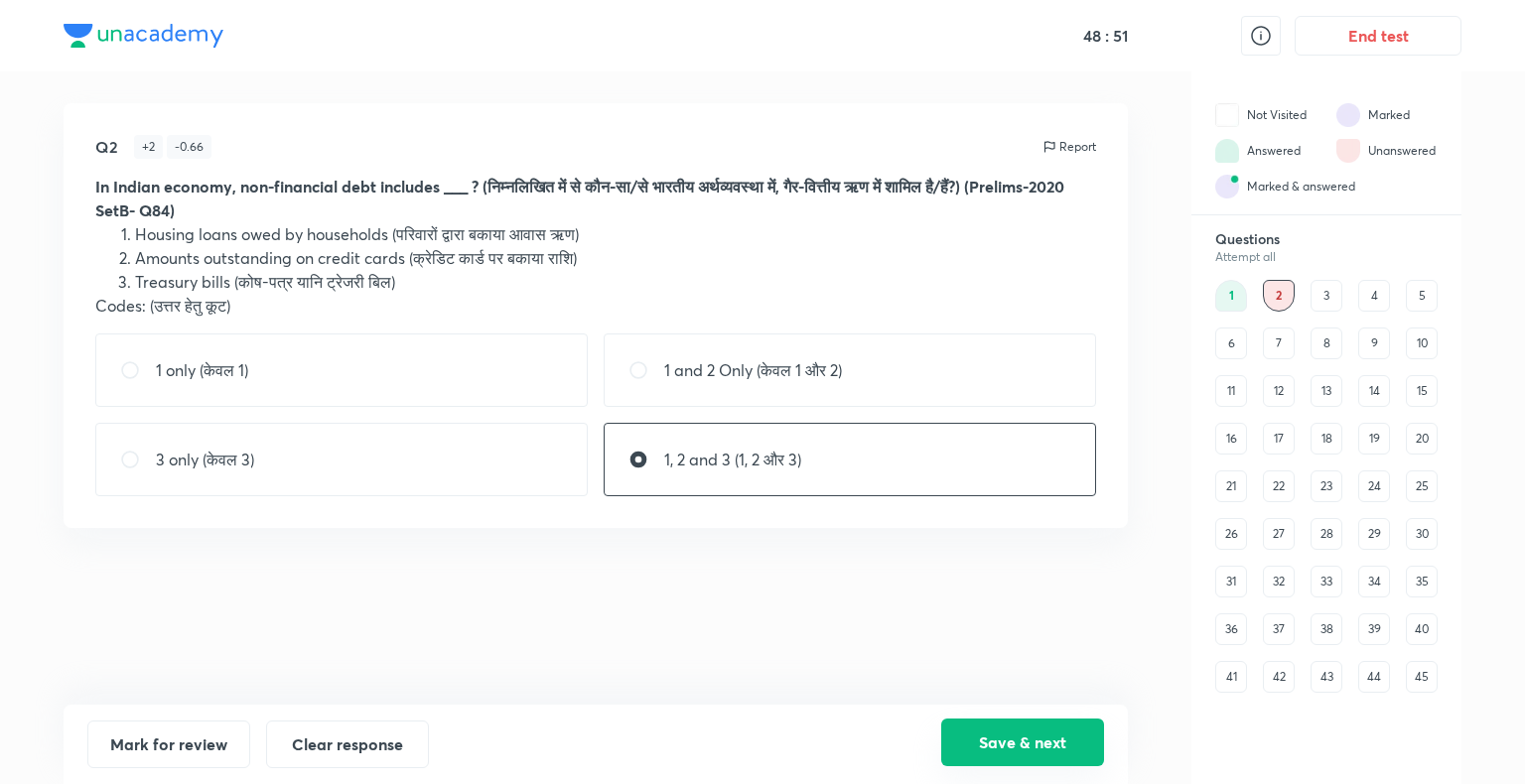 click on "Save & next" at bounding box center (1023, 742) 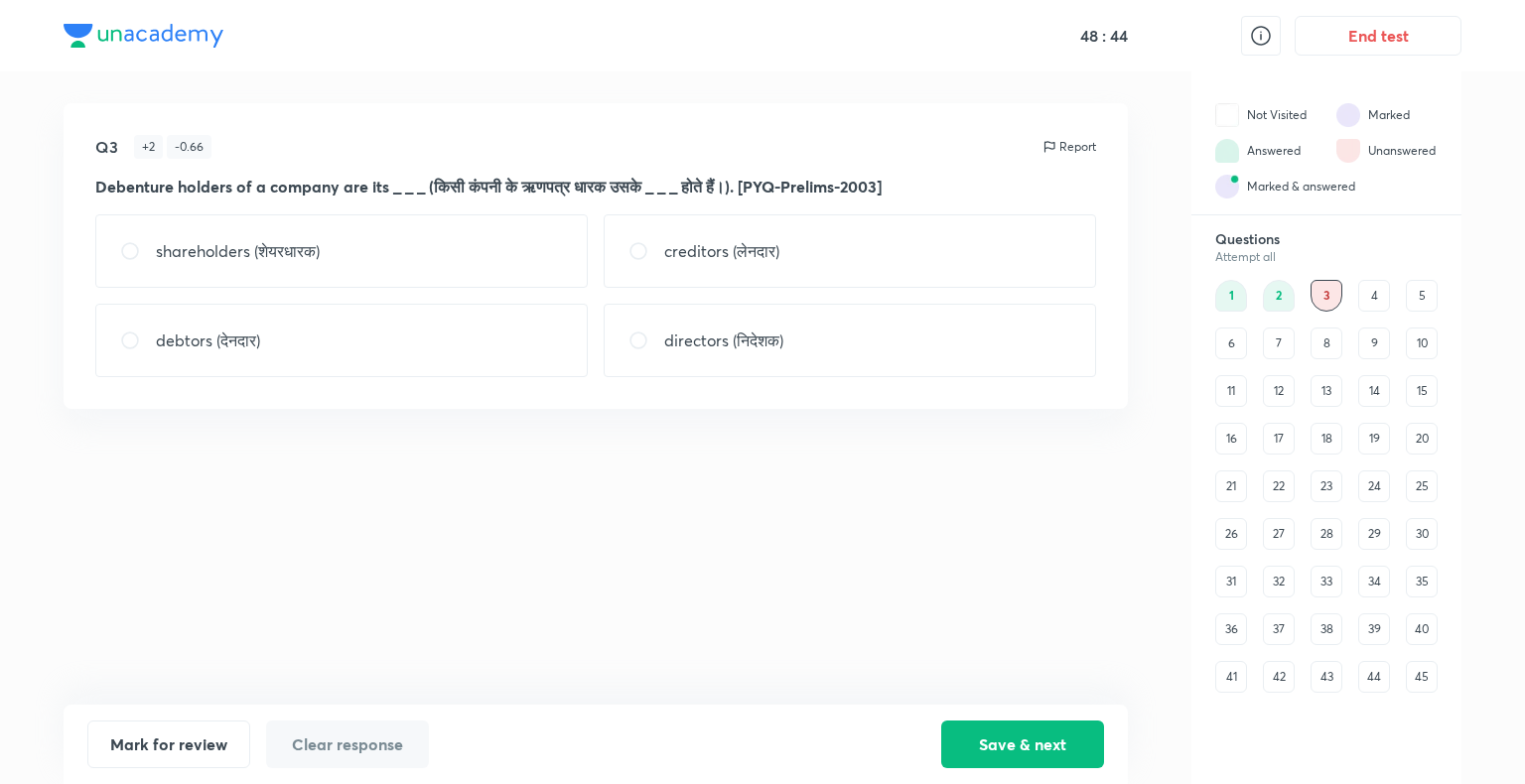 click on "creditors (लेनदार)" at bounding box center (850, 251) 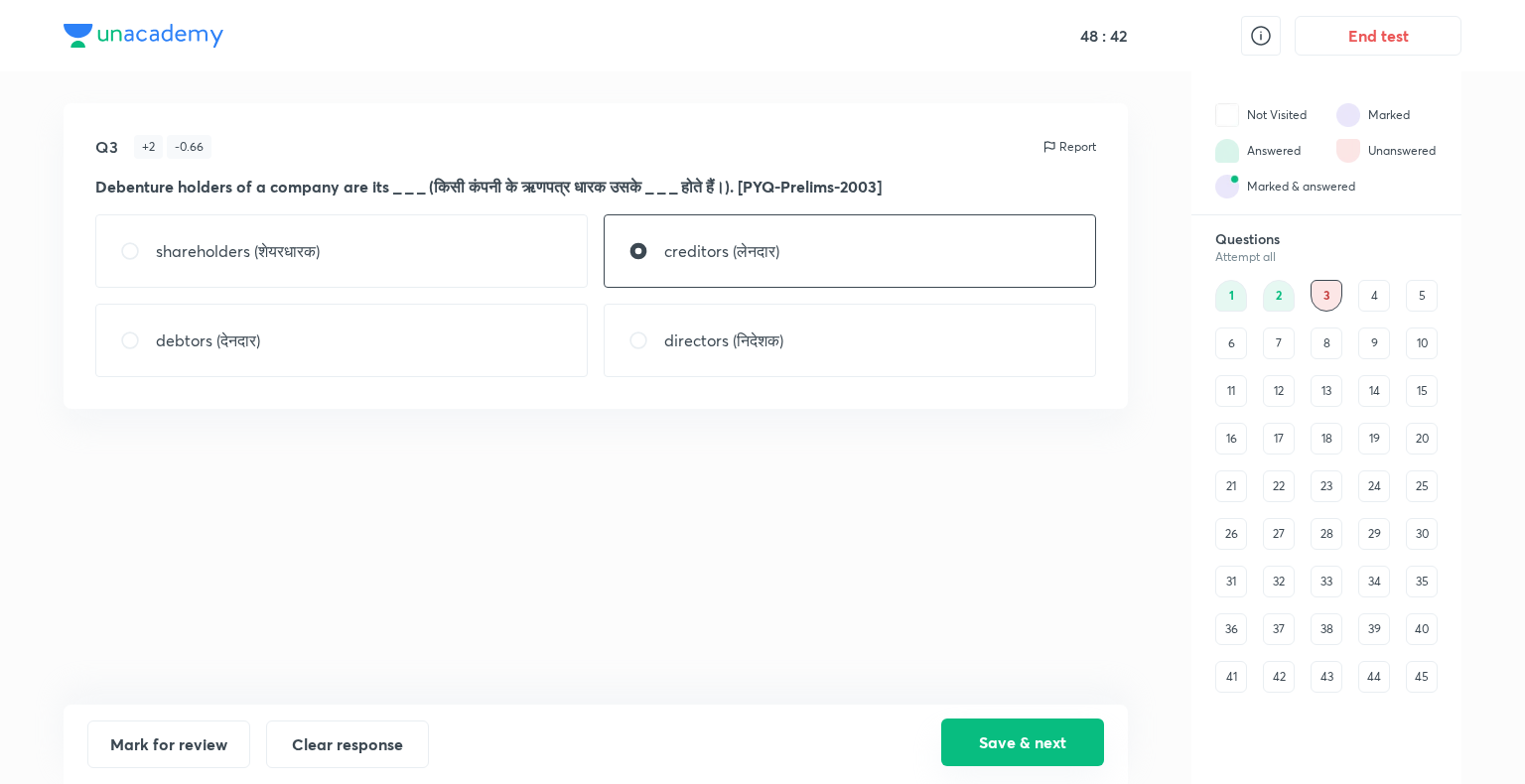click on "Save & next" at bounding box center [1023, 742] 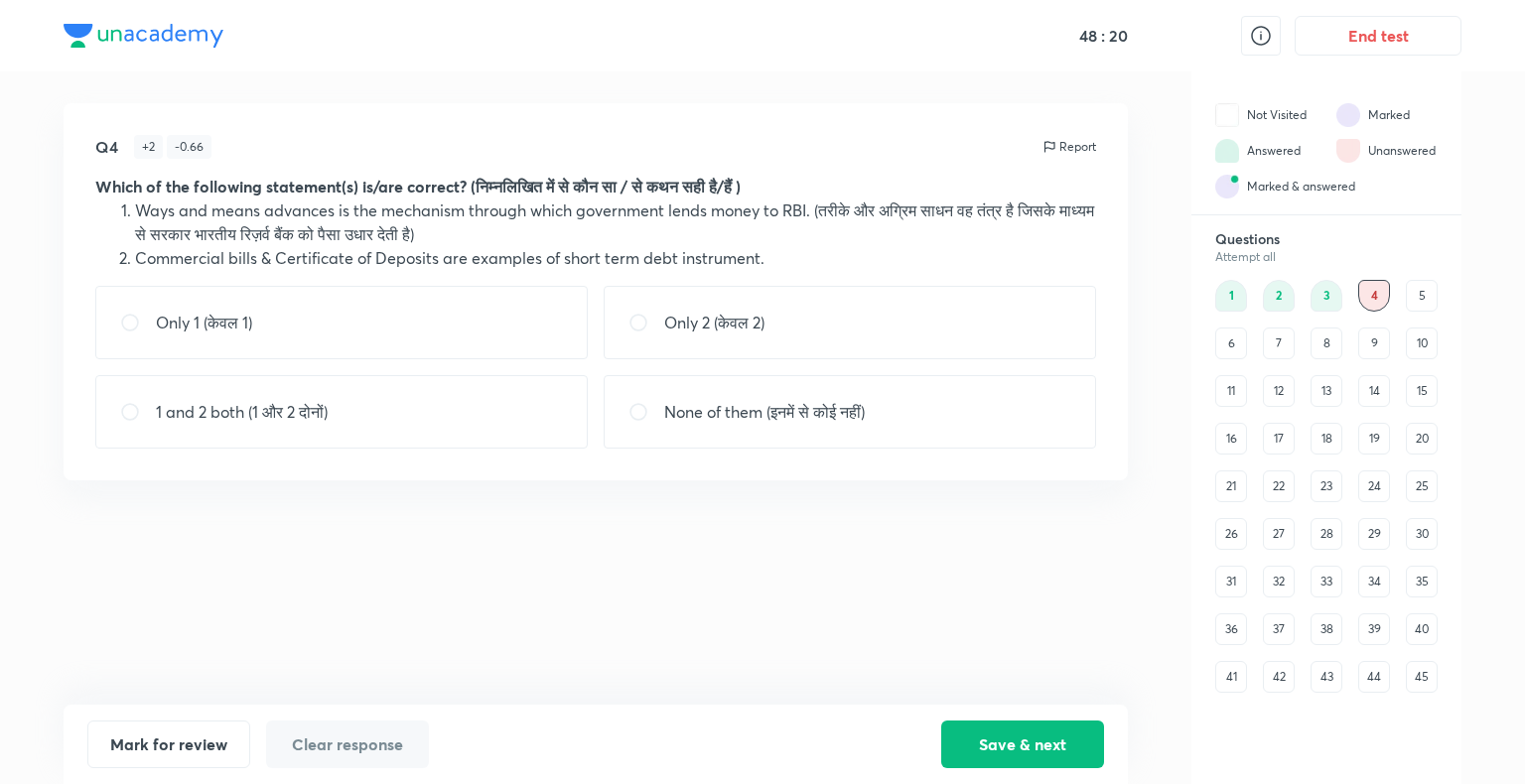 click on "Only 2 (केवल 2)" at bounding box center [714, 323] 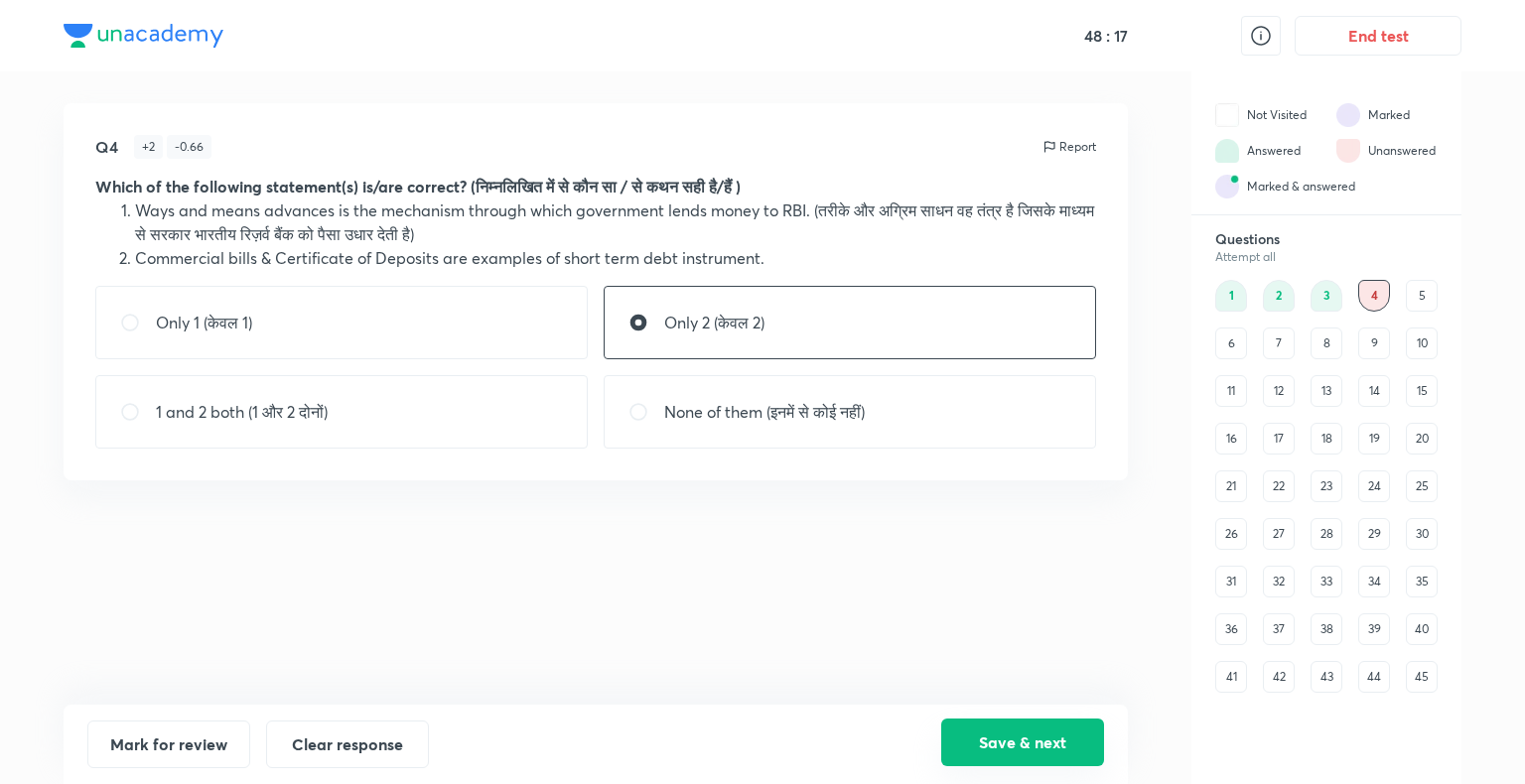 click on "Save & next" at bounding box center (1023, 742) 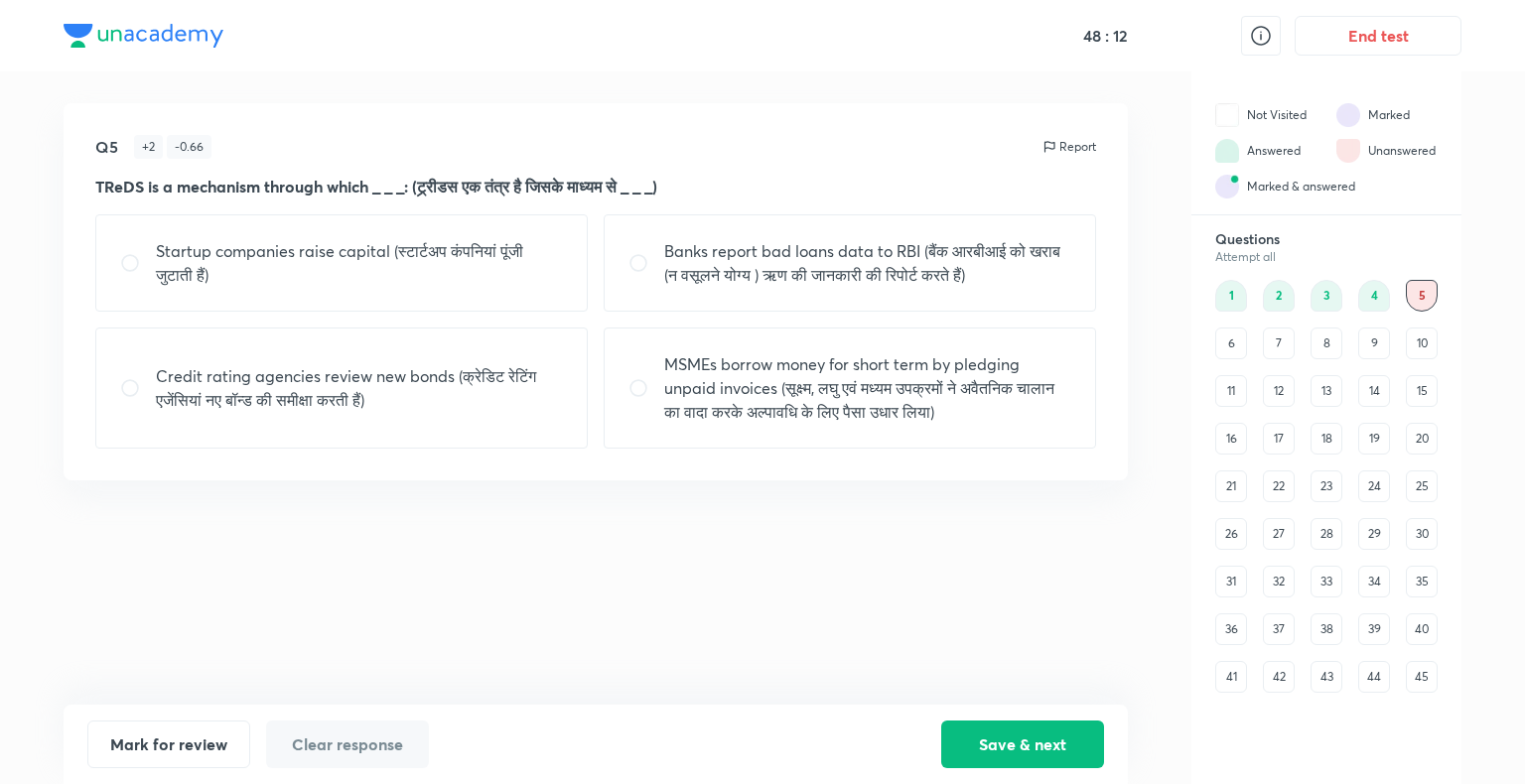 click on "MSMEs borrow money for short term by pledging unpaid invoices (सूक्ष्म, लघु एवं मध्यम उपक्रमों ने अवैतनिक चालान का वादा करके अल्पावधि के लिए पैसा उधार लिया)" at bounding box center (868, 388) 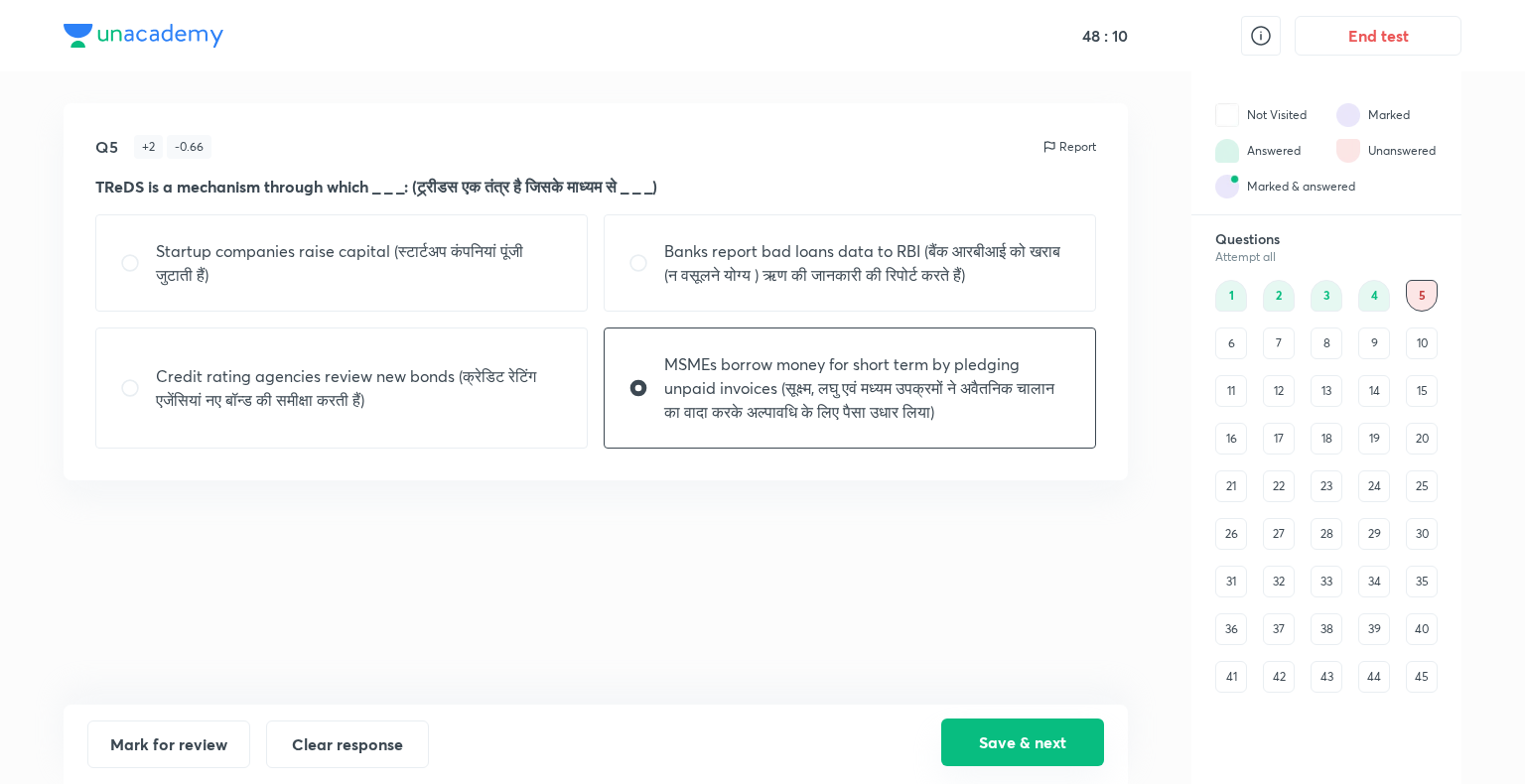 click on "Save & next" at bounding box center [1023, 742] 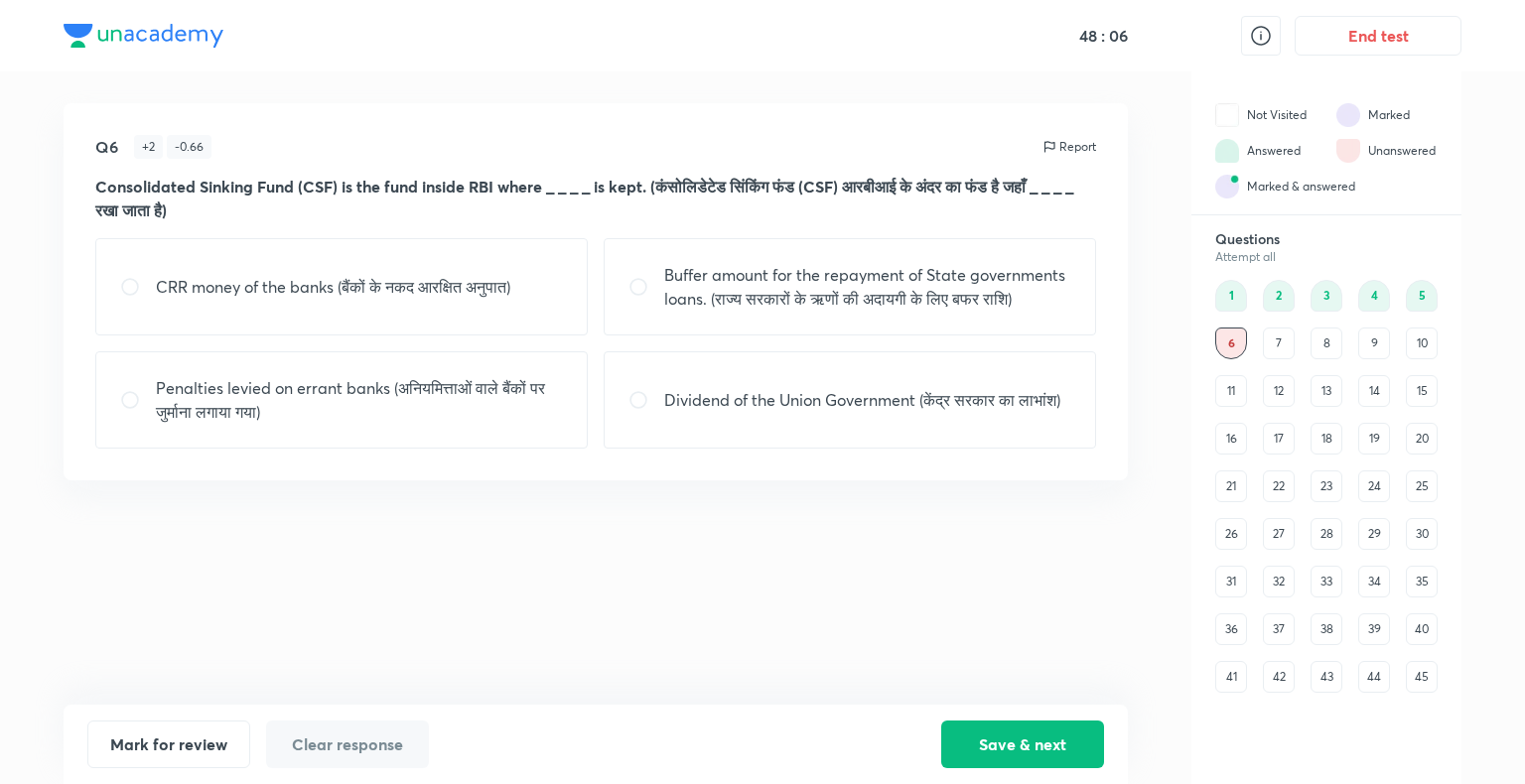 click on "Buffer amount for the repayment of State governments loans. (राज्य सरकारों के ऋणों की अदायगी के लिए बफर राशि)" at bounding box center [868, 287] 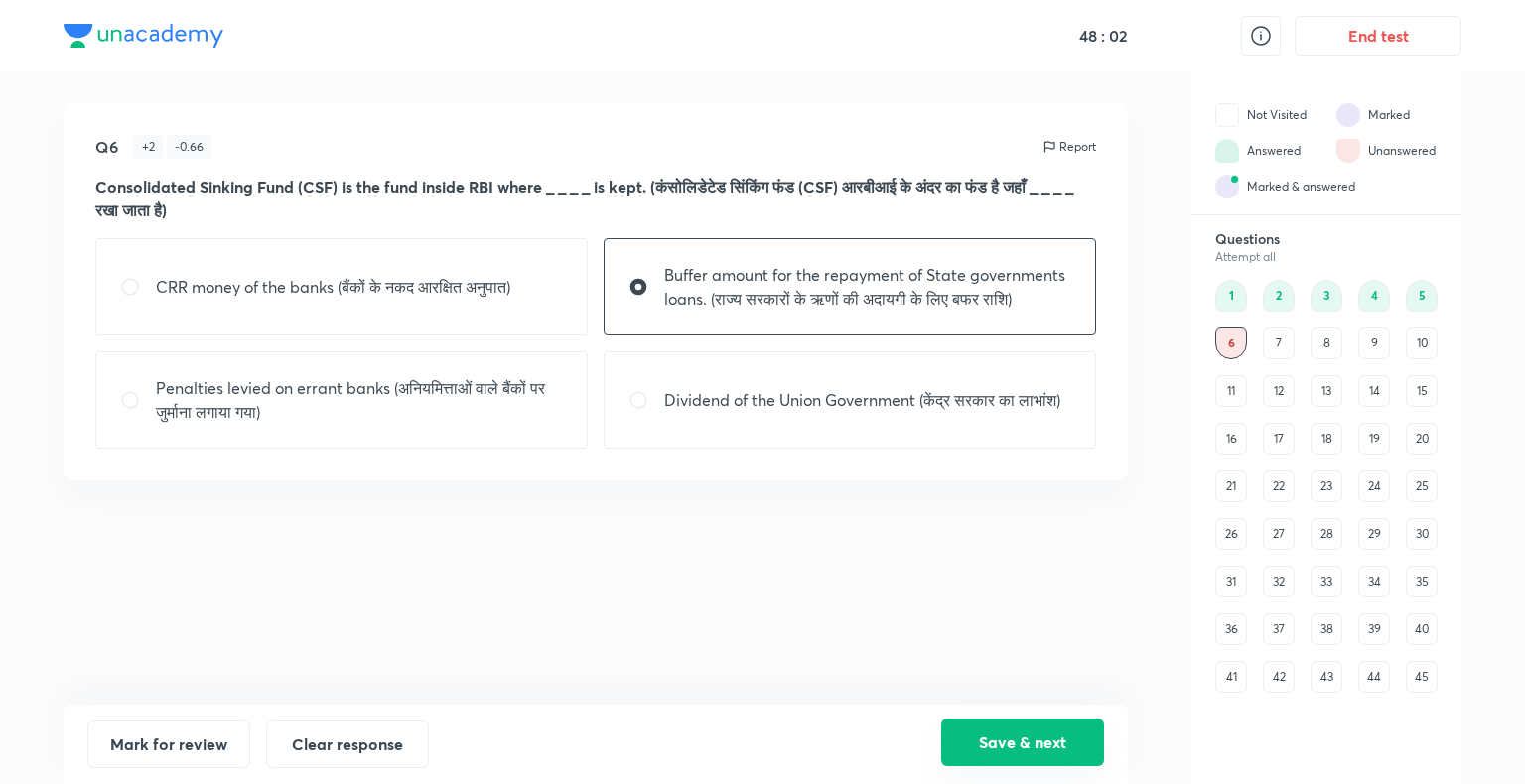click on "Save & next" at bounding box center (1023, 742) 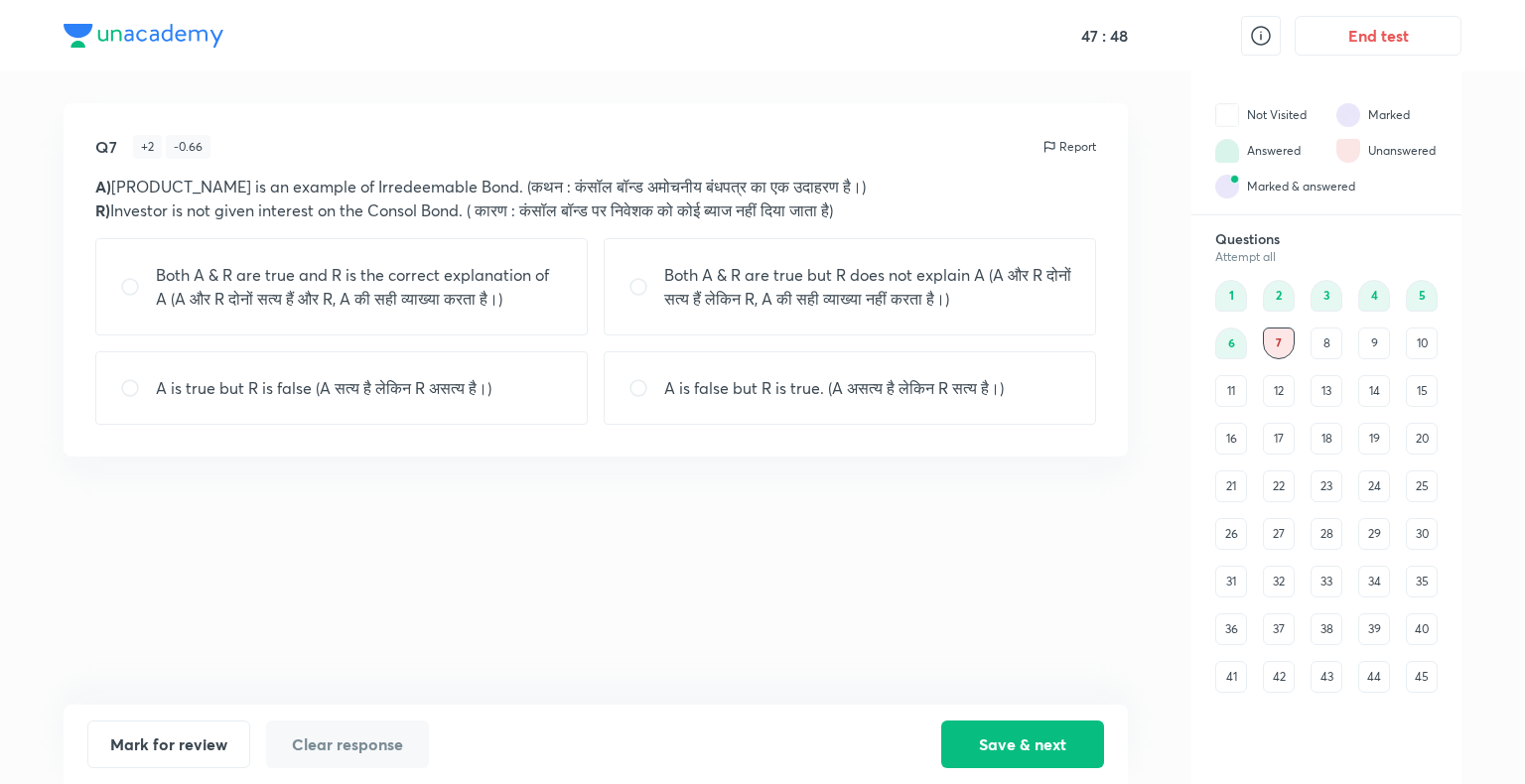 click on "A is true but R is false (A सत्य है लेकिन R असत्य है।)" at bounding box center [342, 388] 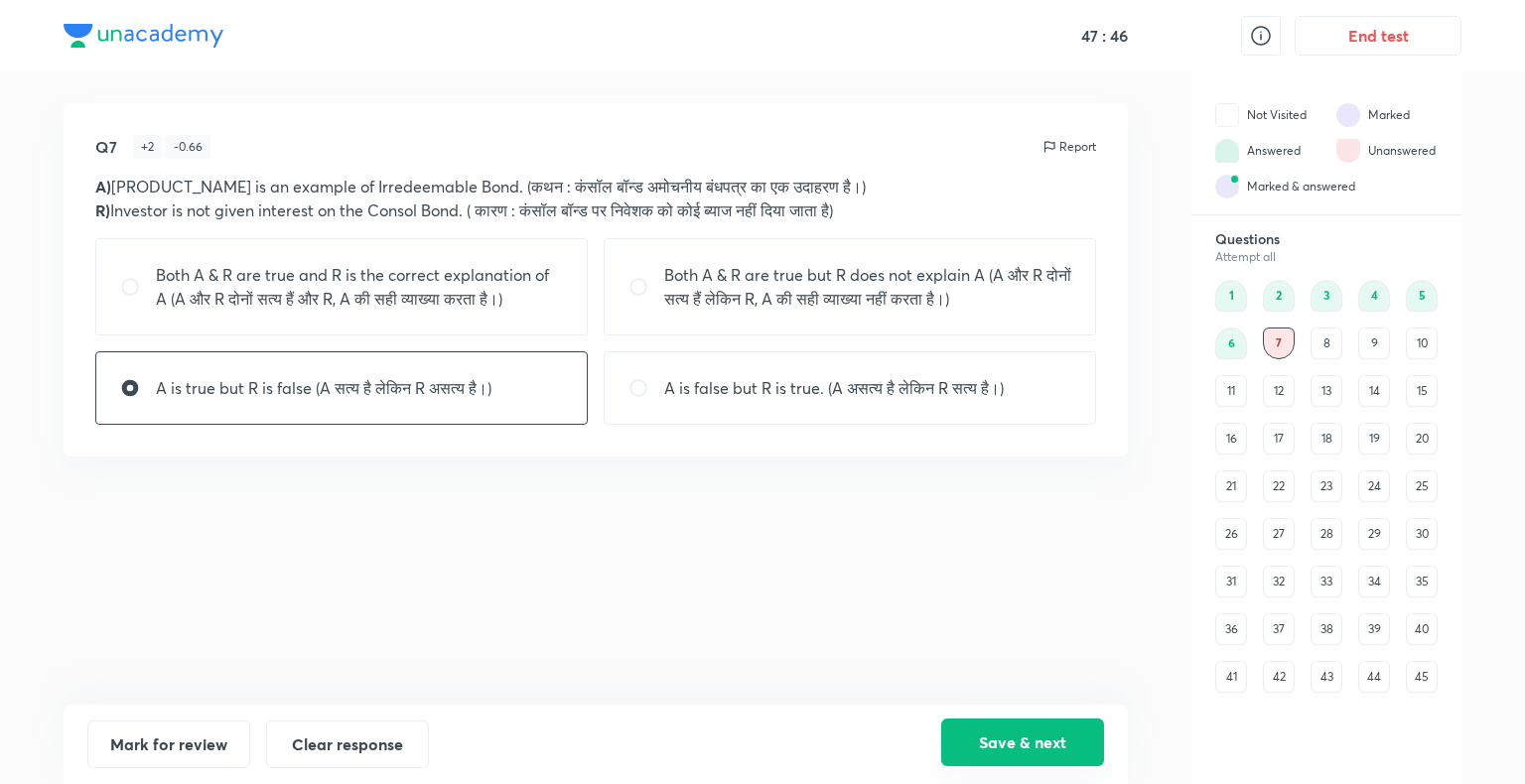 click on "Save & next" at bounding box center (1023, 742) 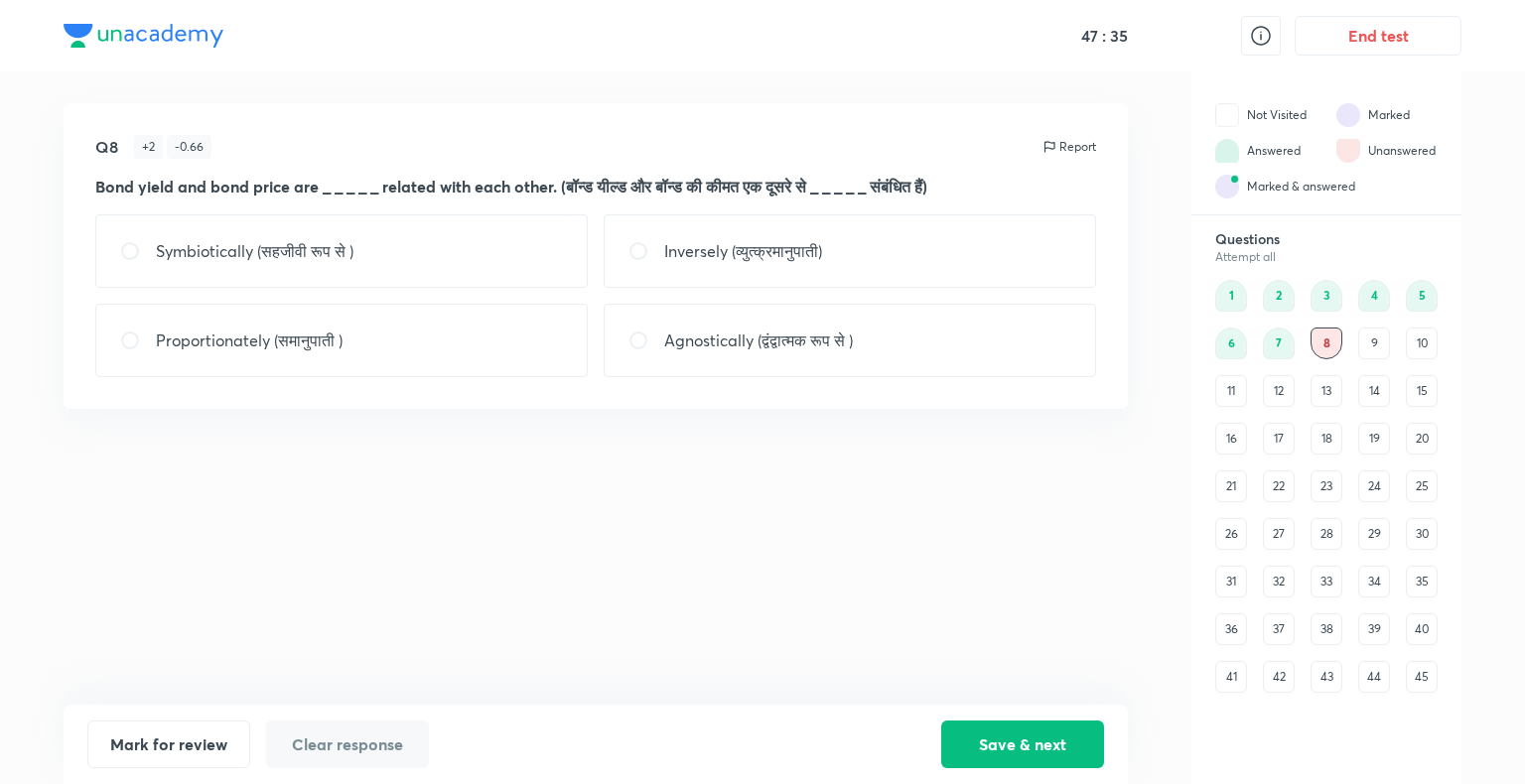 click on "Inversely (व्युत्क्रमानुपाती)" at bounding box center [743, 251] 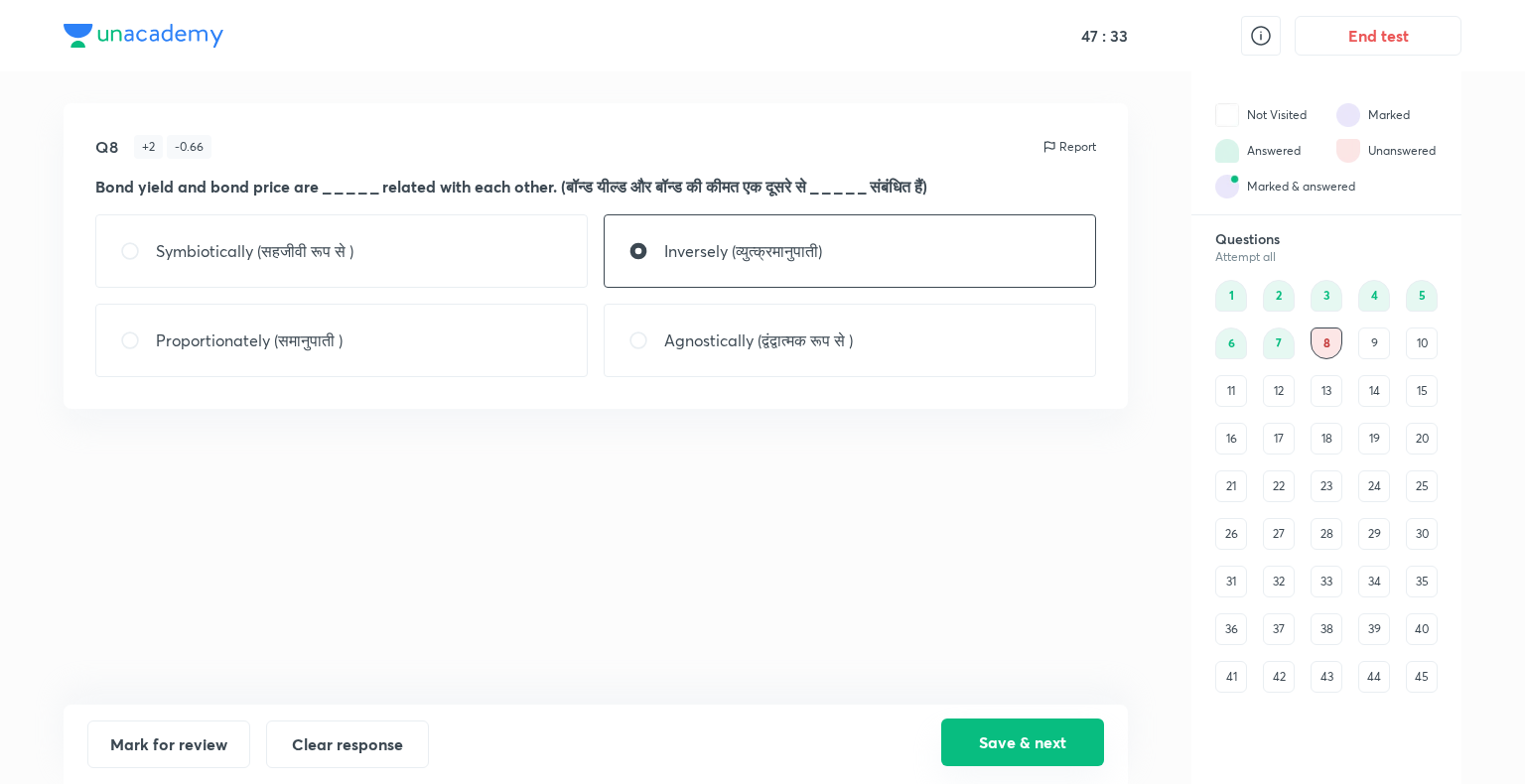 click on "Save & next" at bounding box center (1023, 742) 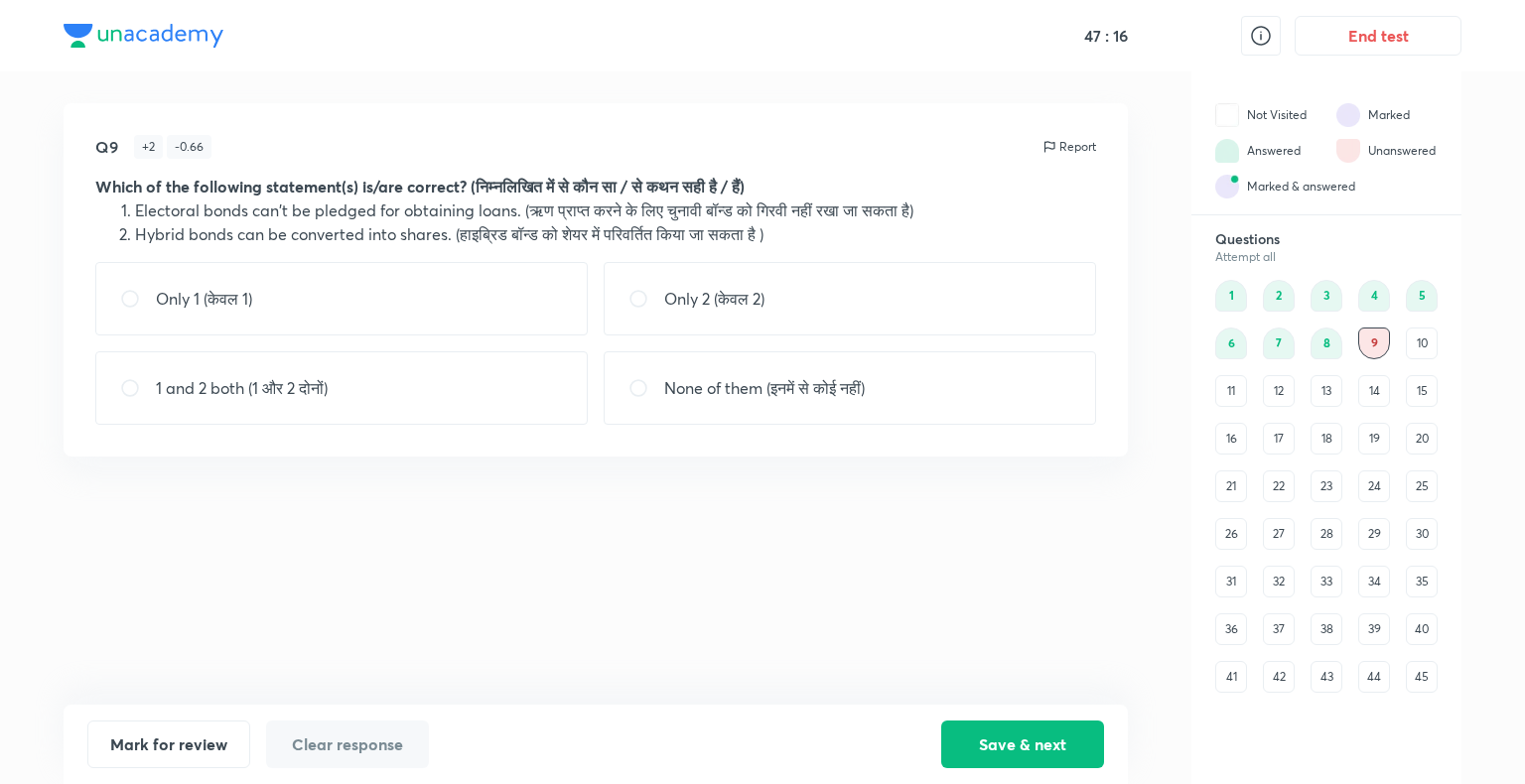 click on "Only 2 (केवल 2)" at bounding box center (714, 299) 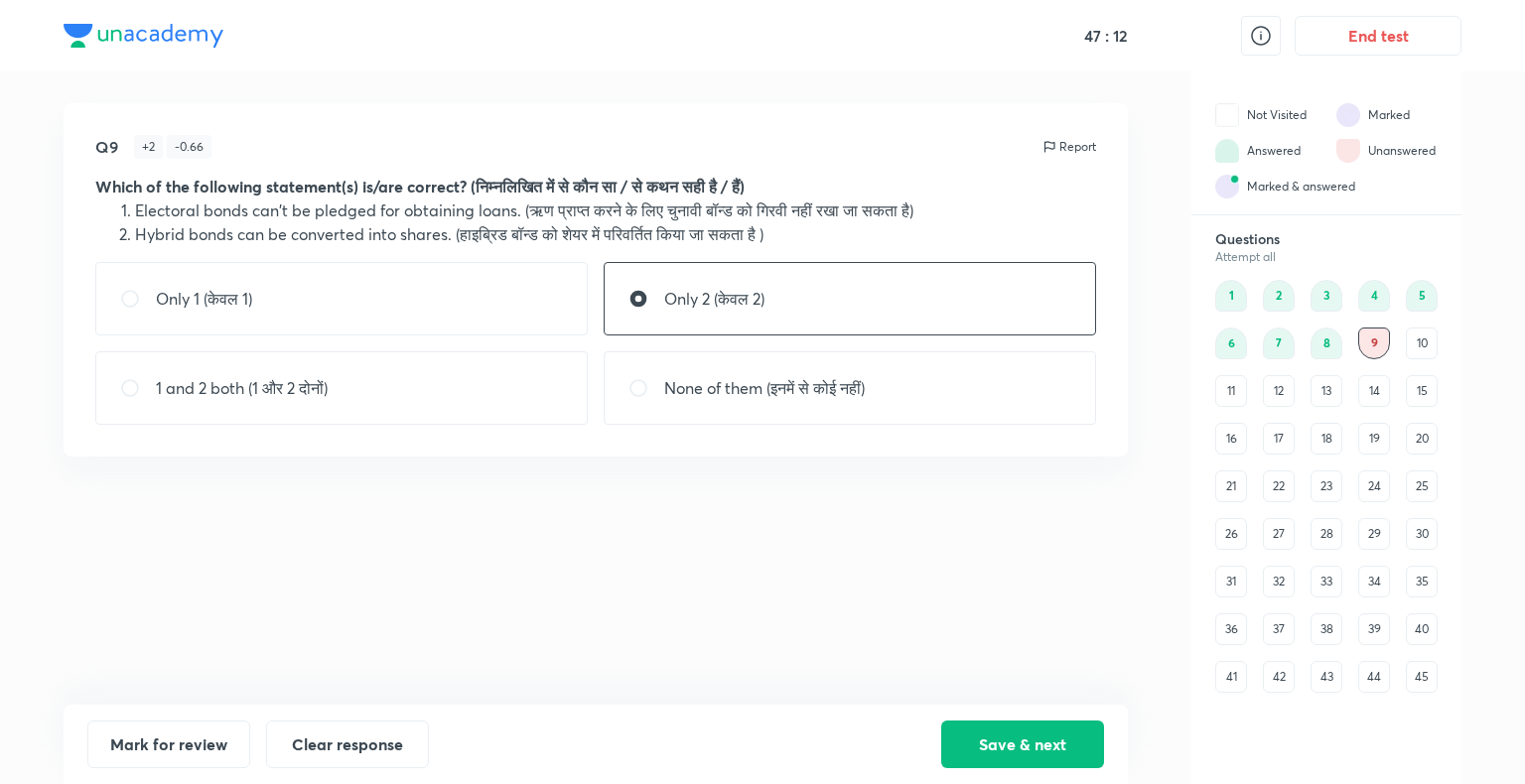 click on "1 and 2 both (1 और 2 दोनों)" at bounding box center [342, 388] 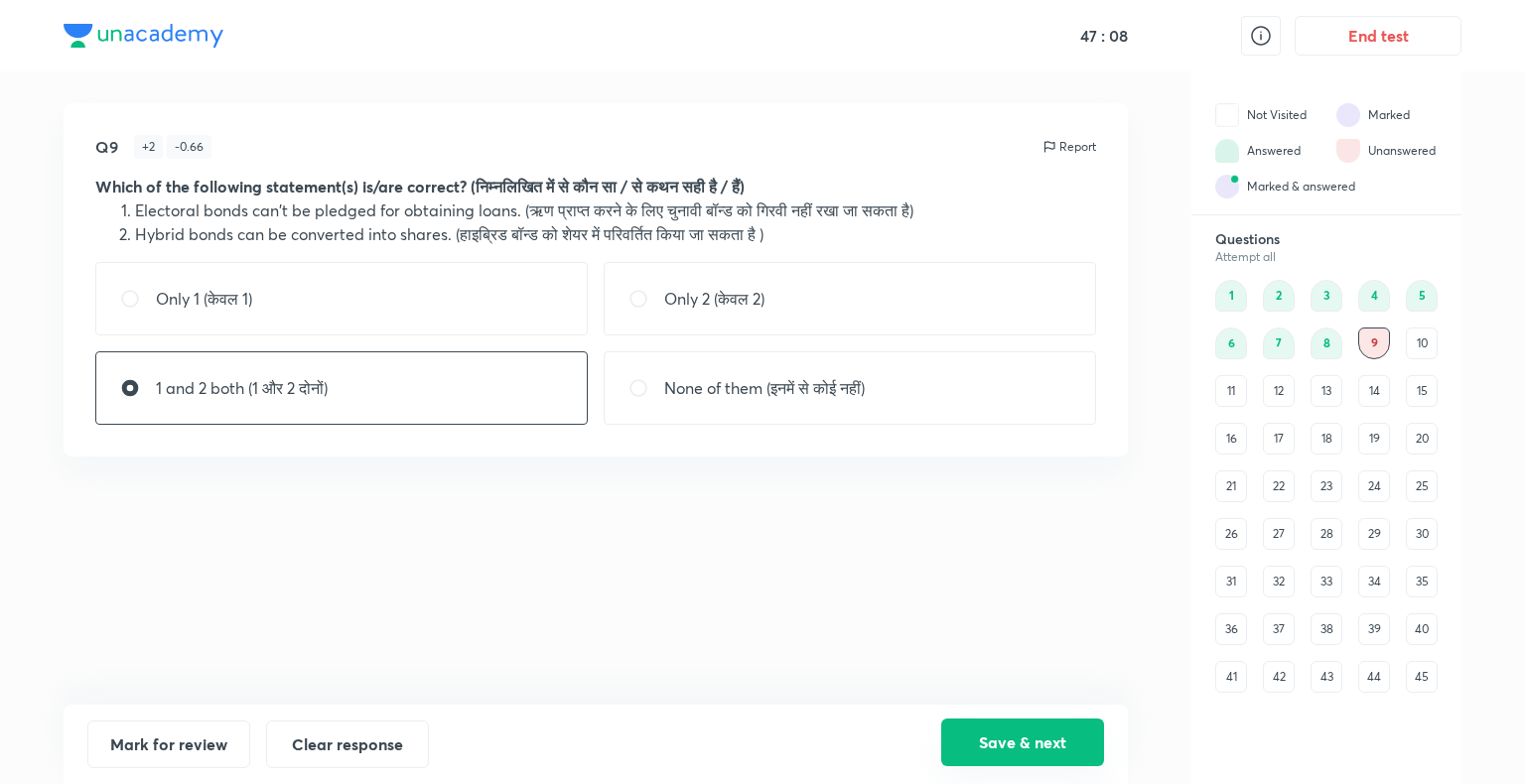 click on "Save & next" at bounding box center [1023, 742] 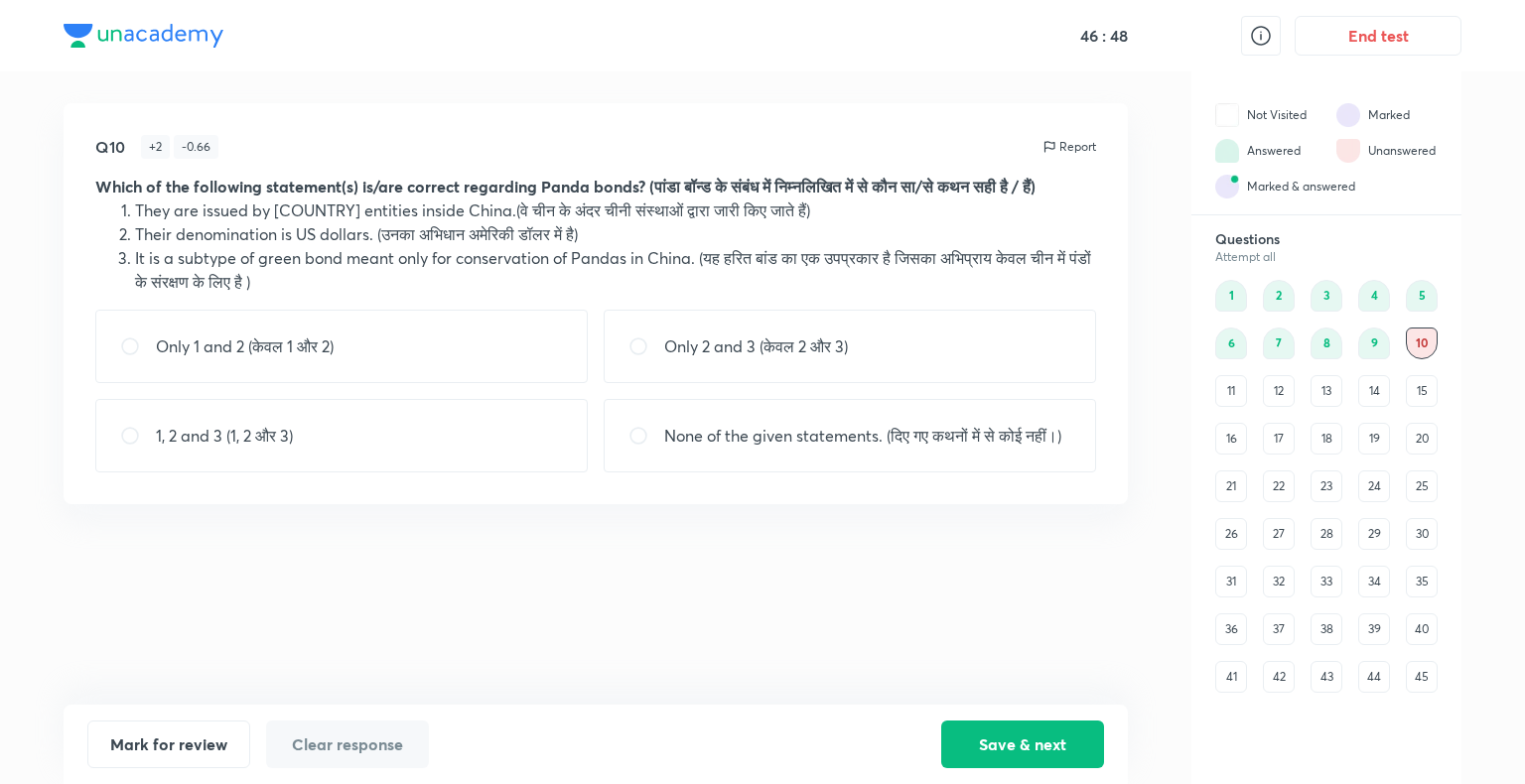 click at bounding box center [646, 436] 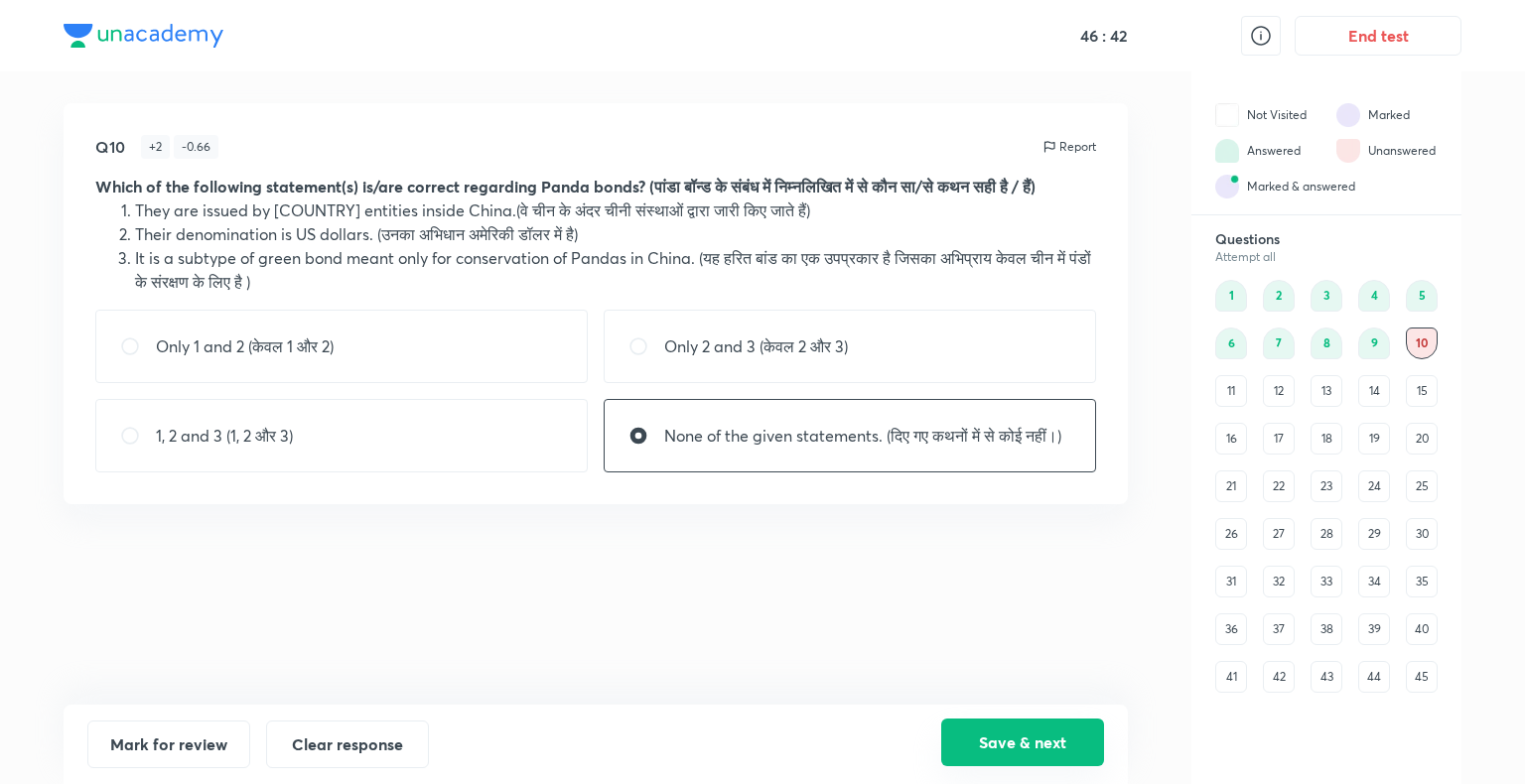 click on "Save & next" at bounding box center (1023, 742) 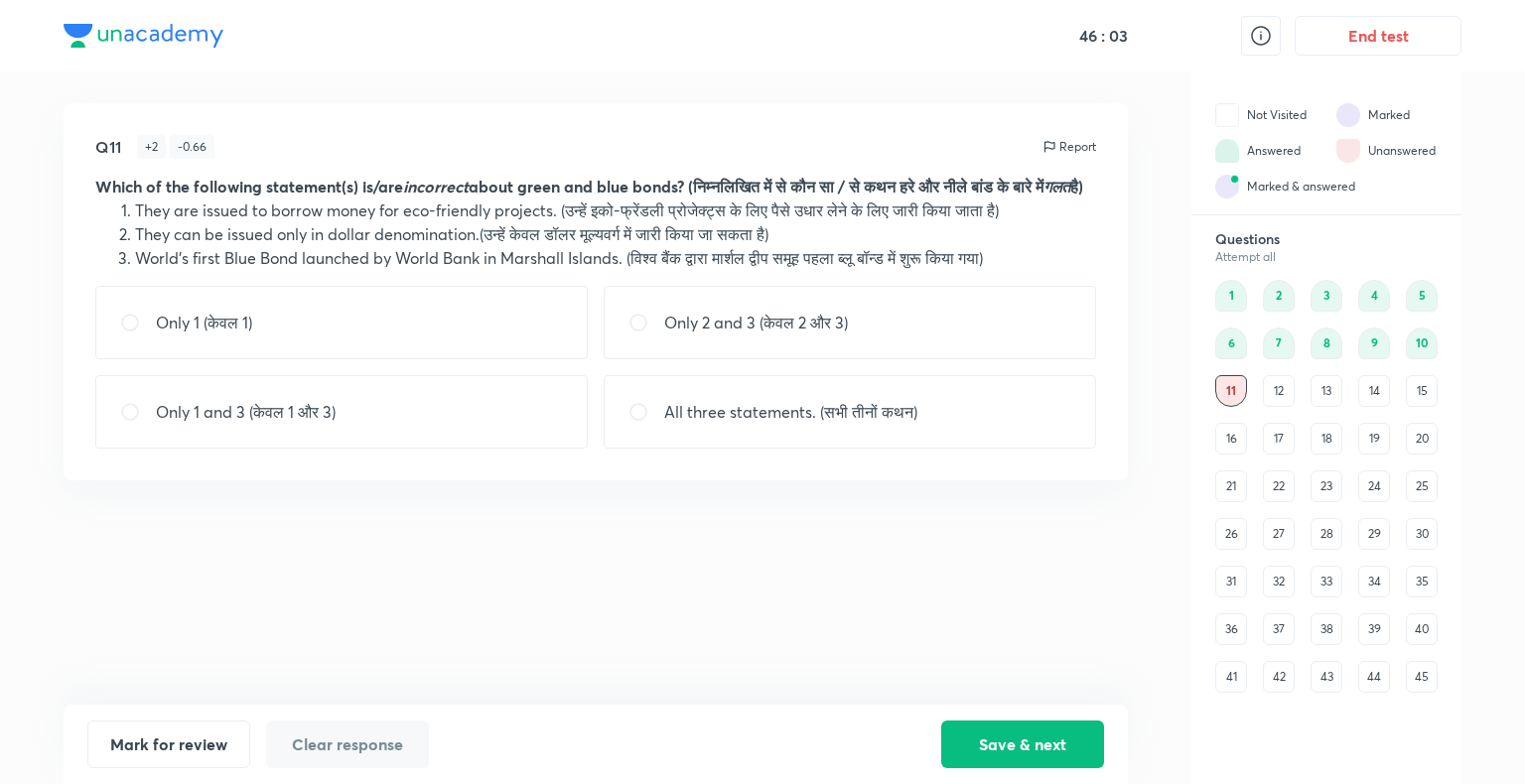 click on "Only 2 and 3 (केवल 2 और 3)" at bounding box center [756, 323] 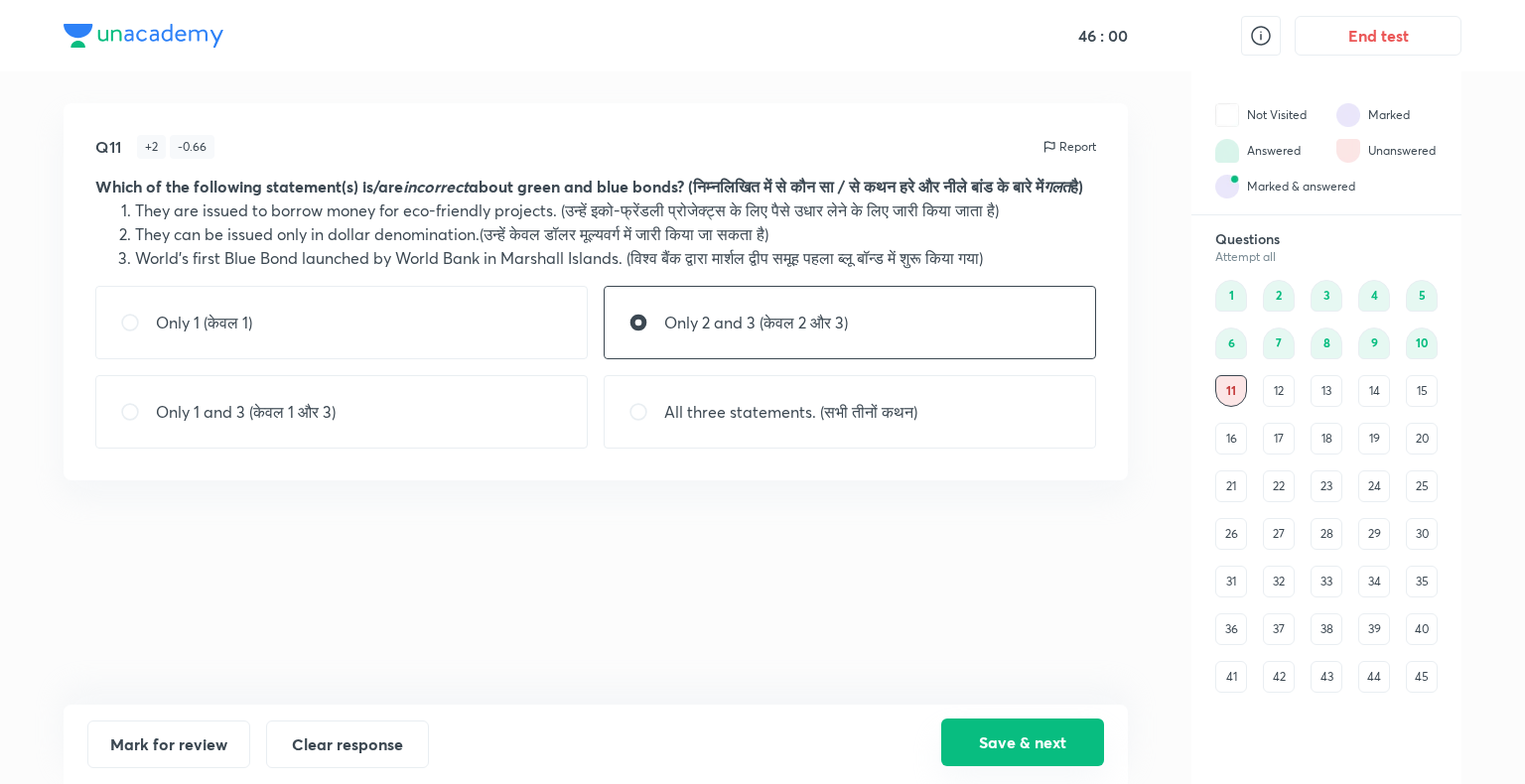 click on "Save & next" at bounding box center [1023, 742] 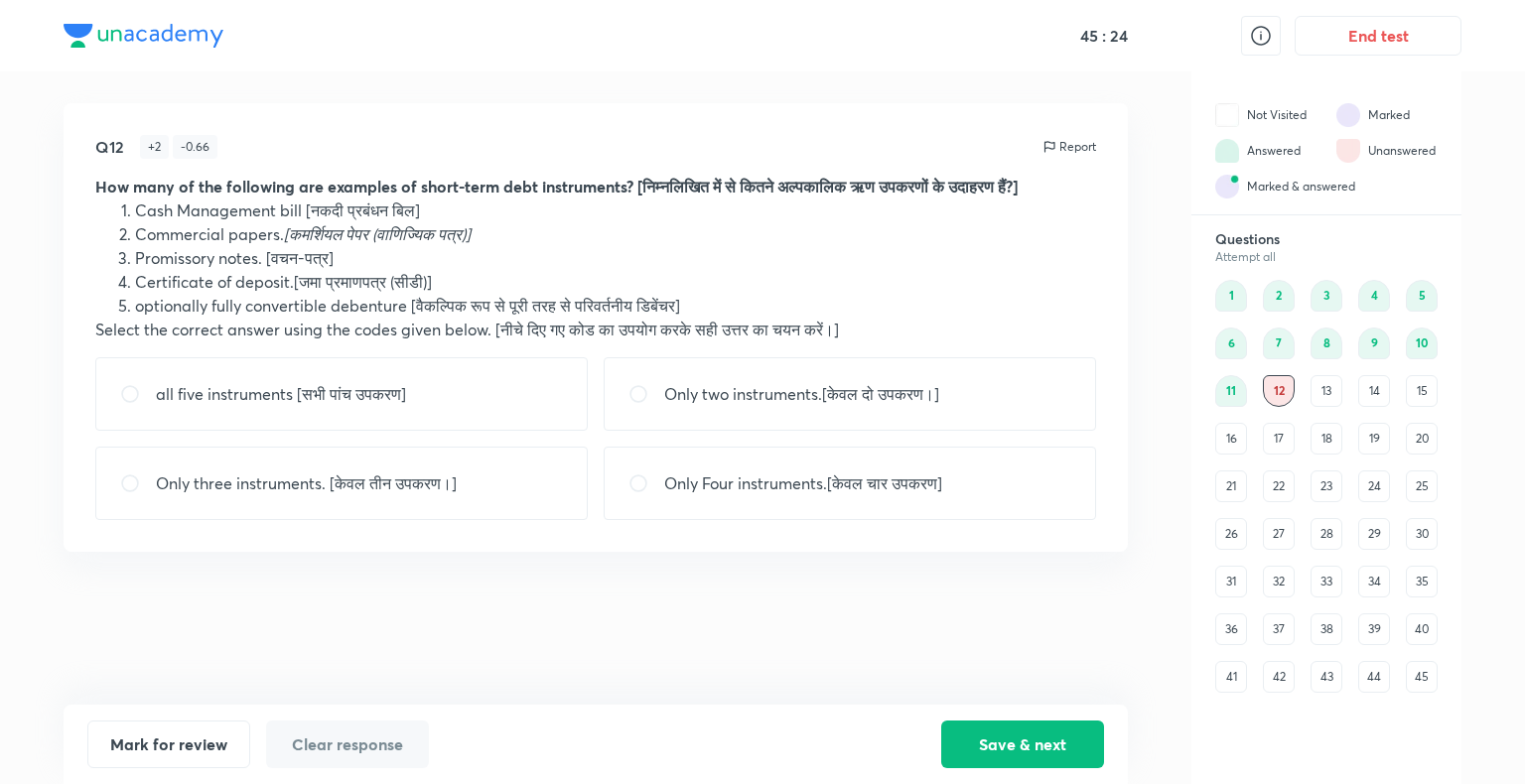 click on "Only Four instruments.[केवल चार उपकरण]" at bounding box center [803, 483] 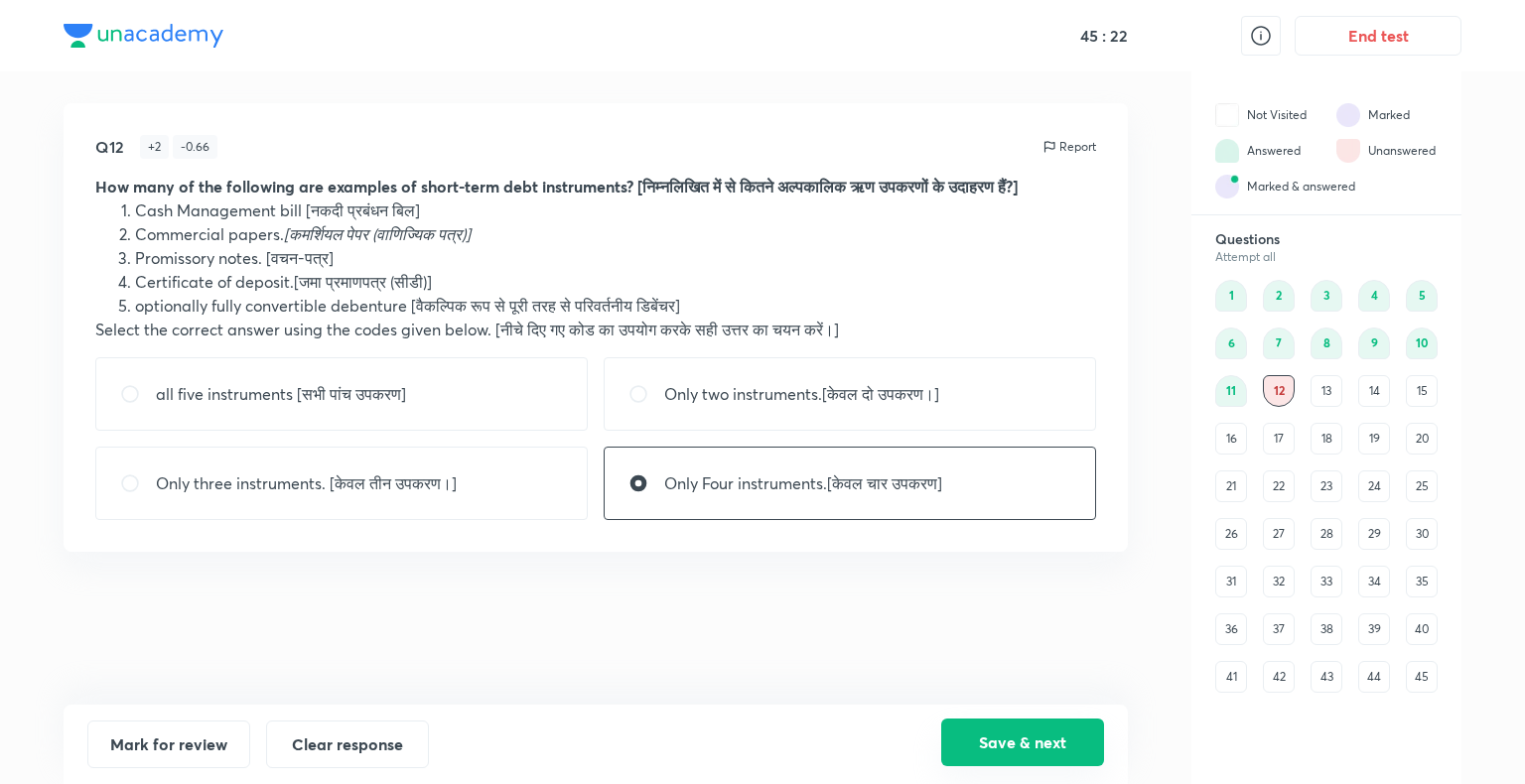 click on "Save & next" at bounding box center [1023, 742] 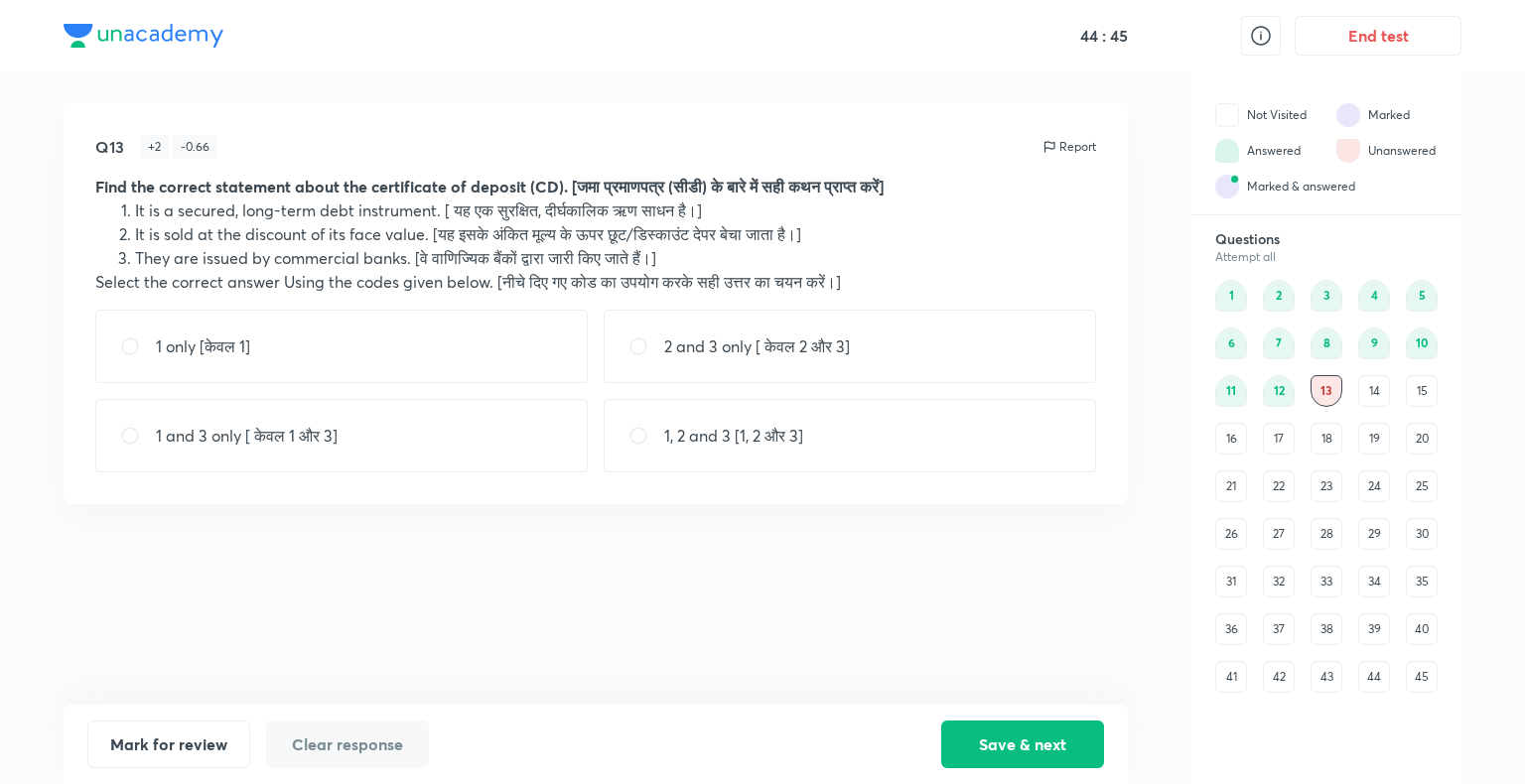 click on "2 and 3 only [ केवल 2 और 3]" at bounding box center (757, 346) 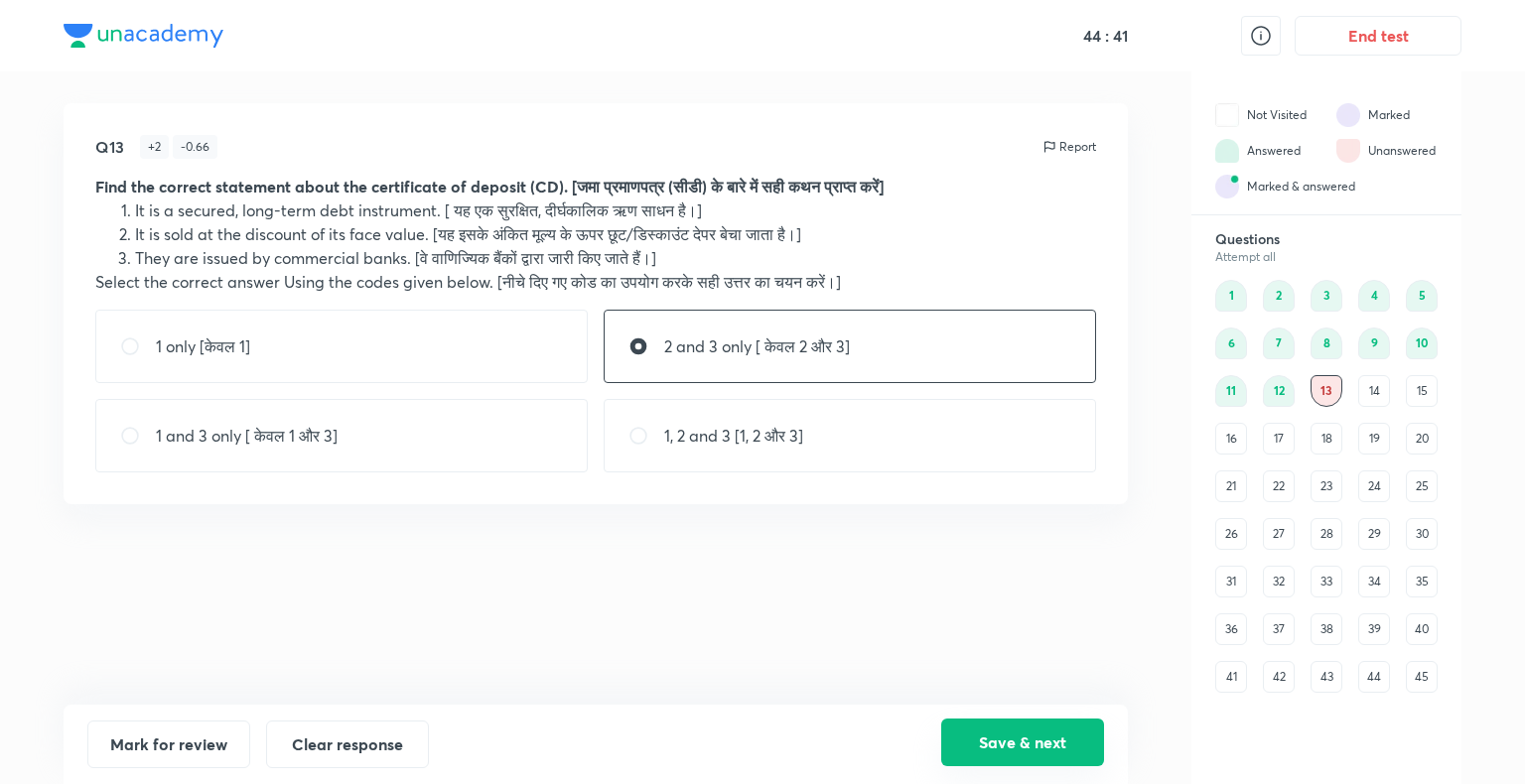 click on "Save & next" at bounding box center (1023, 742) 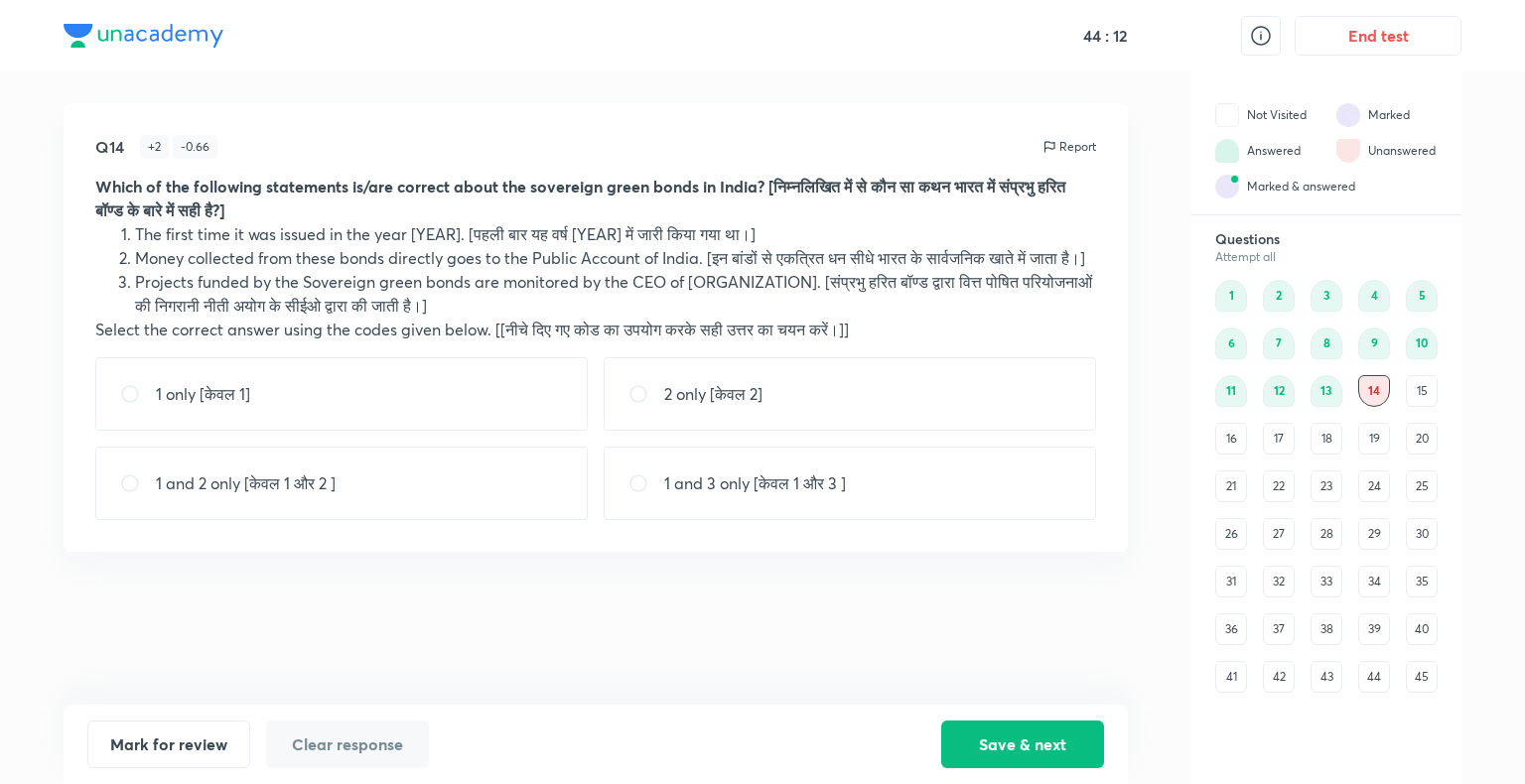 click on "2 only [केवल 2]" at bounding box center (713, 394) 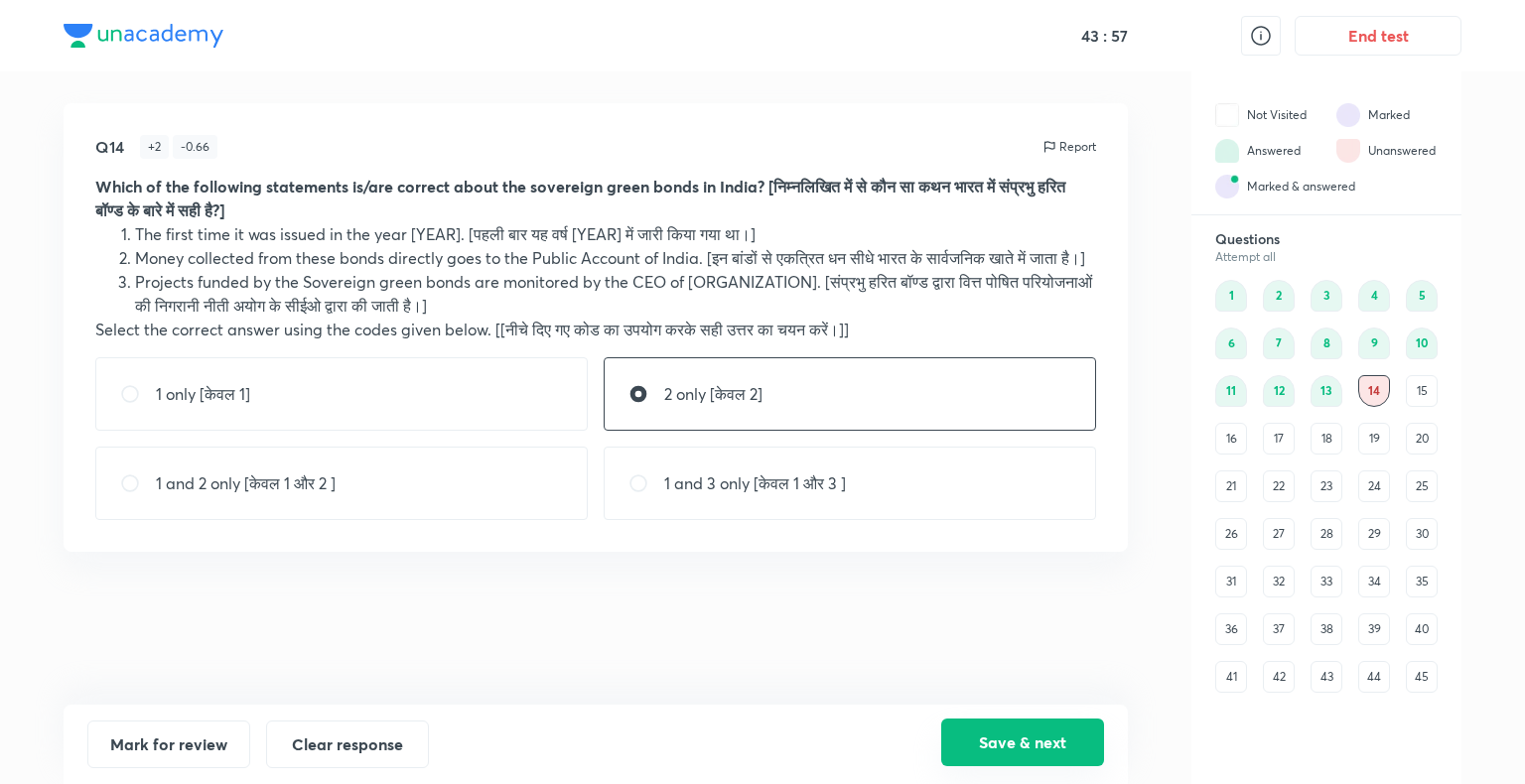click on "Save & next" at bounding box center (1023, 742) 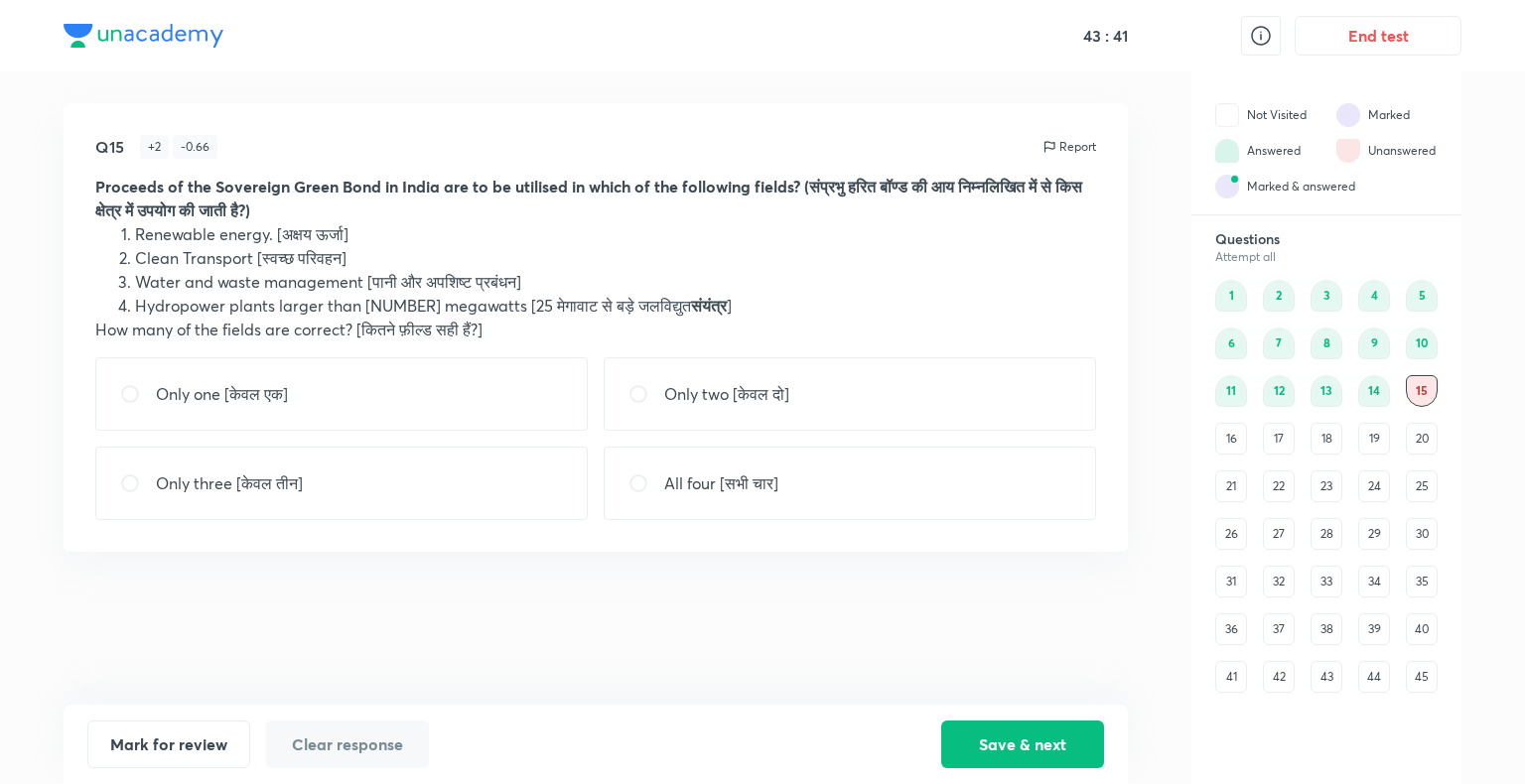 click on "Only three [केवल तीन]" at bounding box center [342, 483] 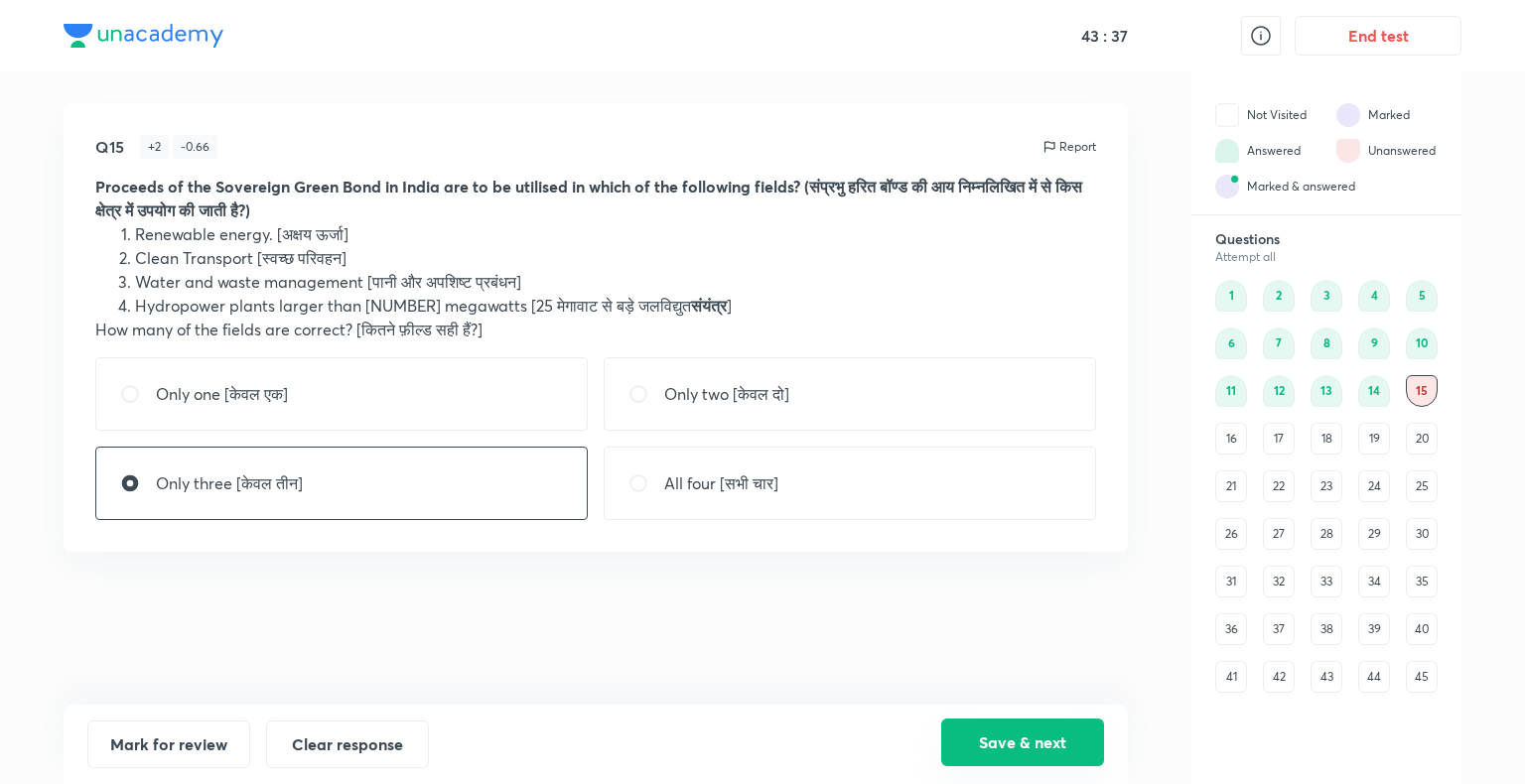 click on "Save & next" at bounding box center [1023, 742] 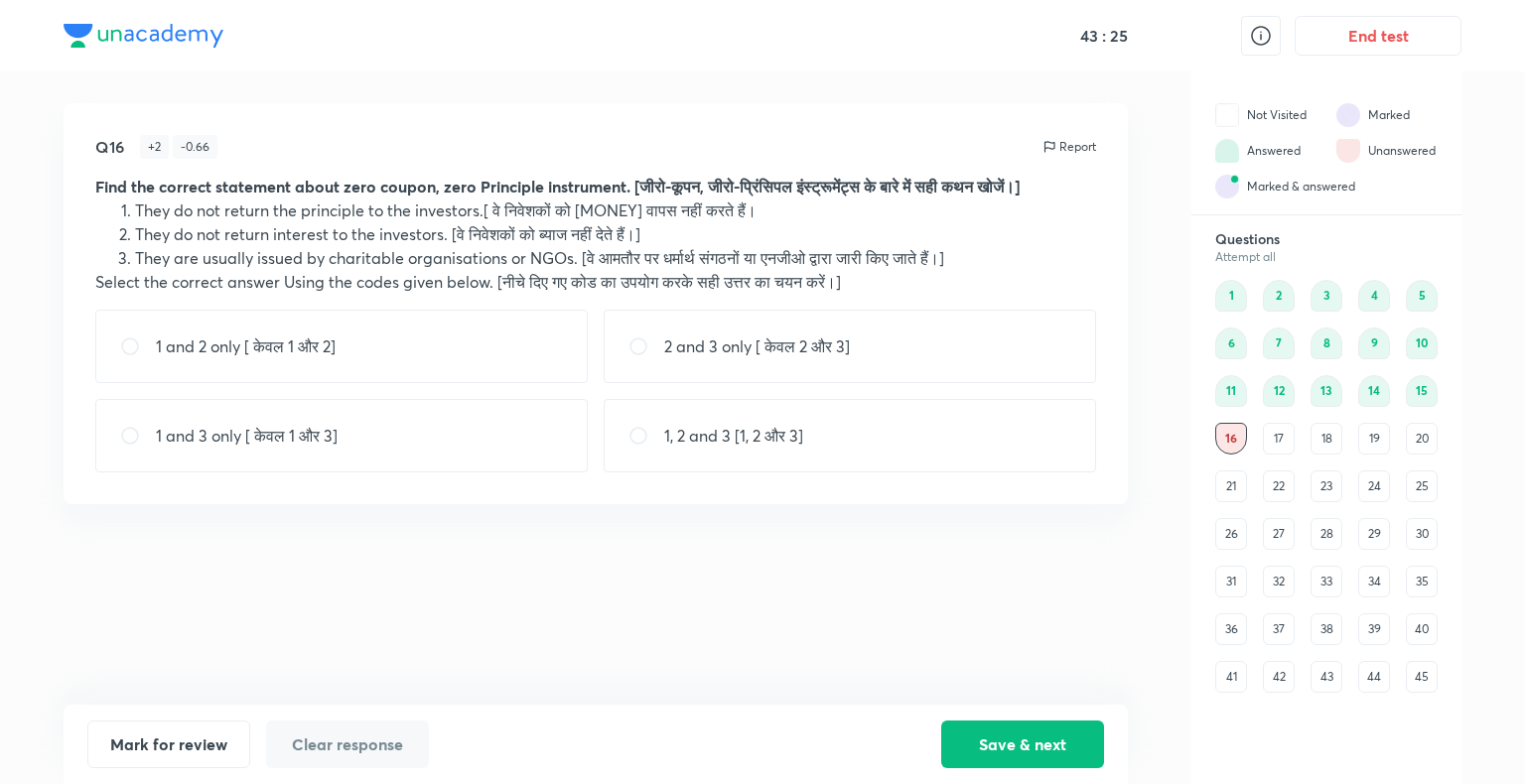 click on "1, 2 and 3 [1, 2 और 3]" at bounding box center [734, 436] 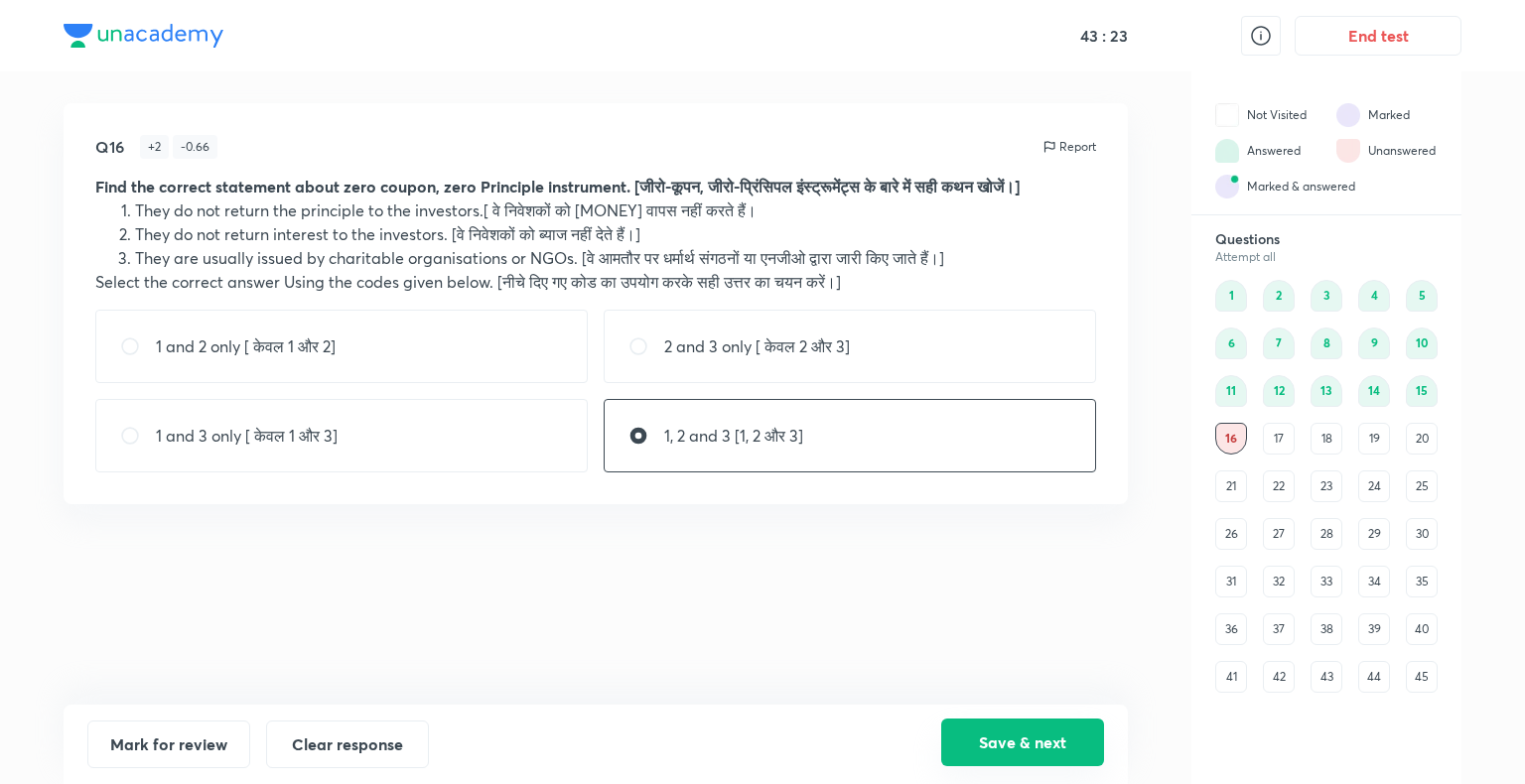 click on "Save & next" at bounding box center [1023, 742] 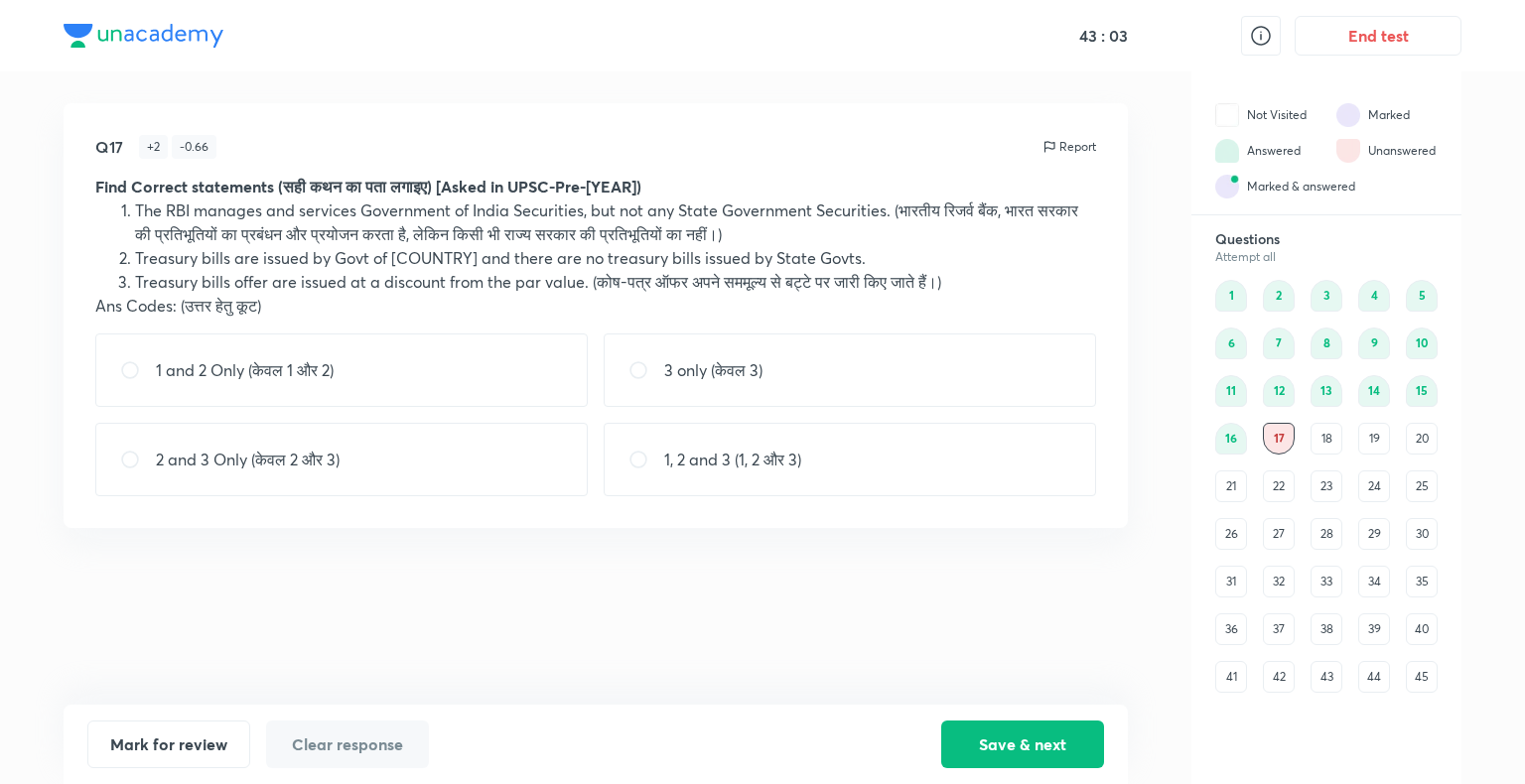 click on "2 and 3 Only (केवल 2 और 3)" at bounding box center [247, 459] 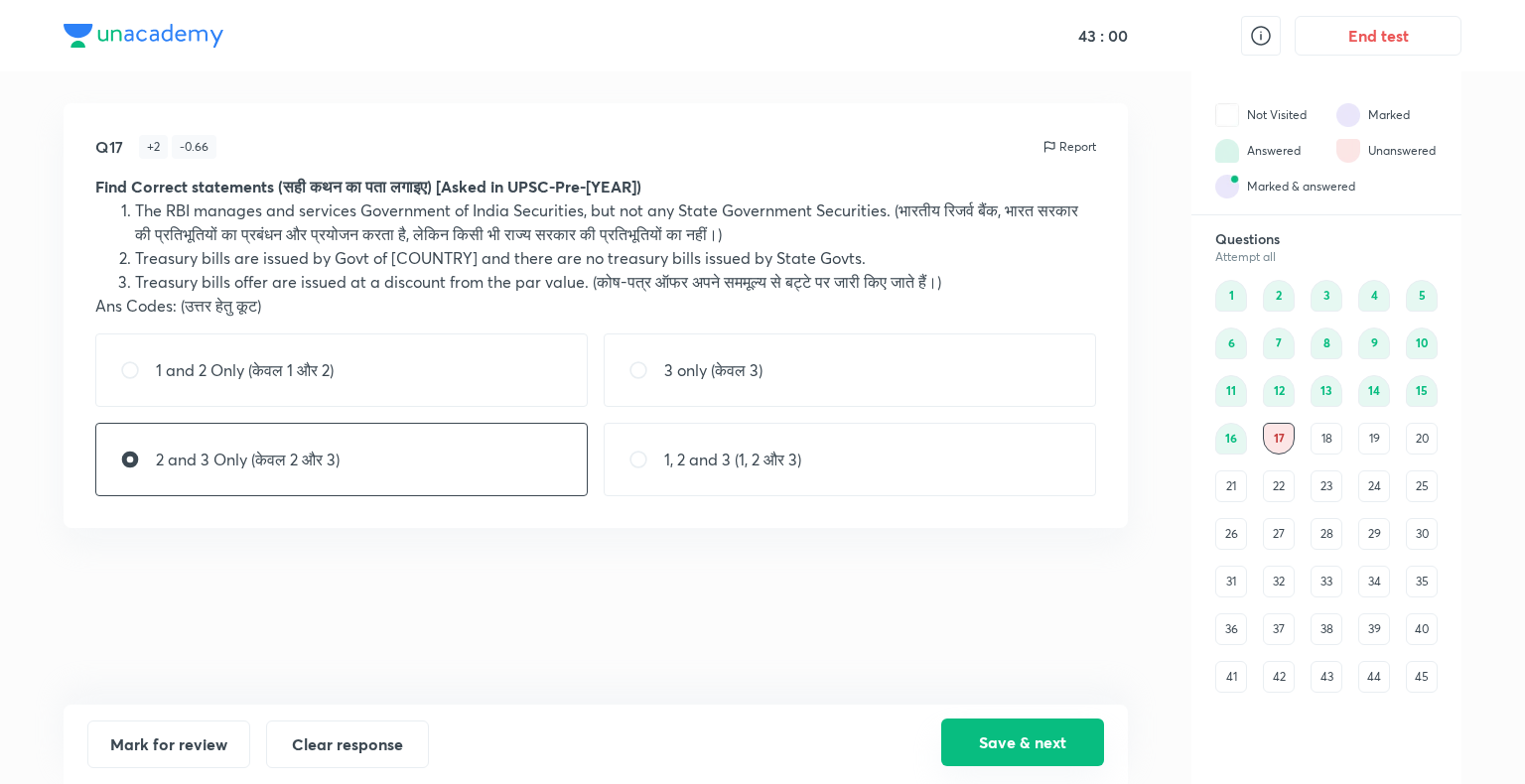 click on "Save & next" at bounding box center (1023, 742) 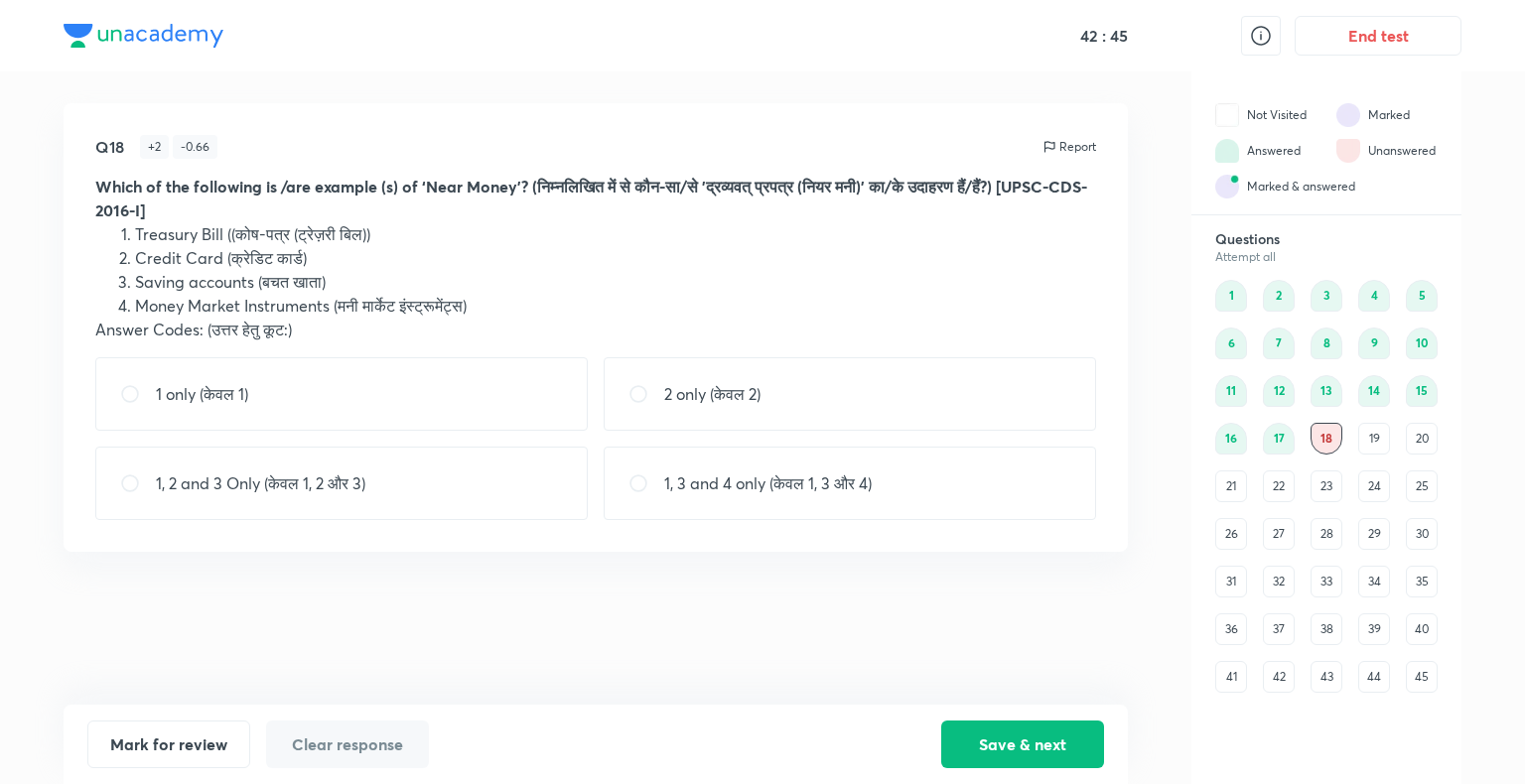 click on "1, 3 and 4 only (केवल 1, 3 और 4)" at bounding box center [767, 483] 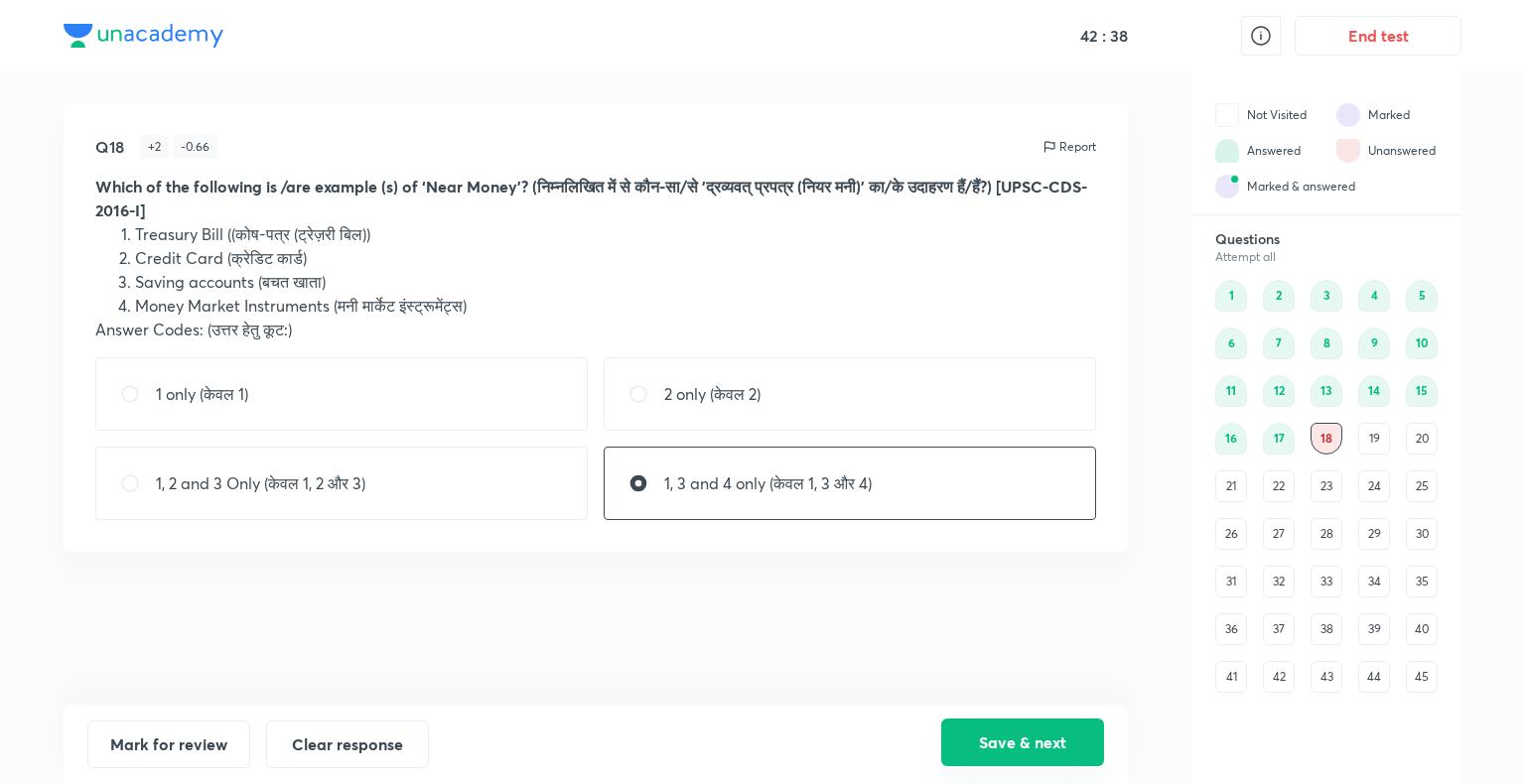 click on "Save & next" at bounding box center [1023, 742] 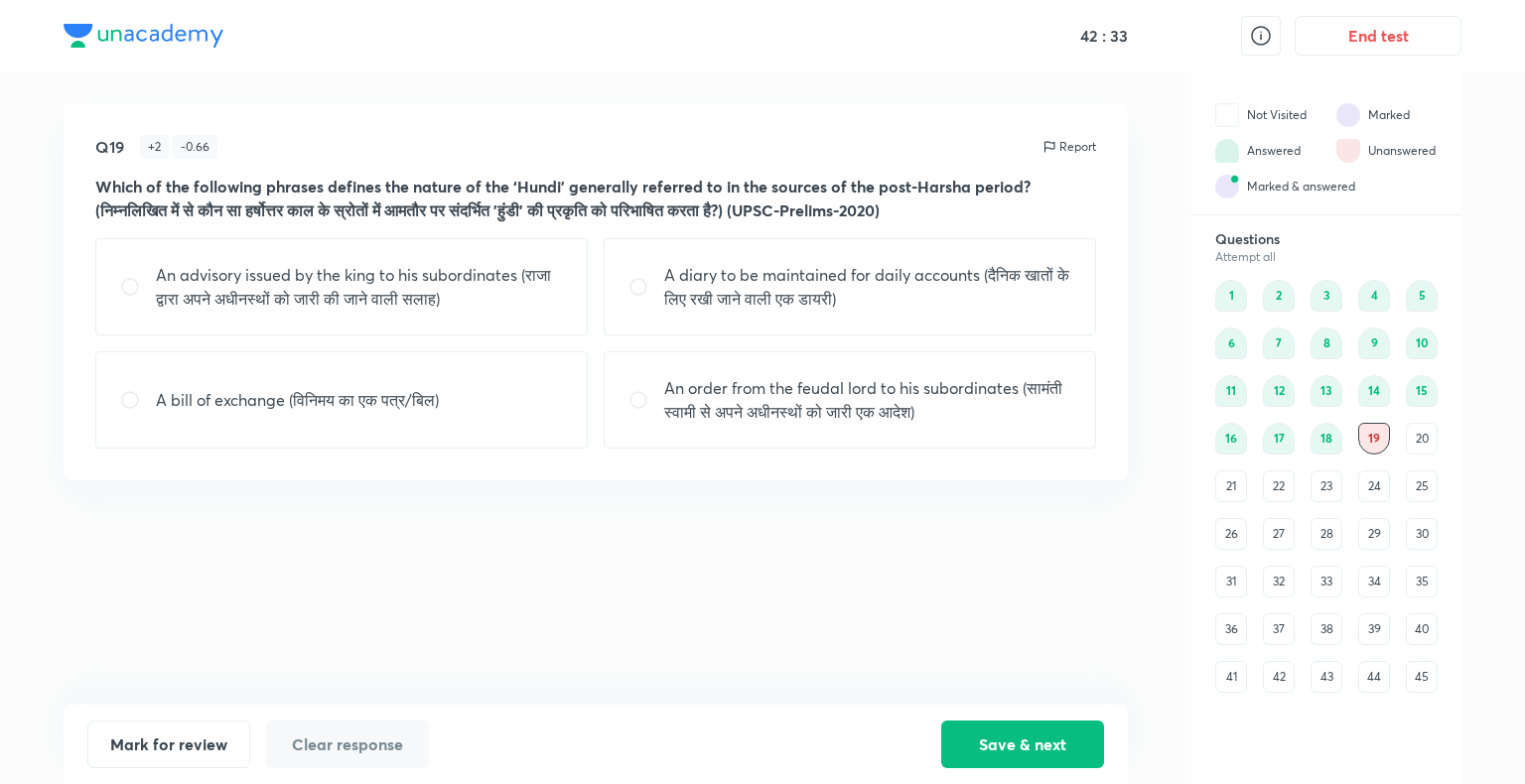 click on "A bill of exchange (विनिमय का एक पत्र/बिल)" at bounding box center (342, 400) 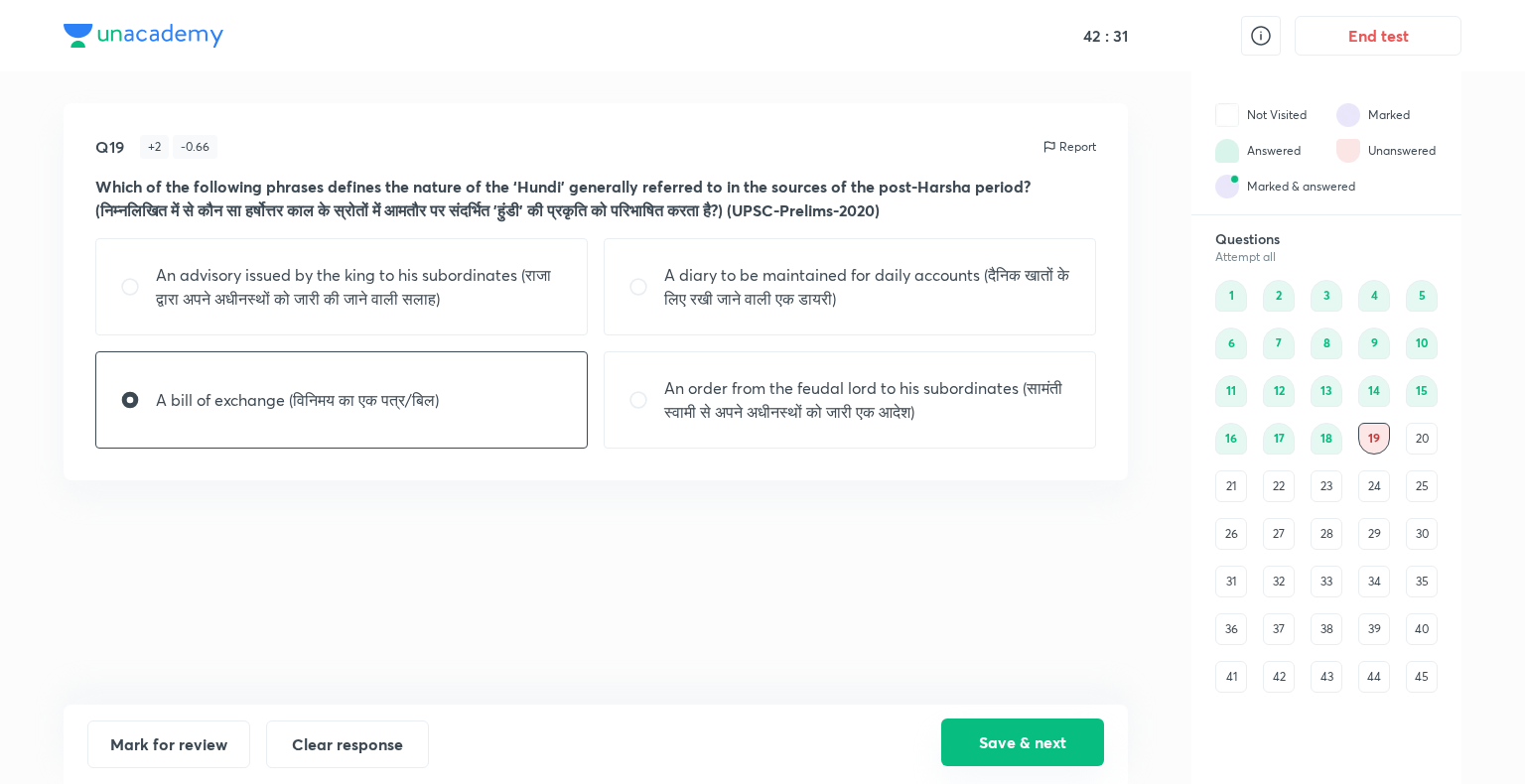 click on "Save & next" at bounding box center (1023, 742) 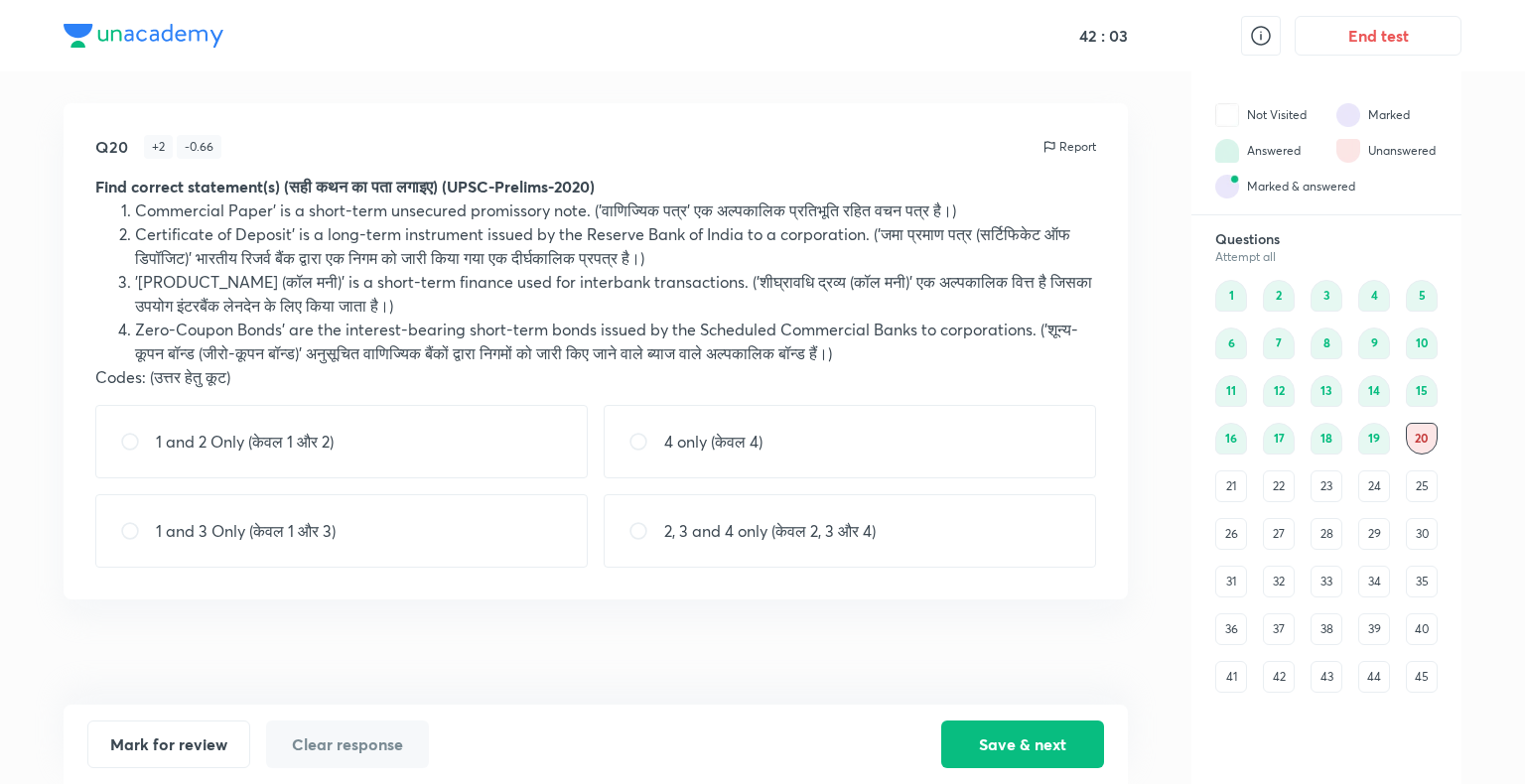 click on "1 and 3 Only (केवल 1 और 3)" at bounding box center (245, 531) 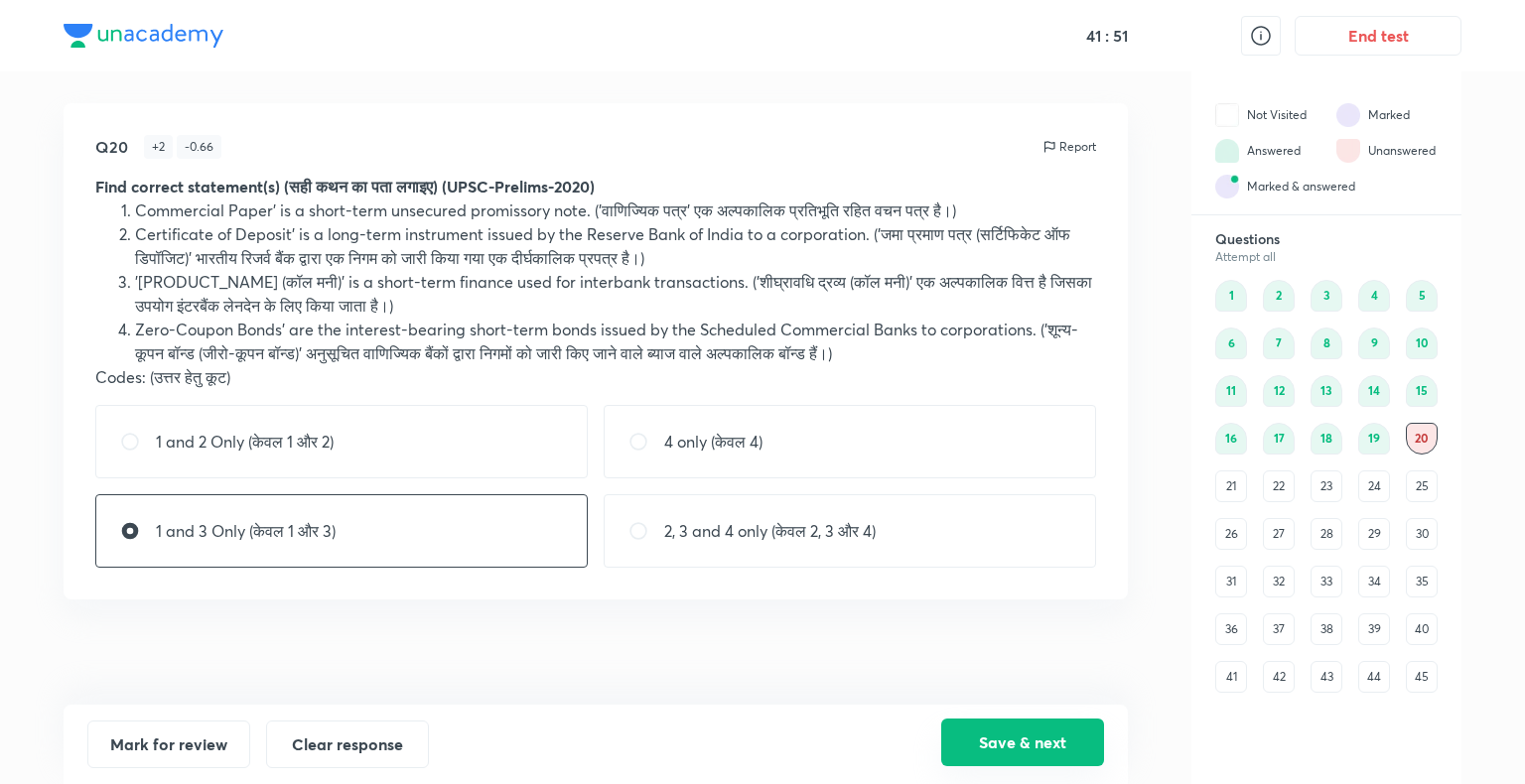 click on "Save & next" at bounding box center [1023, 742] 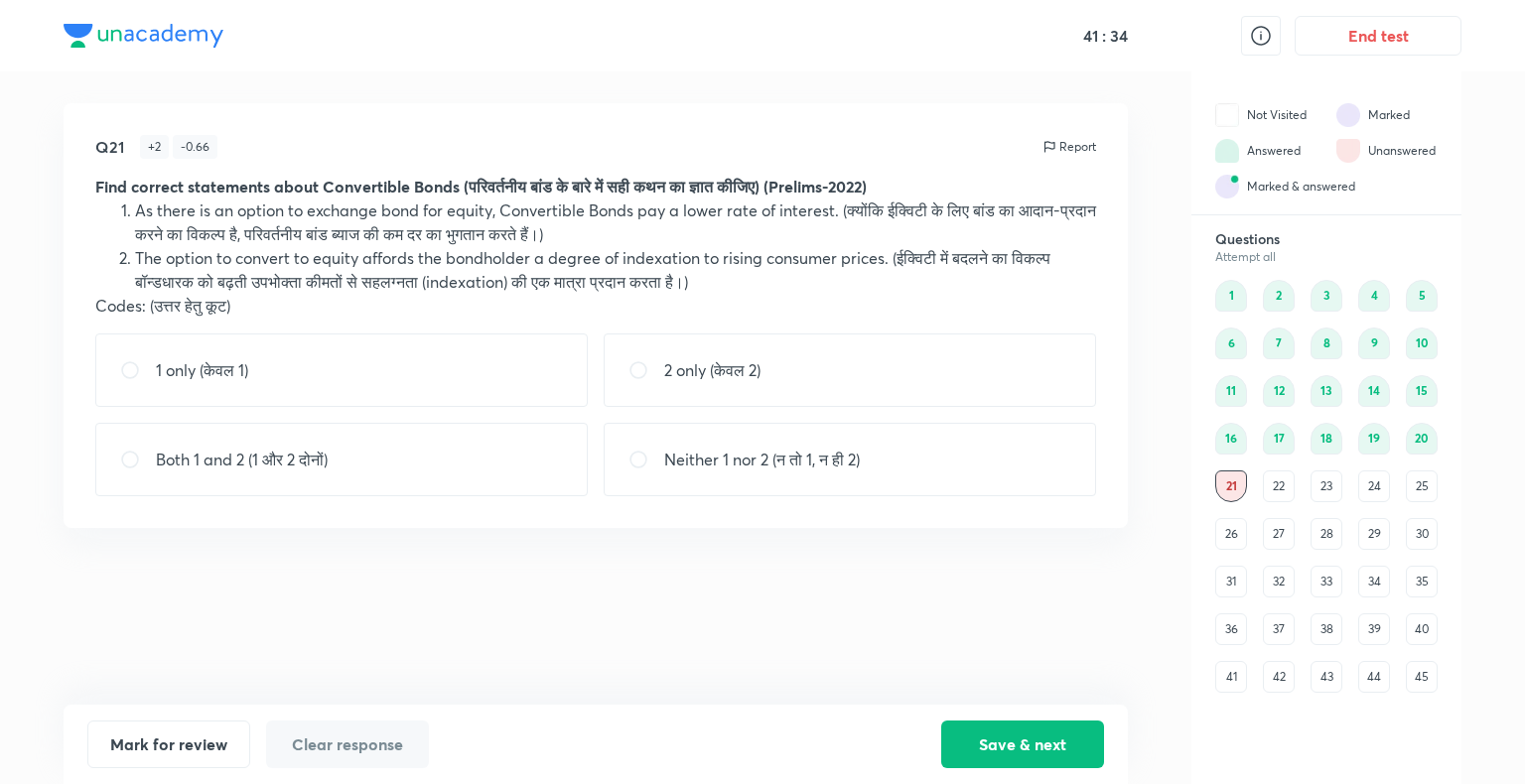 click on "Both 1 and 2 (1 और 2 दोनों)" at bounding box center [342, 459] 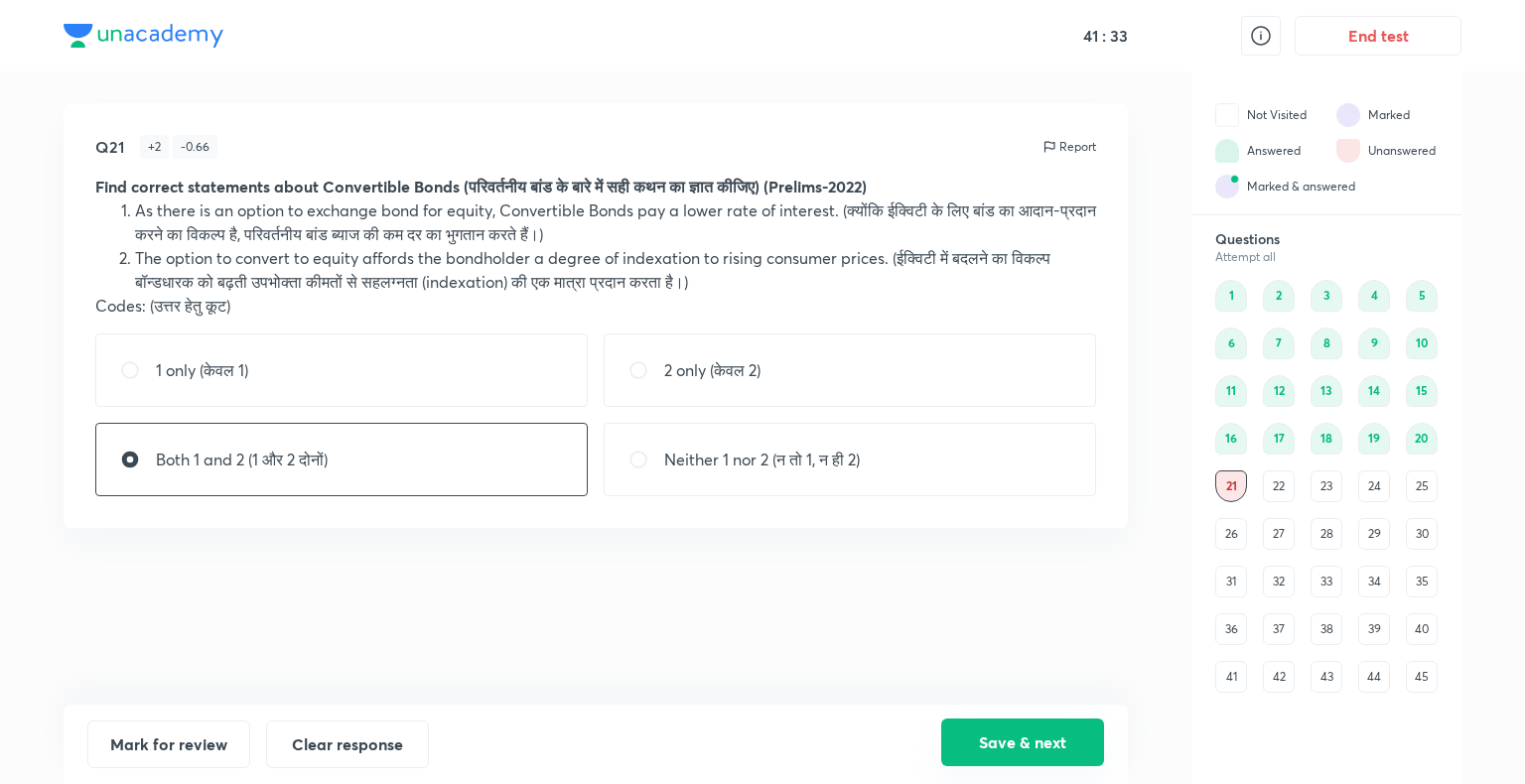 click on "Save & next" at bounding box center (1023, 742) 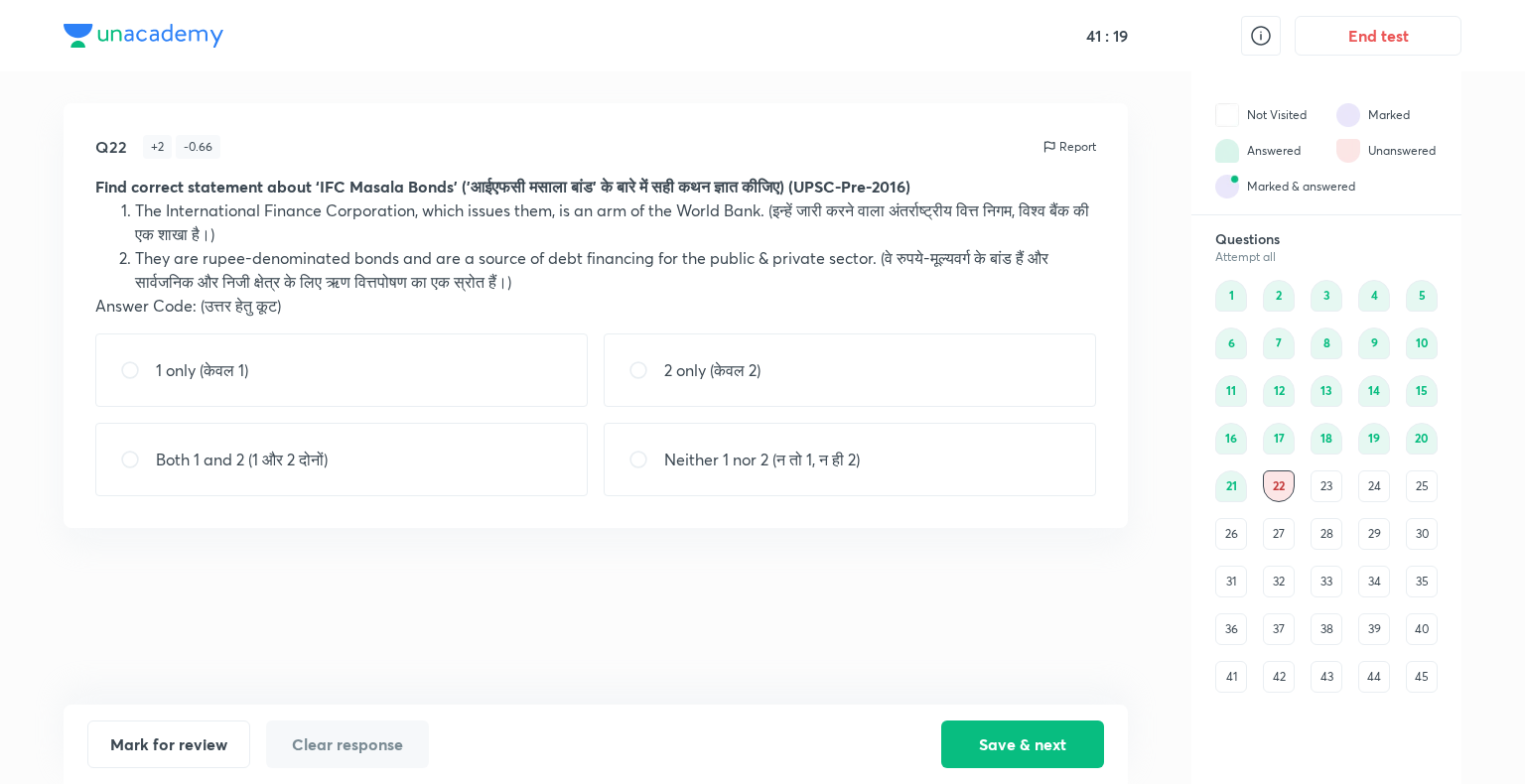 click on "Both 1 and 2 (1 और 2 दोनों)" at bounding box center [342, 459] 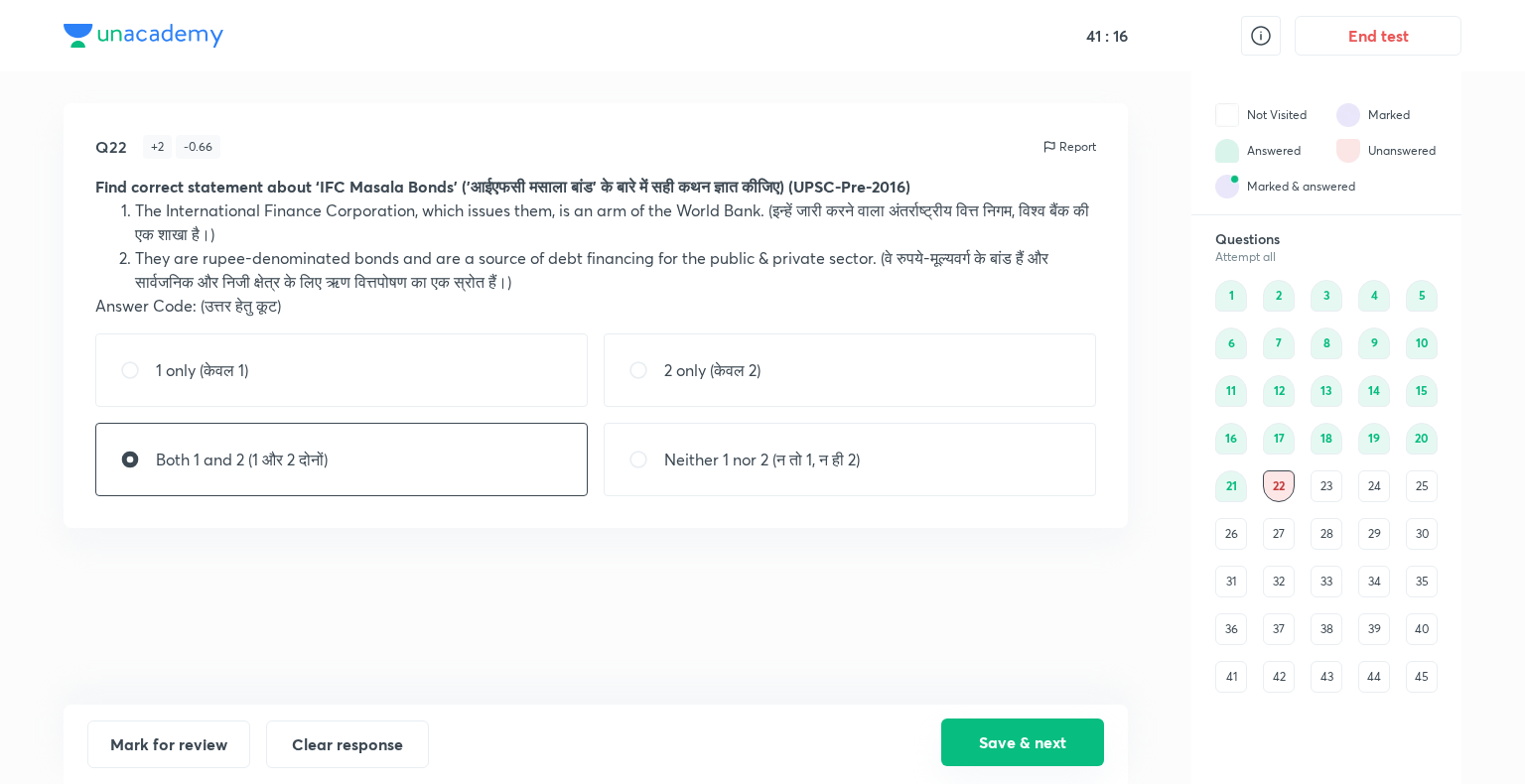 click on "Save & next" at bounding box center [1023, 742] 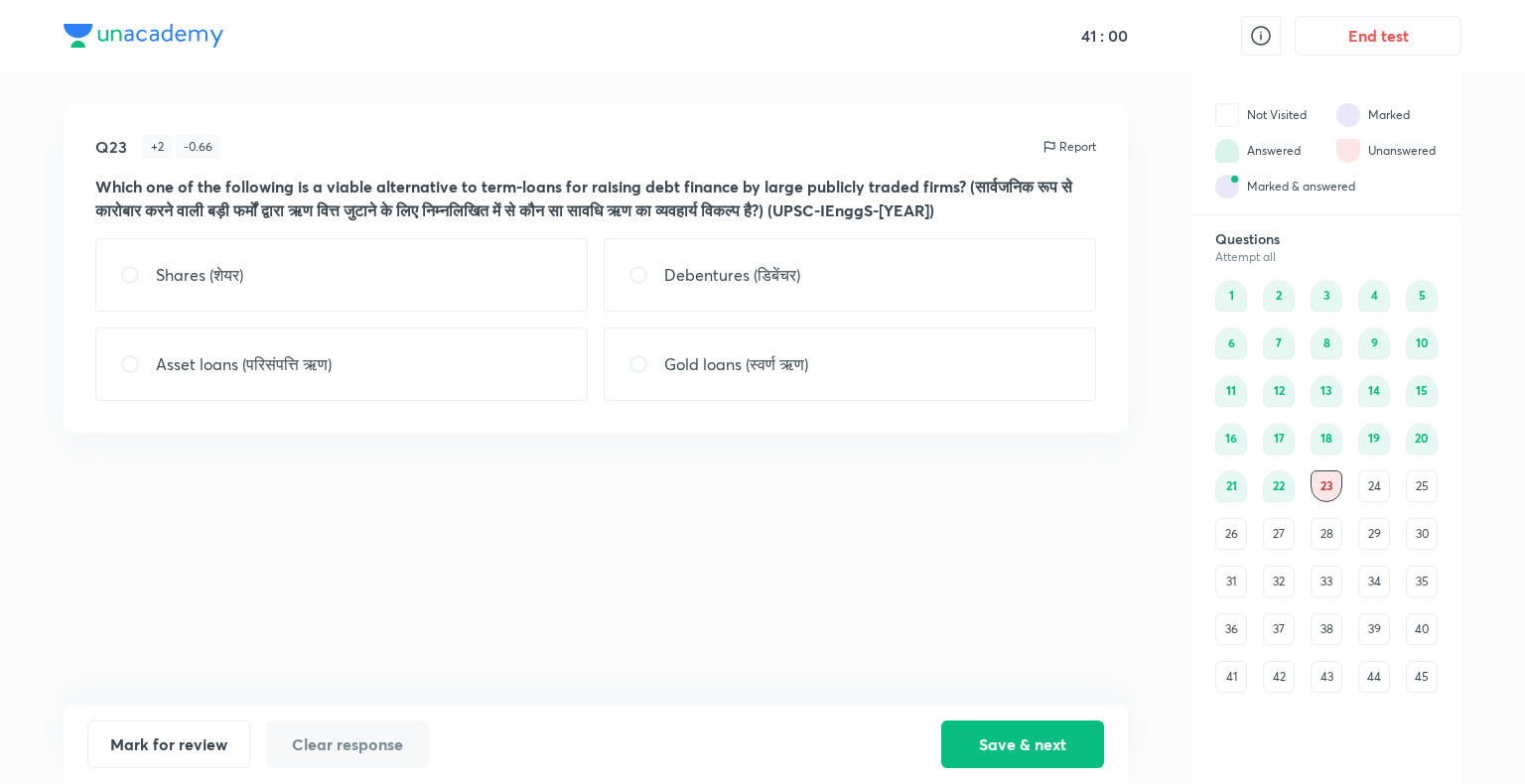 click on "Debentures (डिबेंचर)" at bounding box center (732, 275) 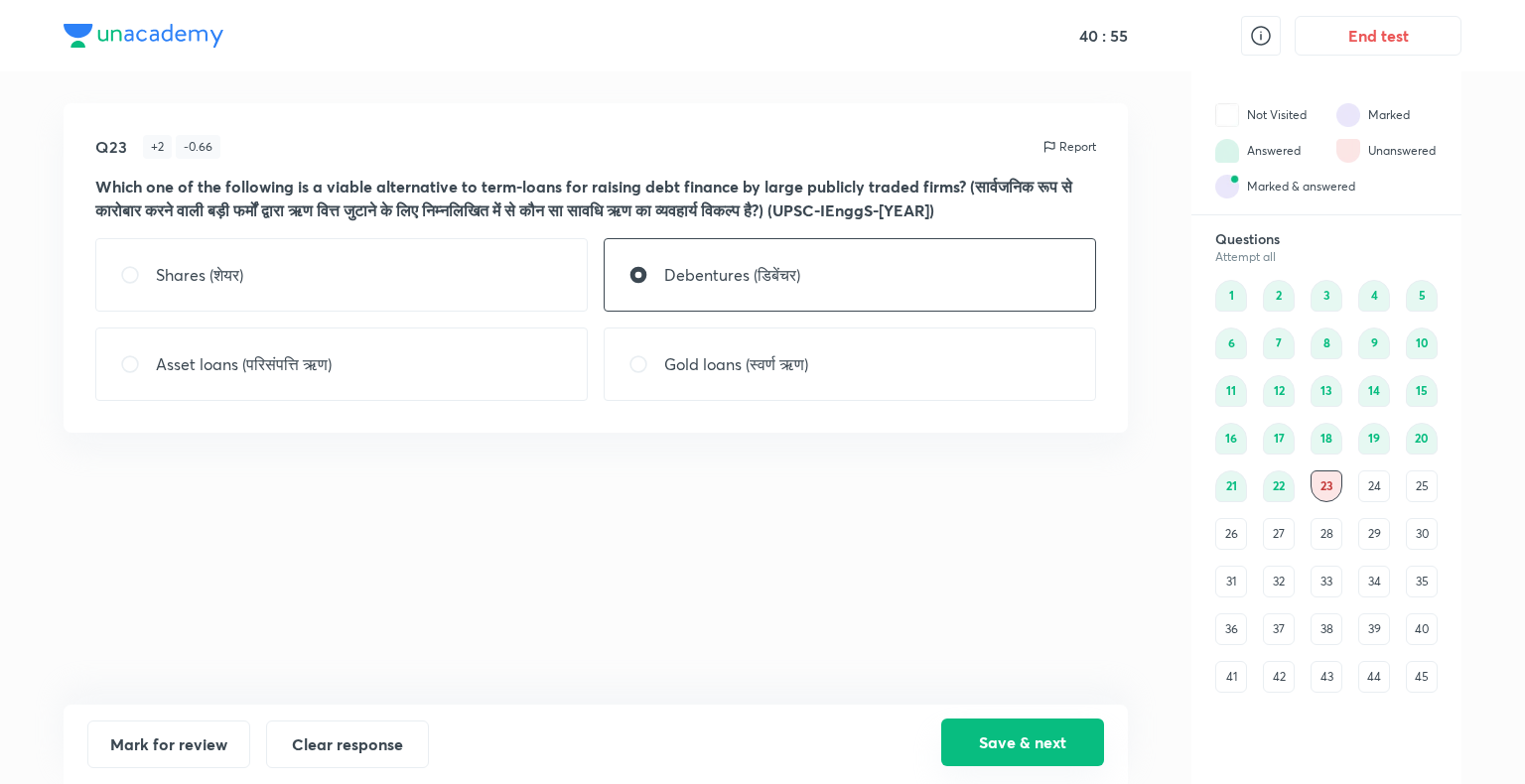 click on "Save & next" at bounding box center (1023, 742) 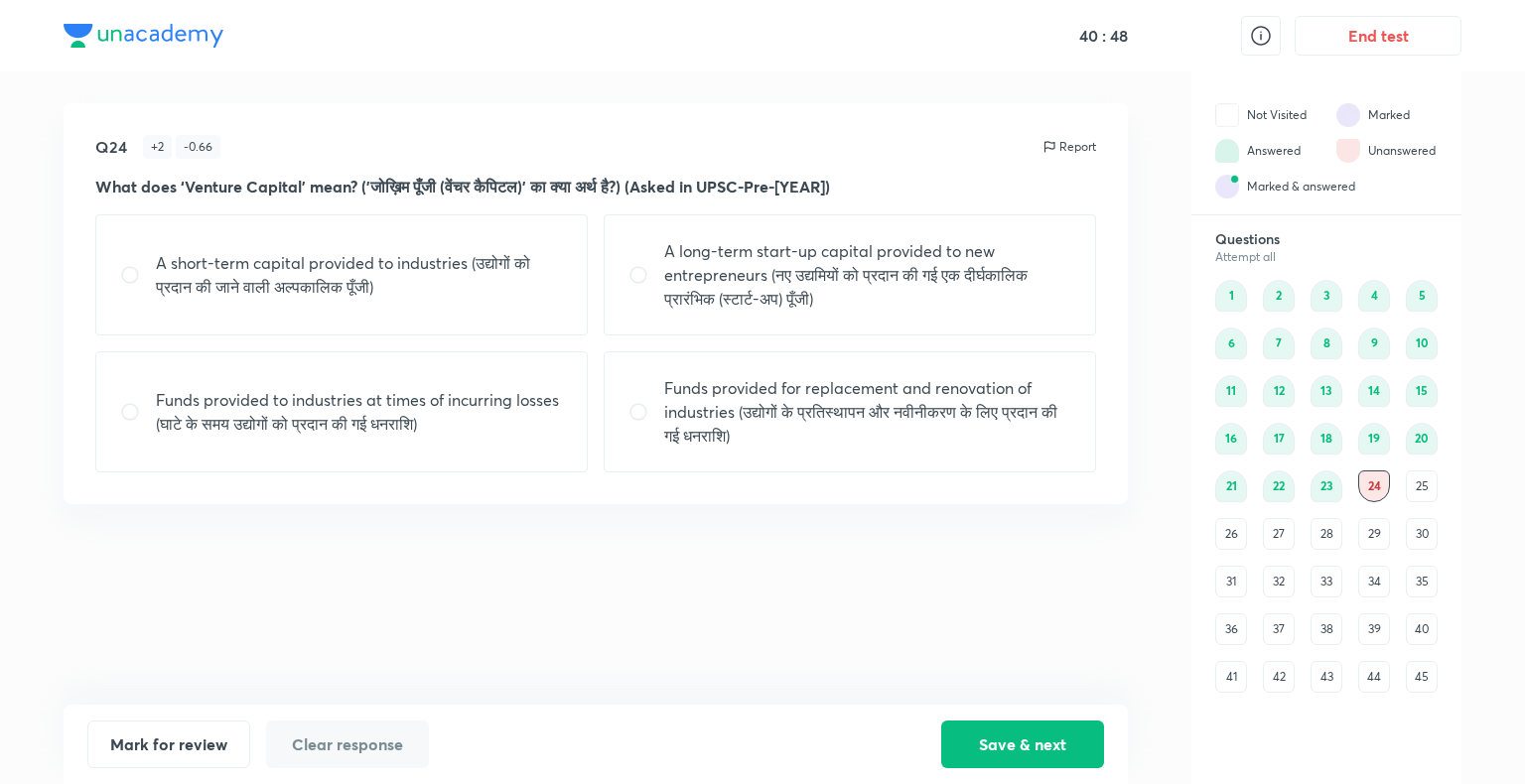 click on "A long-term start-up capital provided to new entrepreneurs (नए उद्यमियों को प्रदान की गई एक दीर्घकालिक प्रारंभिक (स्टार्ट-अप) पूँजी)" at bounding box center (868, 275) 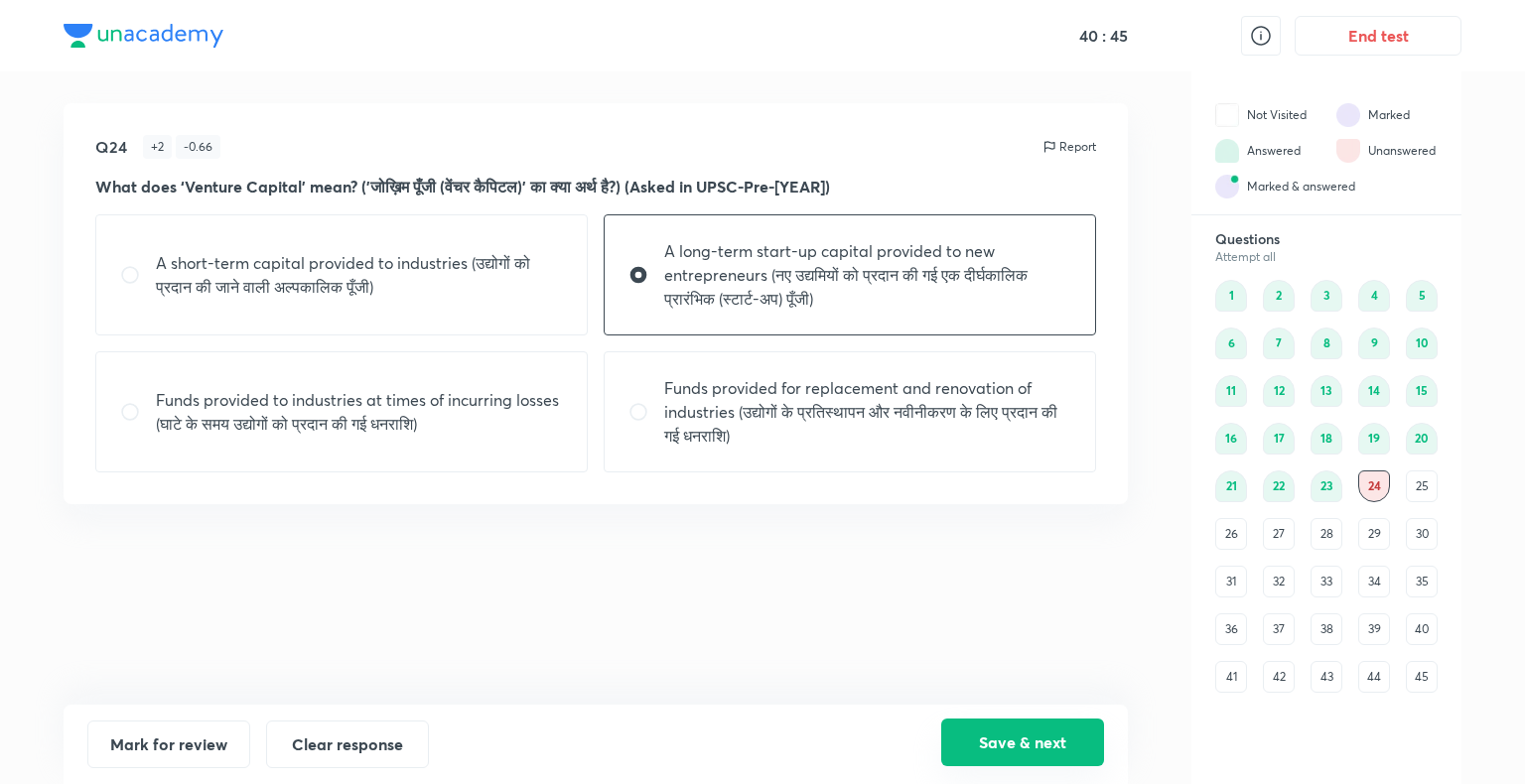 click on "Save & next" at bounding box center [1023, 742] 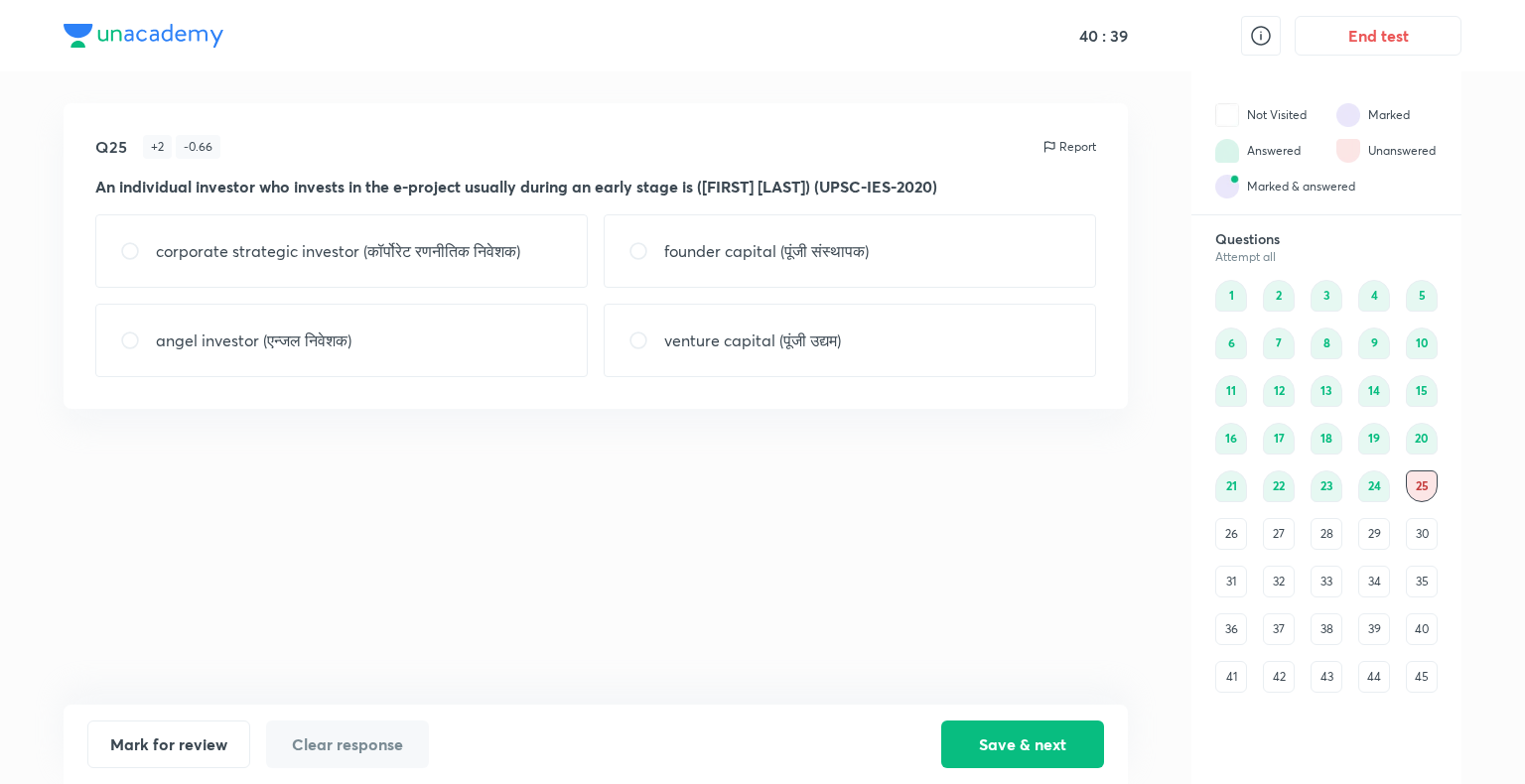click on "angel investor (एन्जल निवेशक)" at bounding box center (342, 340) 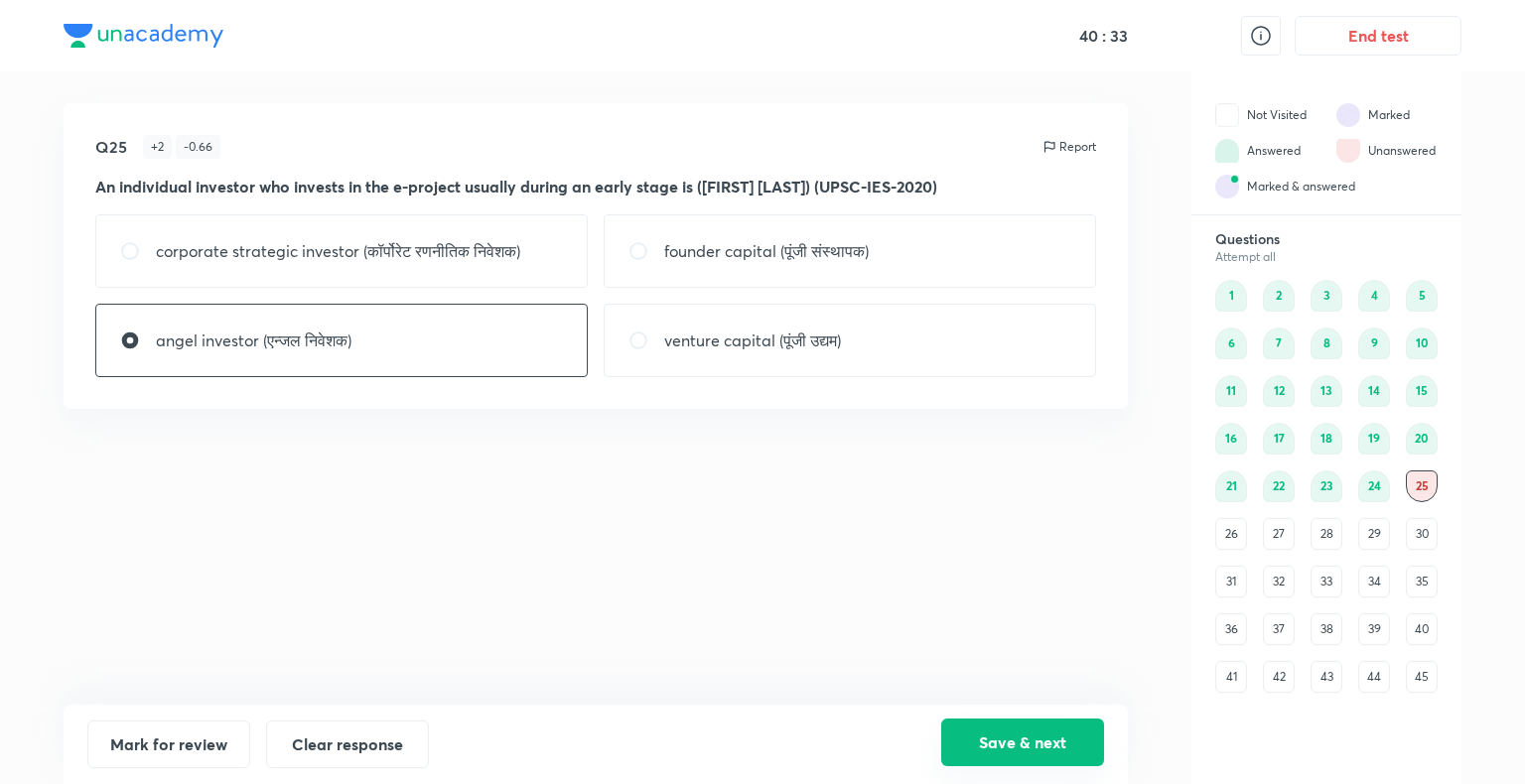 click on "Save & next" at bounding box center (1023, 742) 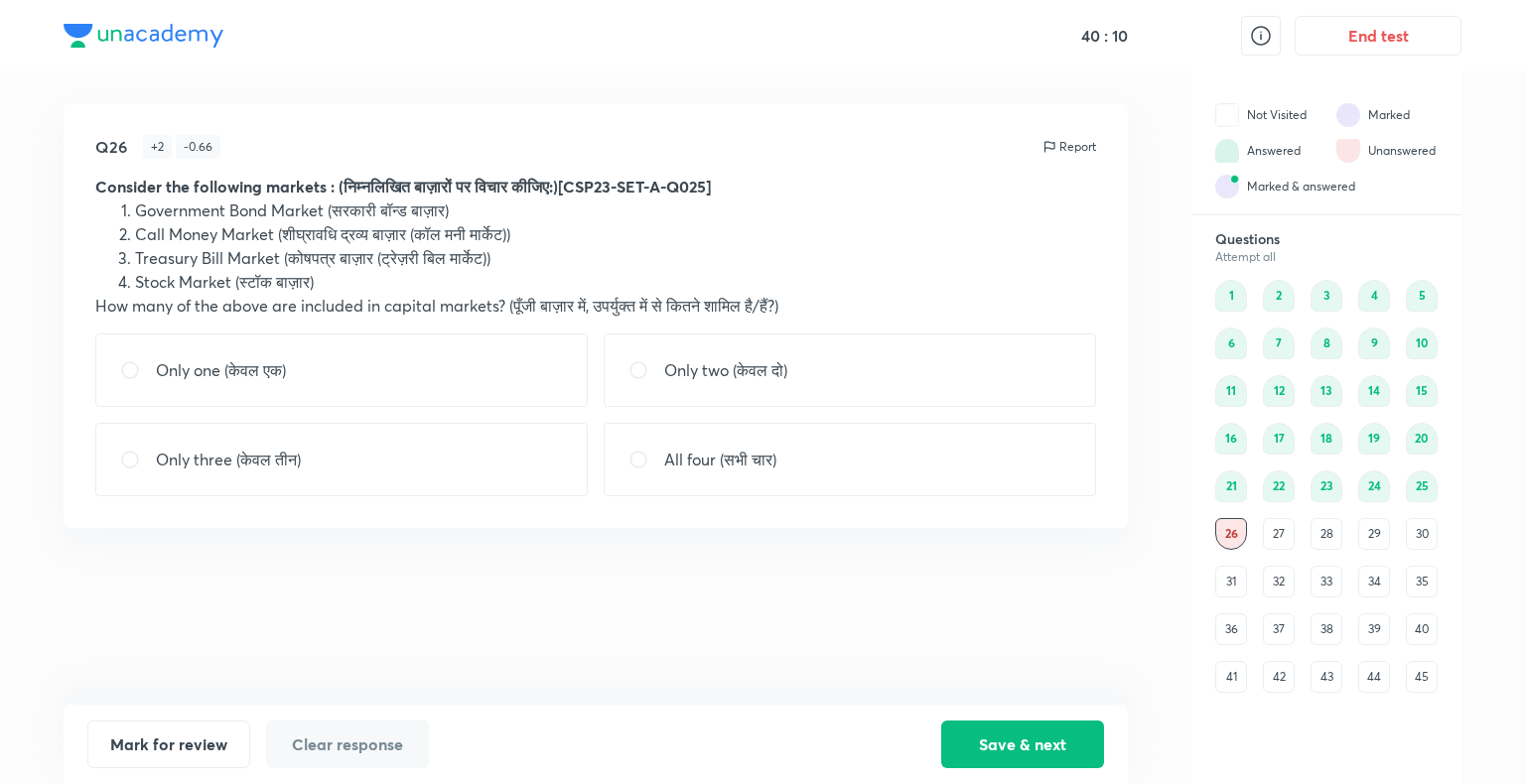 click on "Only two (केवल दो)" at bounding box center (726, 370) 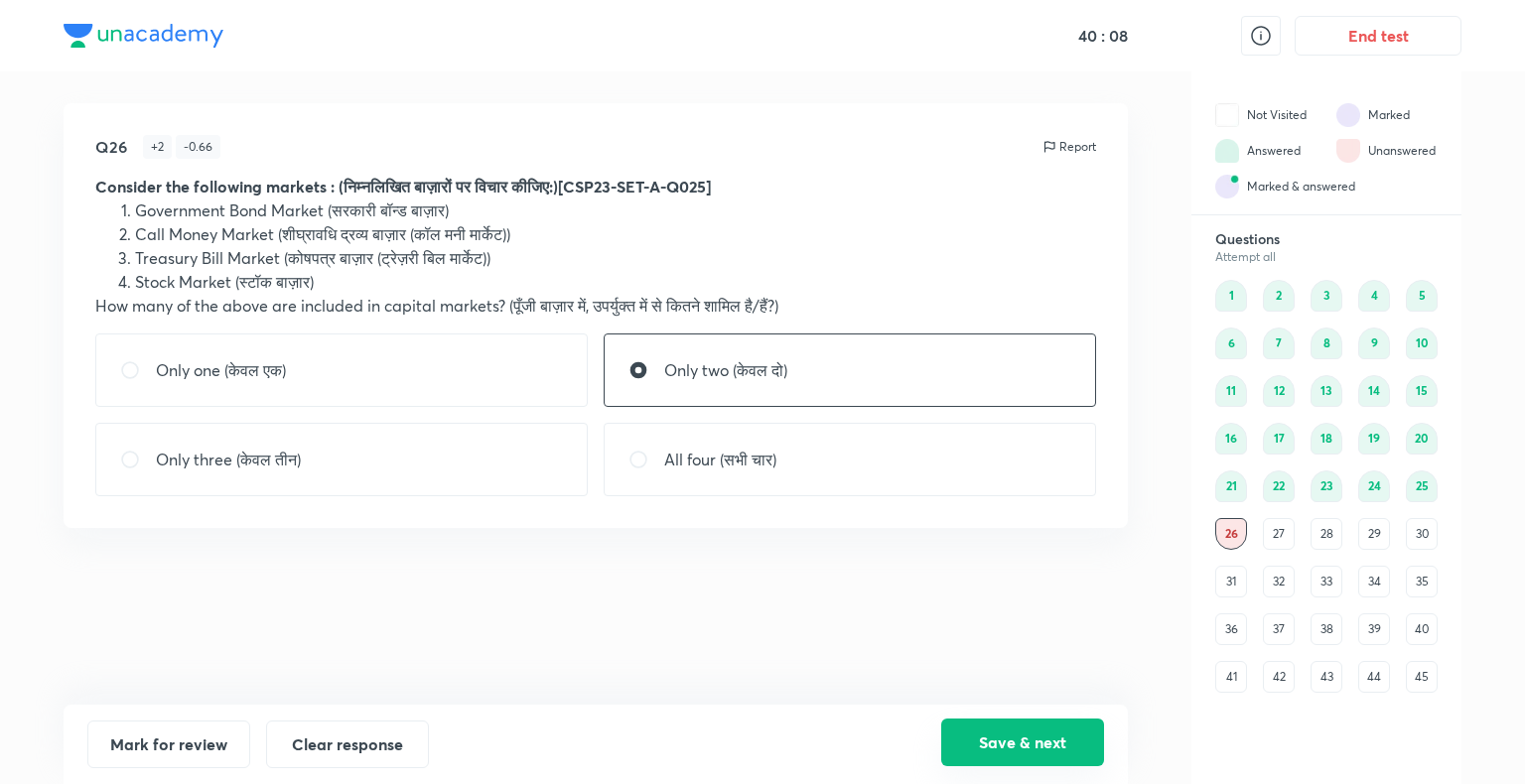 click on "Save & next" at bounding box center [1023, 742] 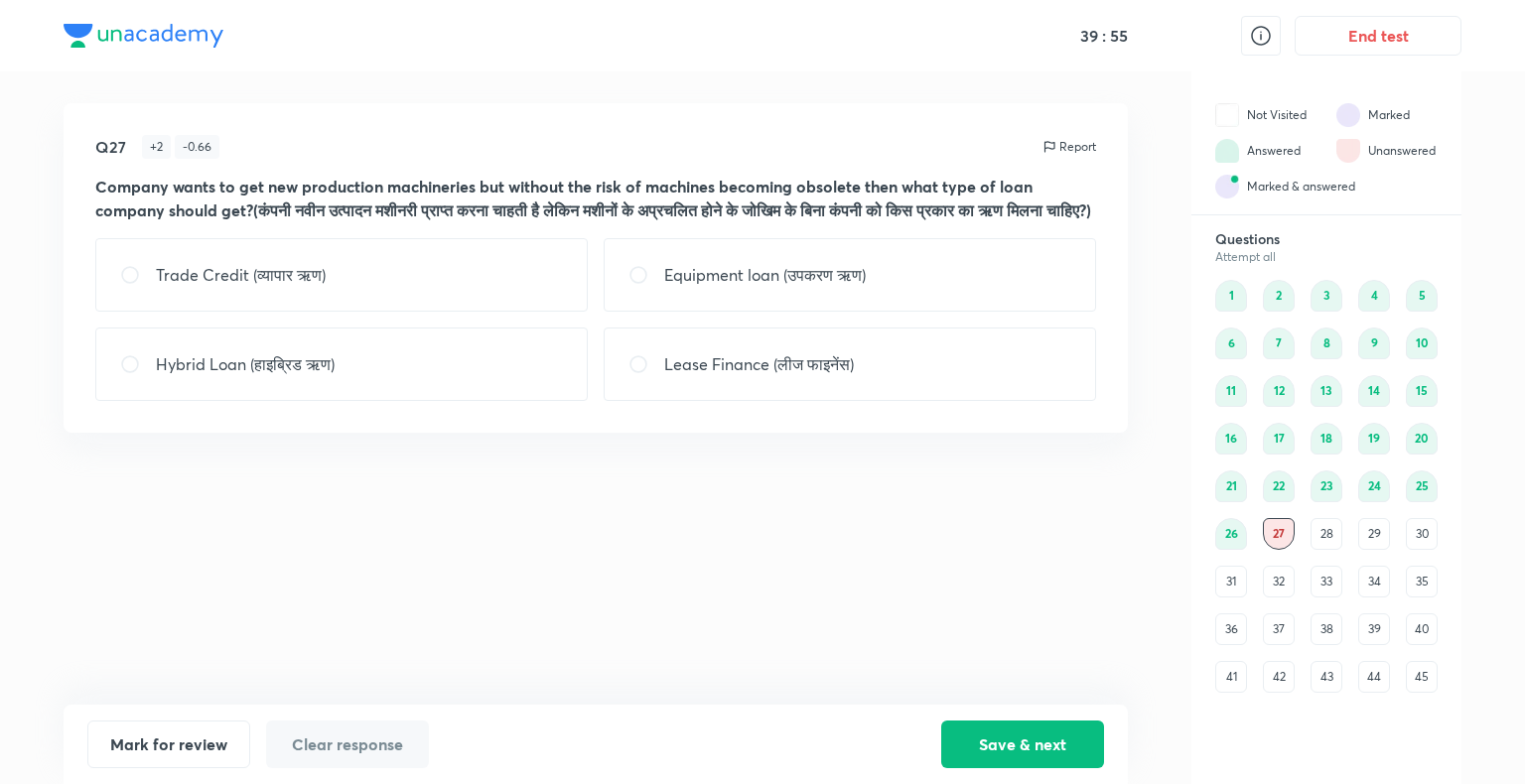click on "Lease Finance (लीज फाइनेंस)" at bounding box center [759, 364] 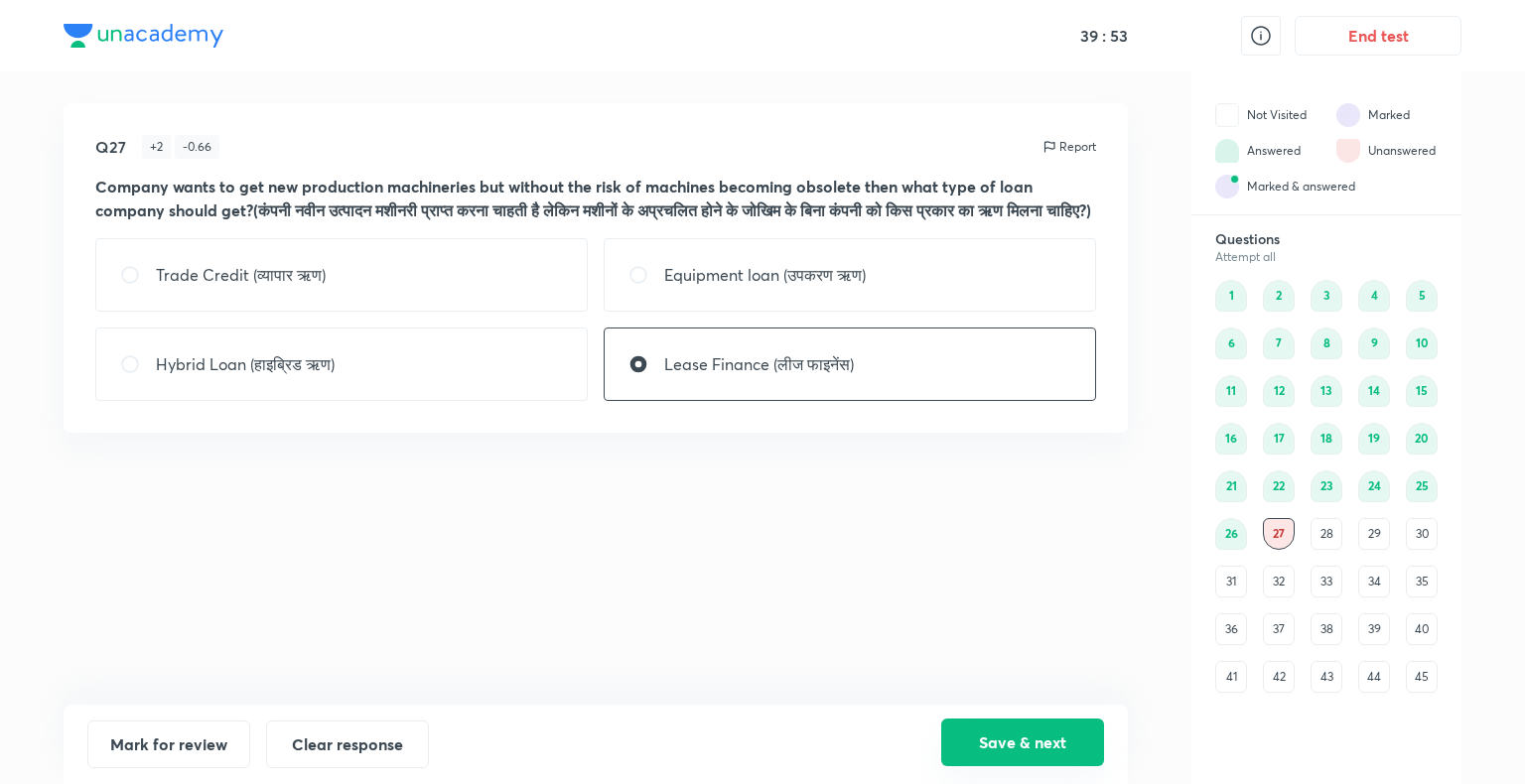 click on "Save & next" at bounding box center (1023, 742) 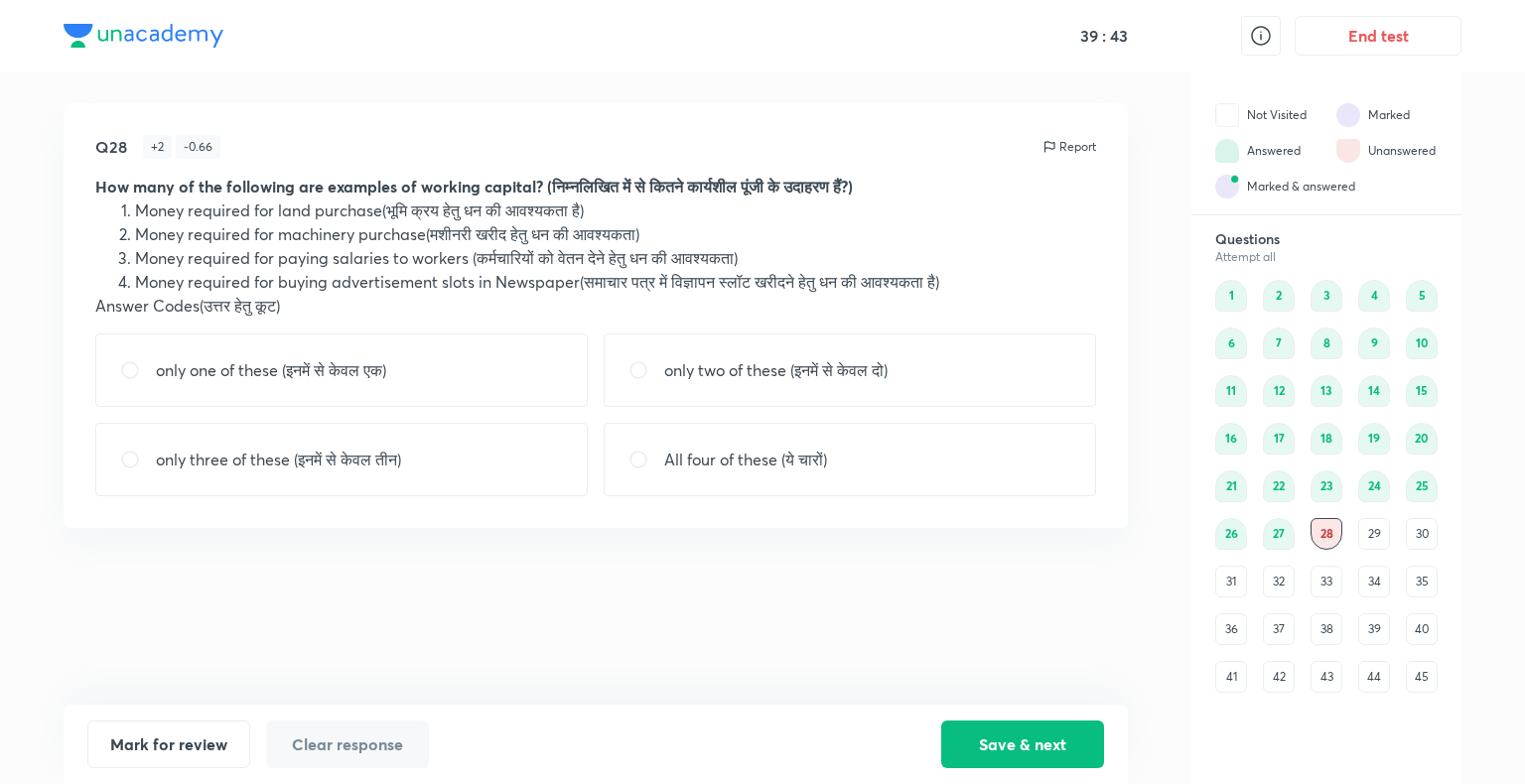 click on "only two of these (इनमें से केवल दो)" at bounding box center (775, 370) 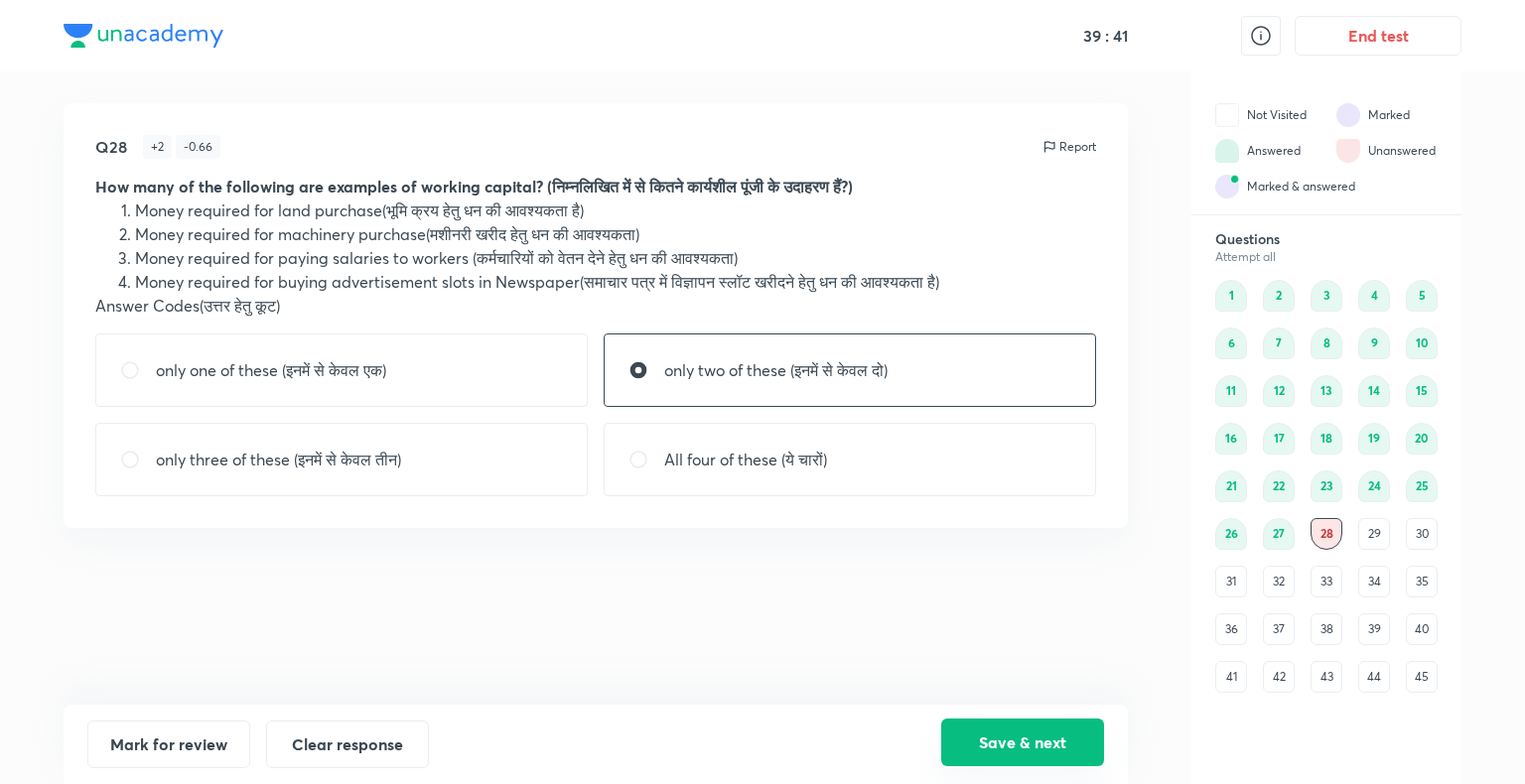 click on "Save & next" at bounding box center (1023, 742) 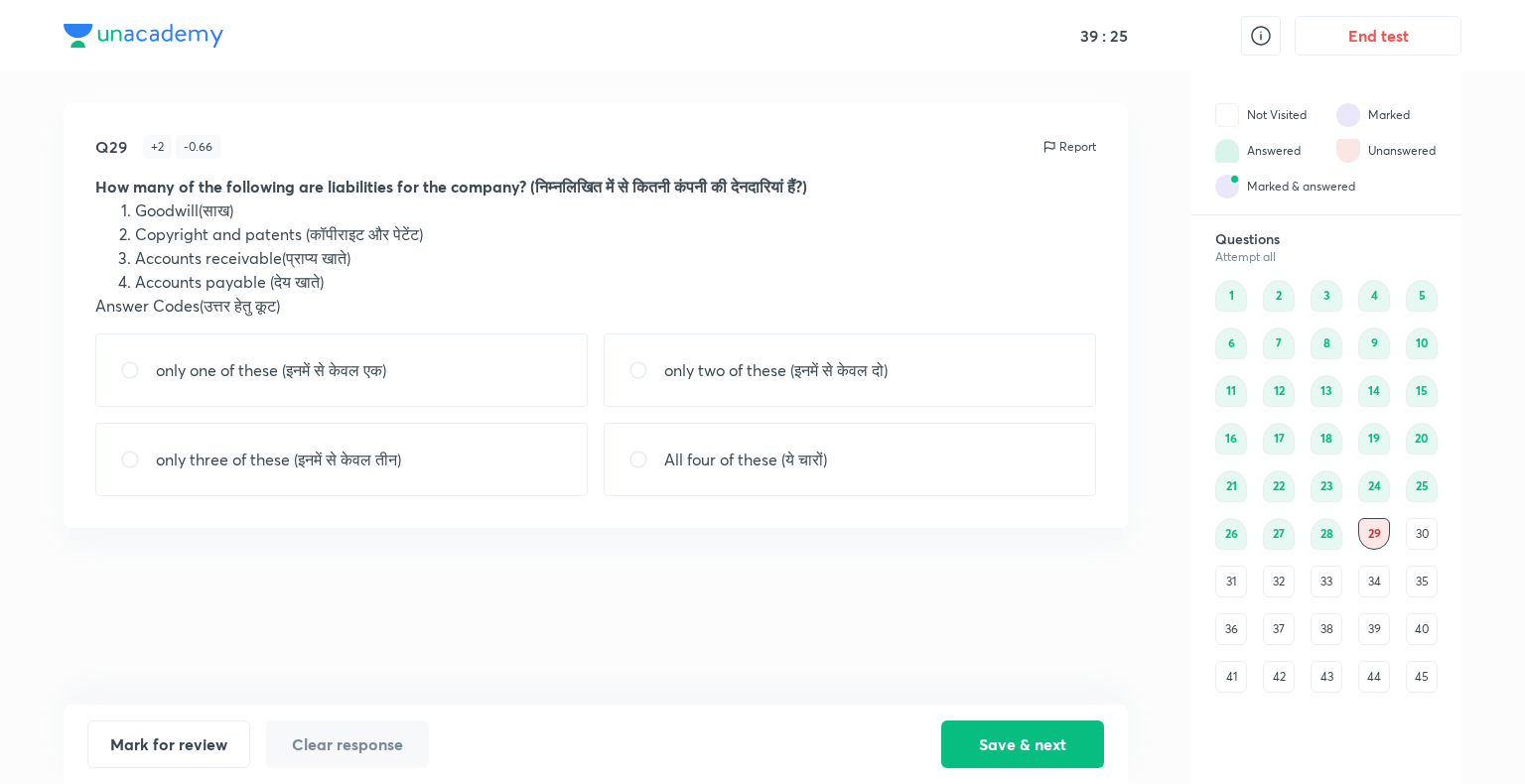 click on "only one of these (इनमें से केवल एक)" at bounding box center [271, 370] 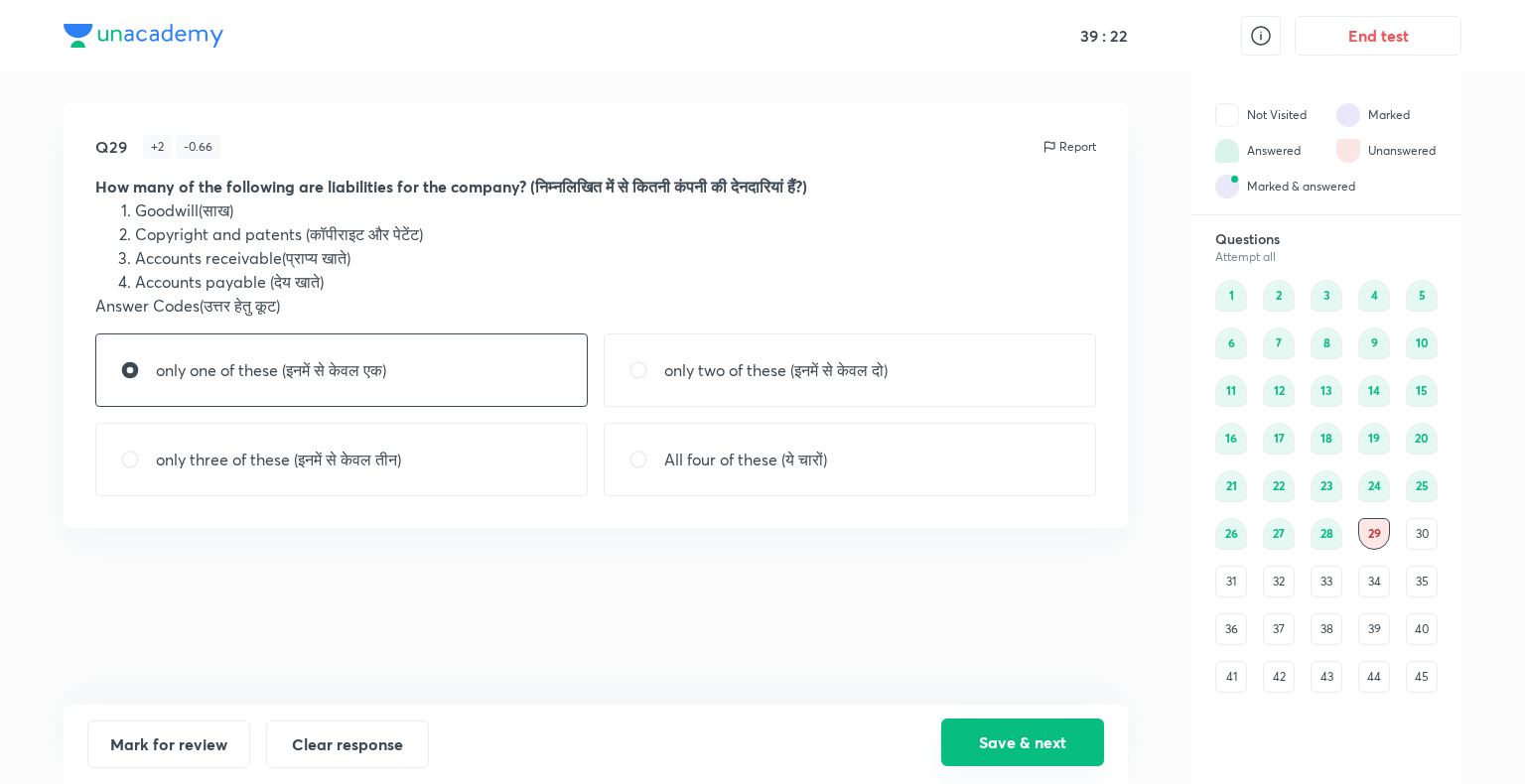 click on "Save & next" at bounding box center [1023, 742] 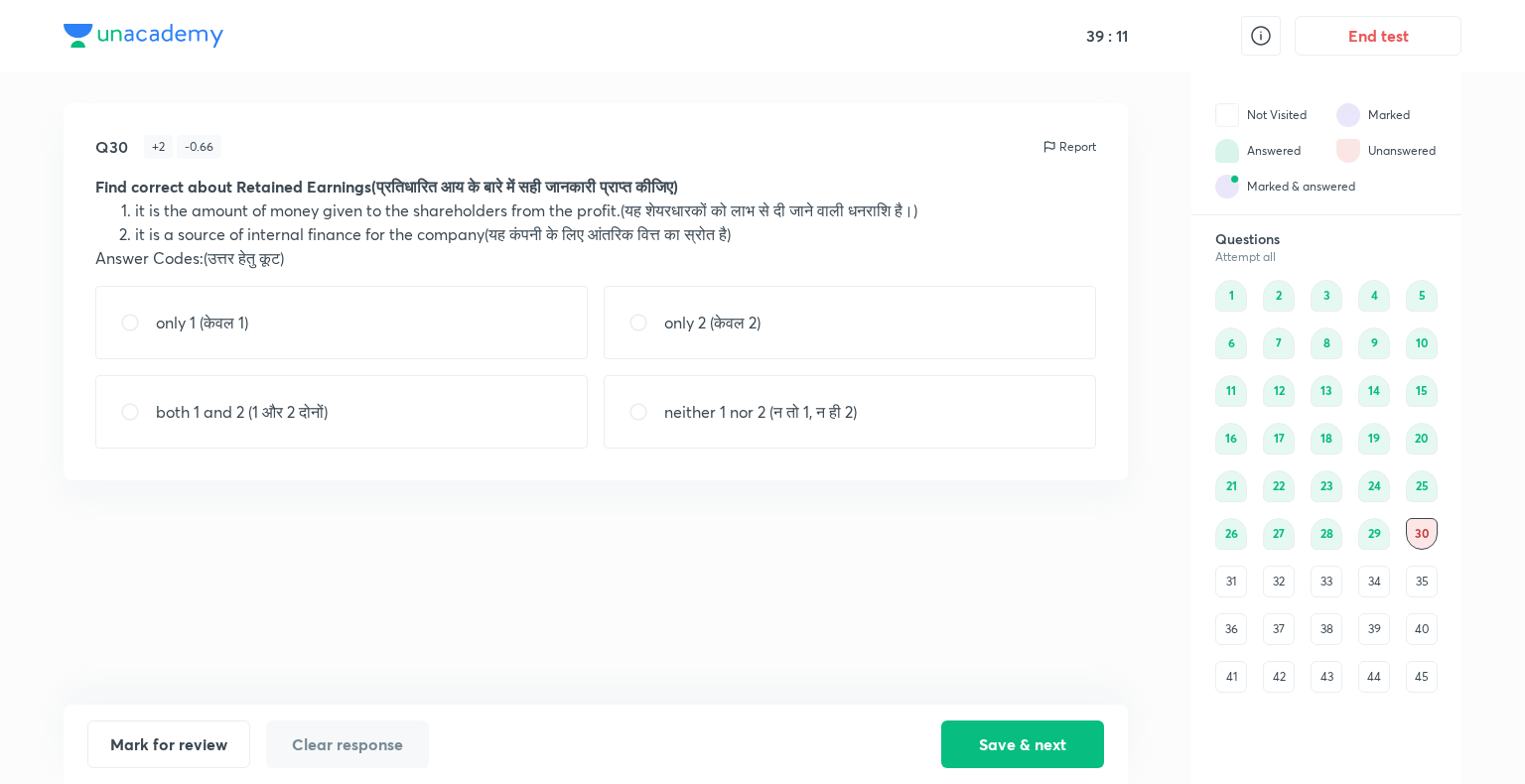 click on "only 2 (केवल 2)" at bounding box center [712, 323] 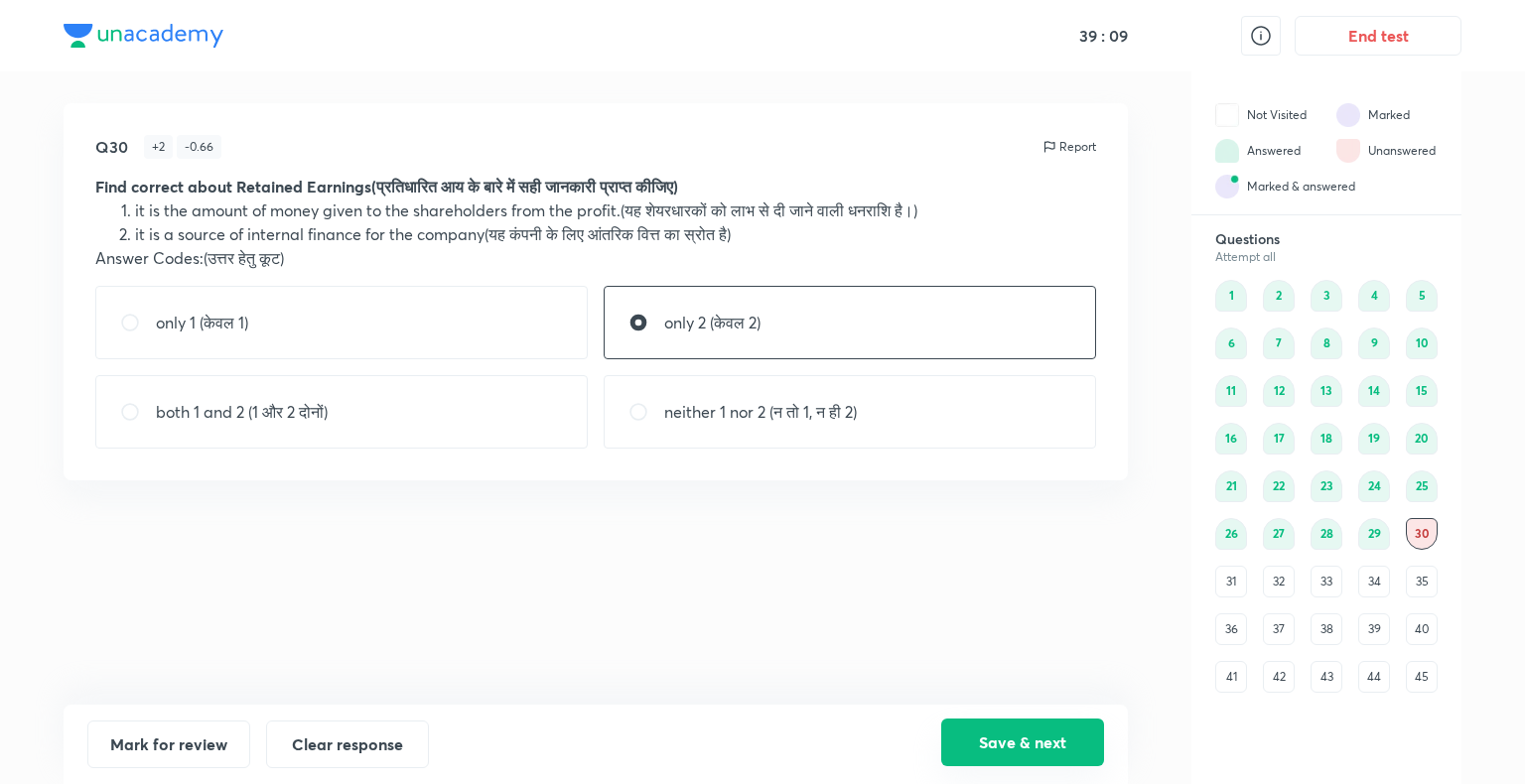click on "Save & next" at bounding box center [1023, 742] 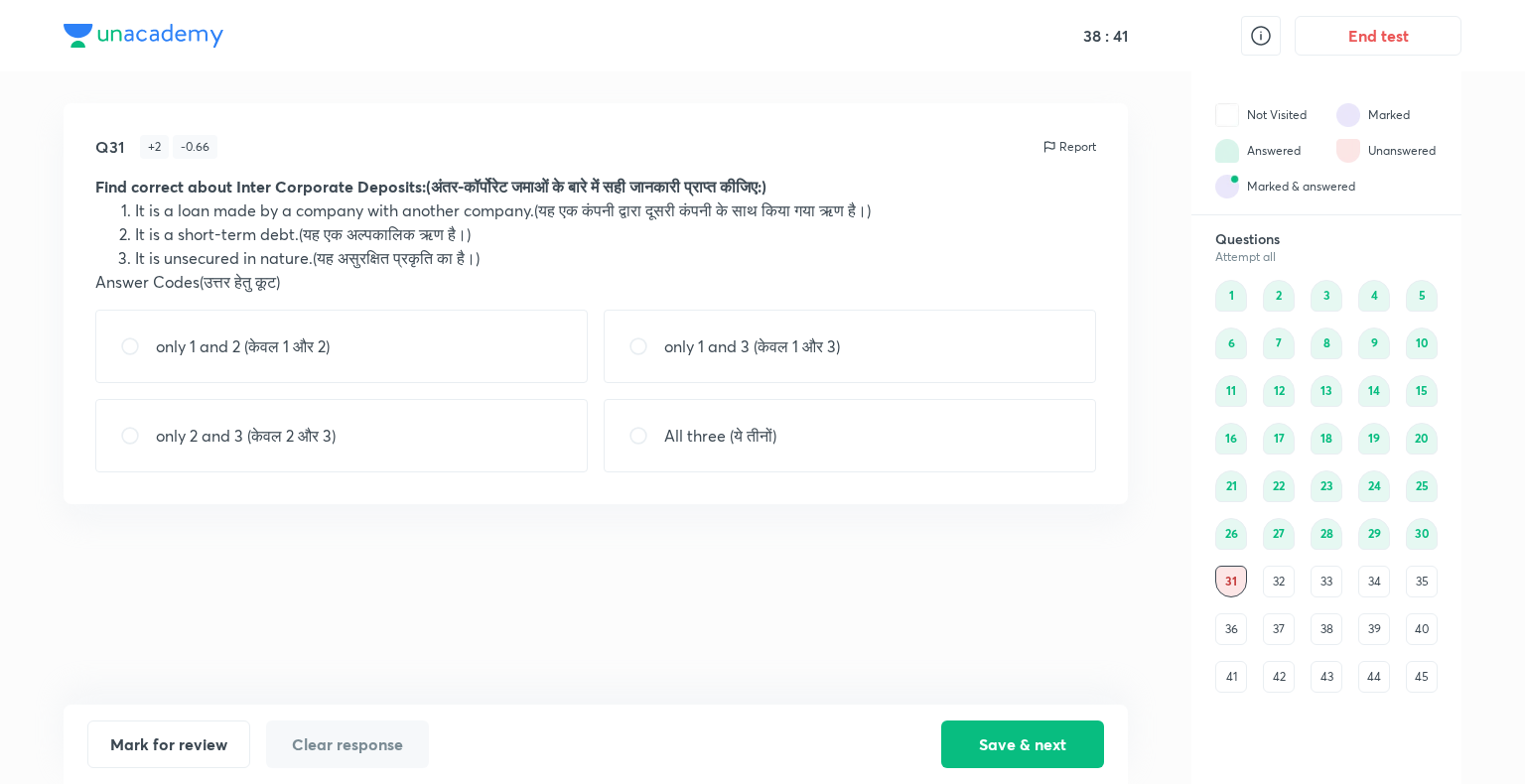 click on "All three (ये तीनों)" at bounding box center (850, 436) 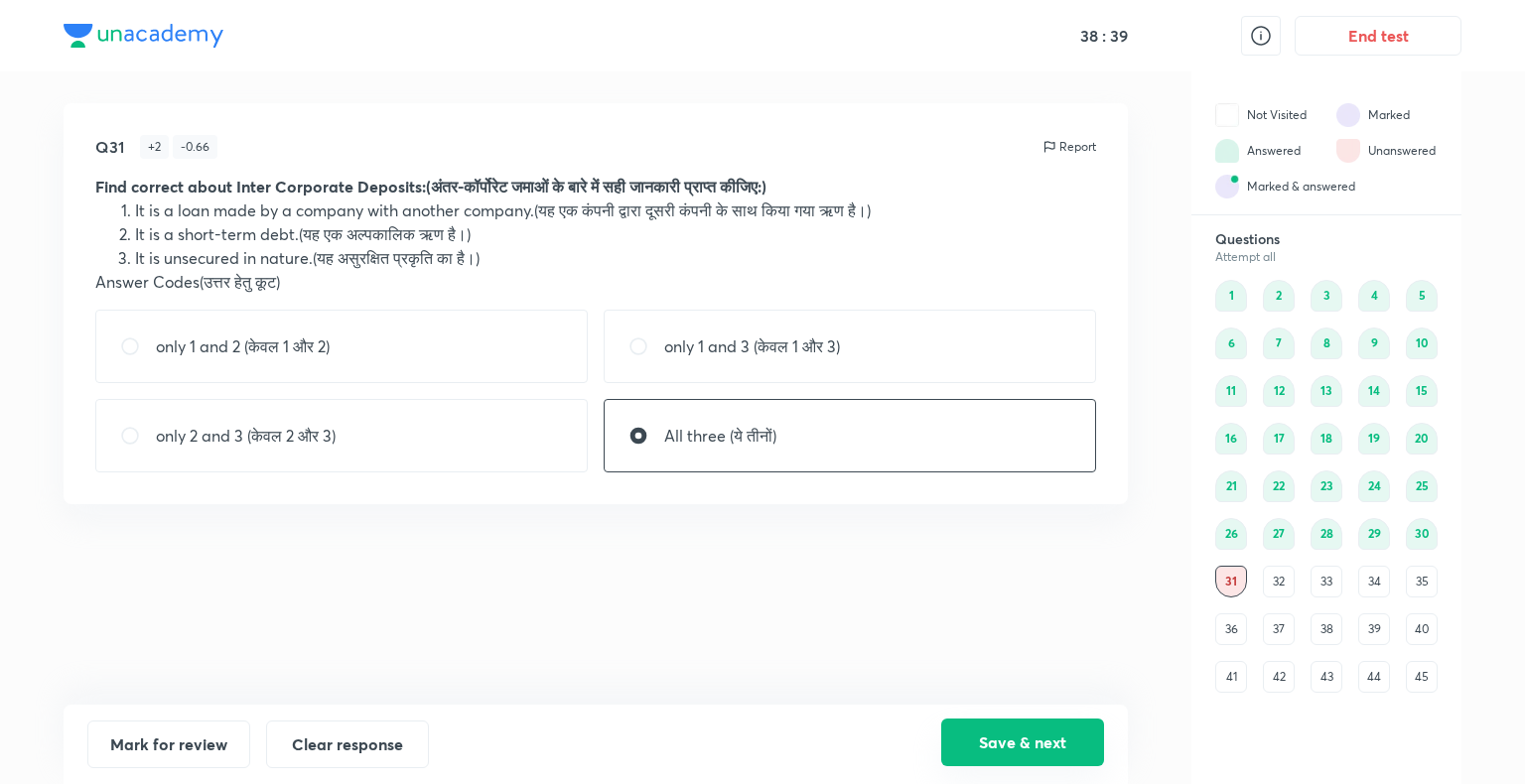 click on "Save & next" at bounding box center (1023, 742) 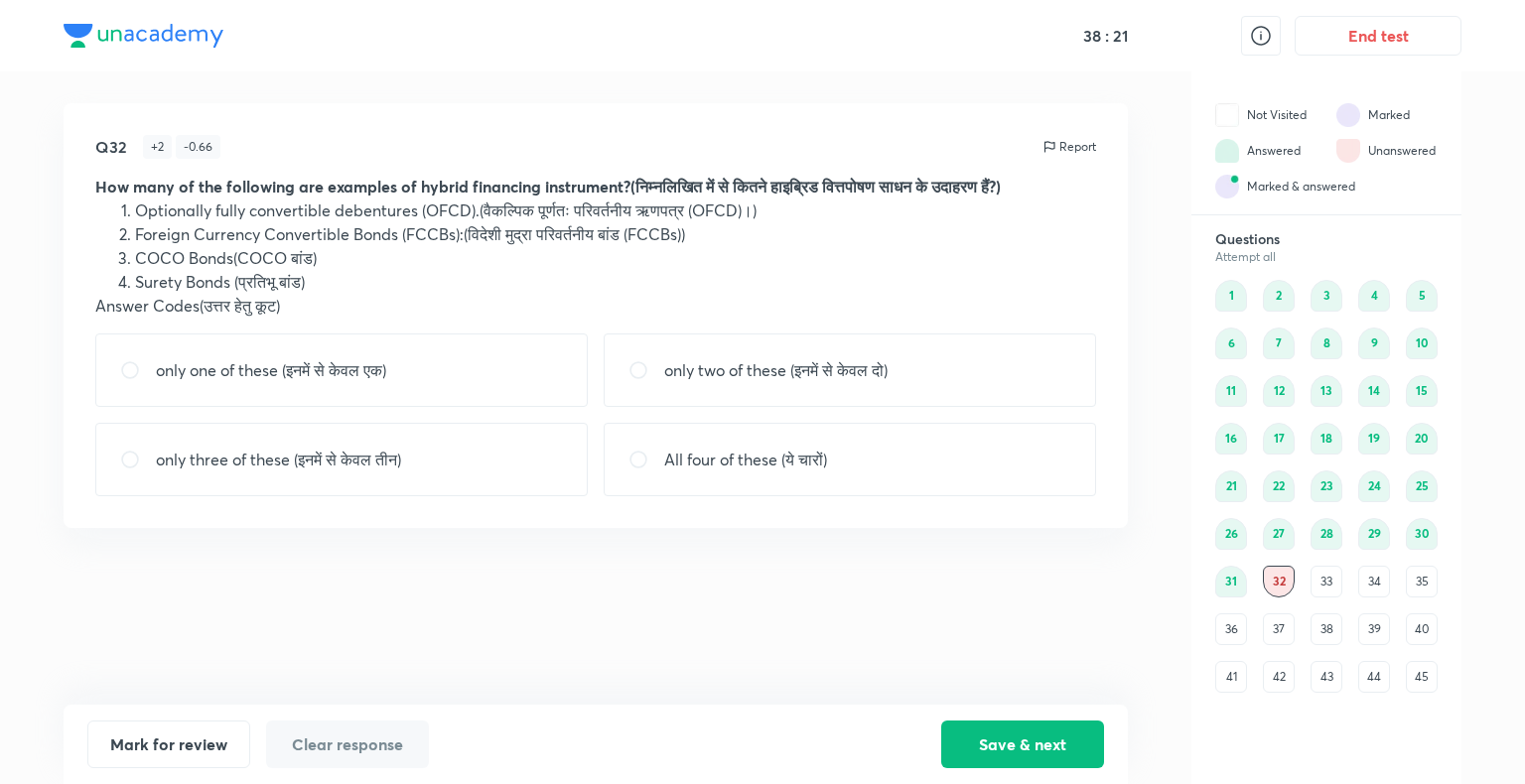 click on "only three of these (इनमें से केवल तीन)" at bounding box center [342, 459] 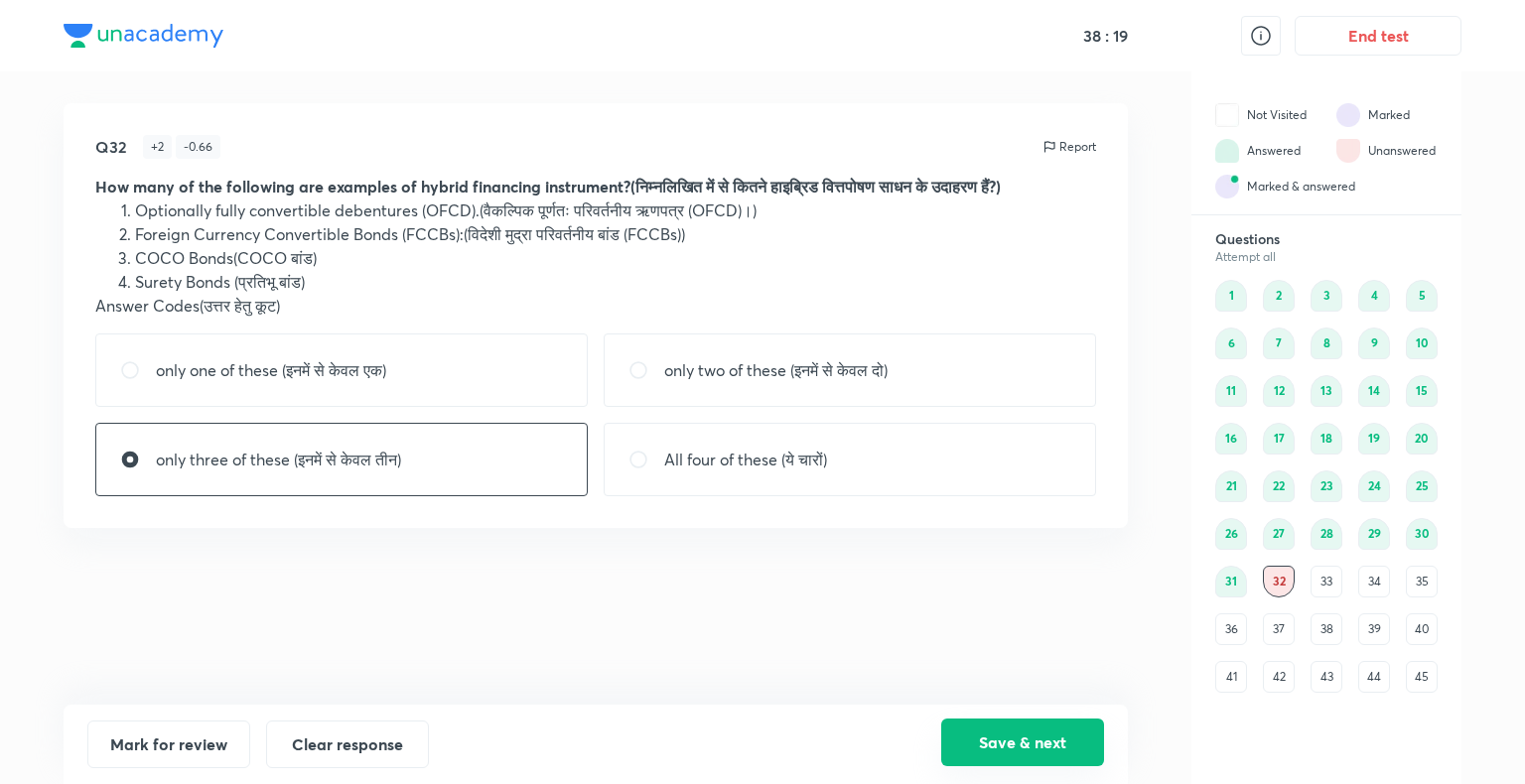 click on "Save & next" at bounding box center (1023, 742) 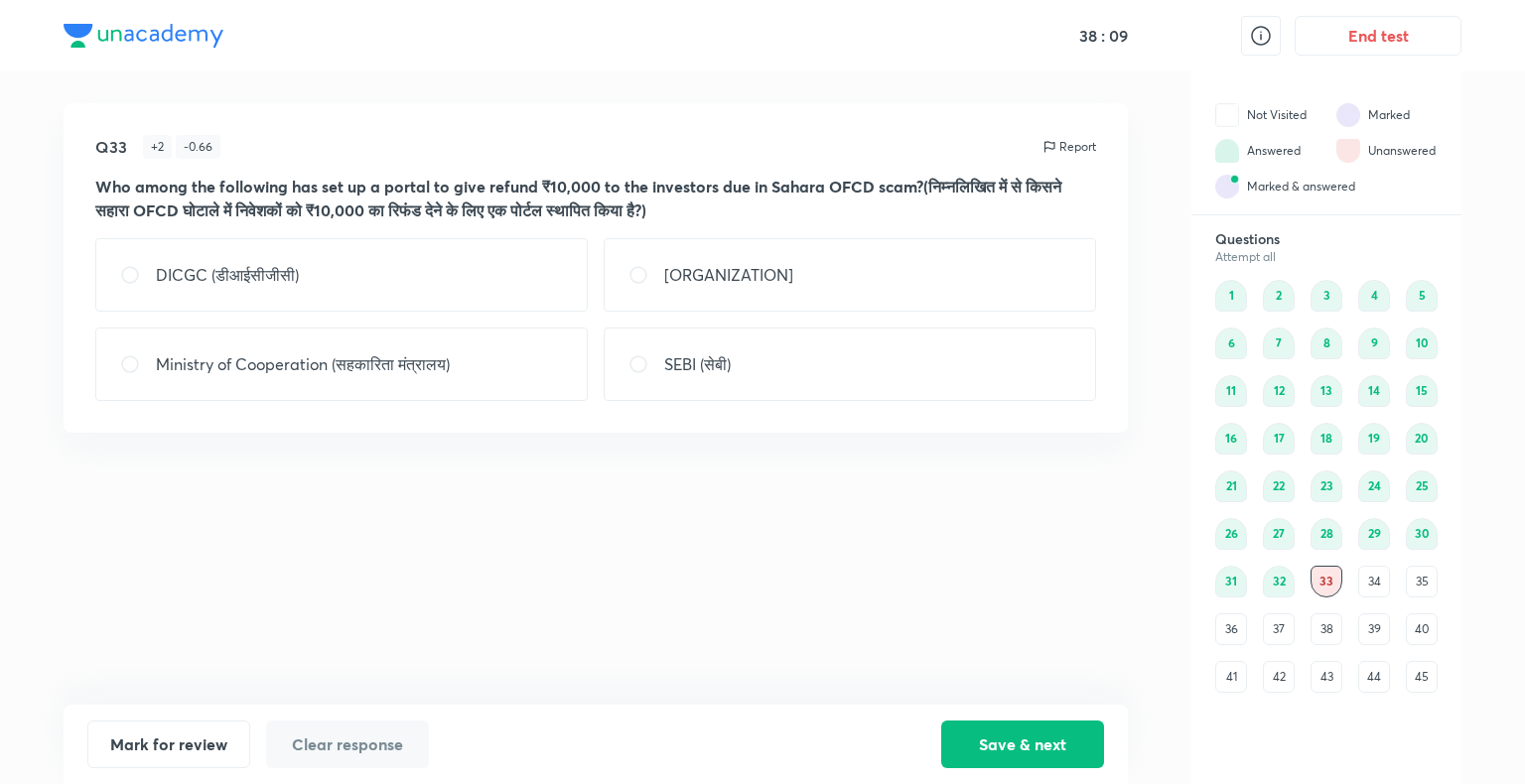 click on "Ministry of Cooperation (सहकारिता मंत्रालय)" at bounding box center [342, 364] 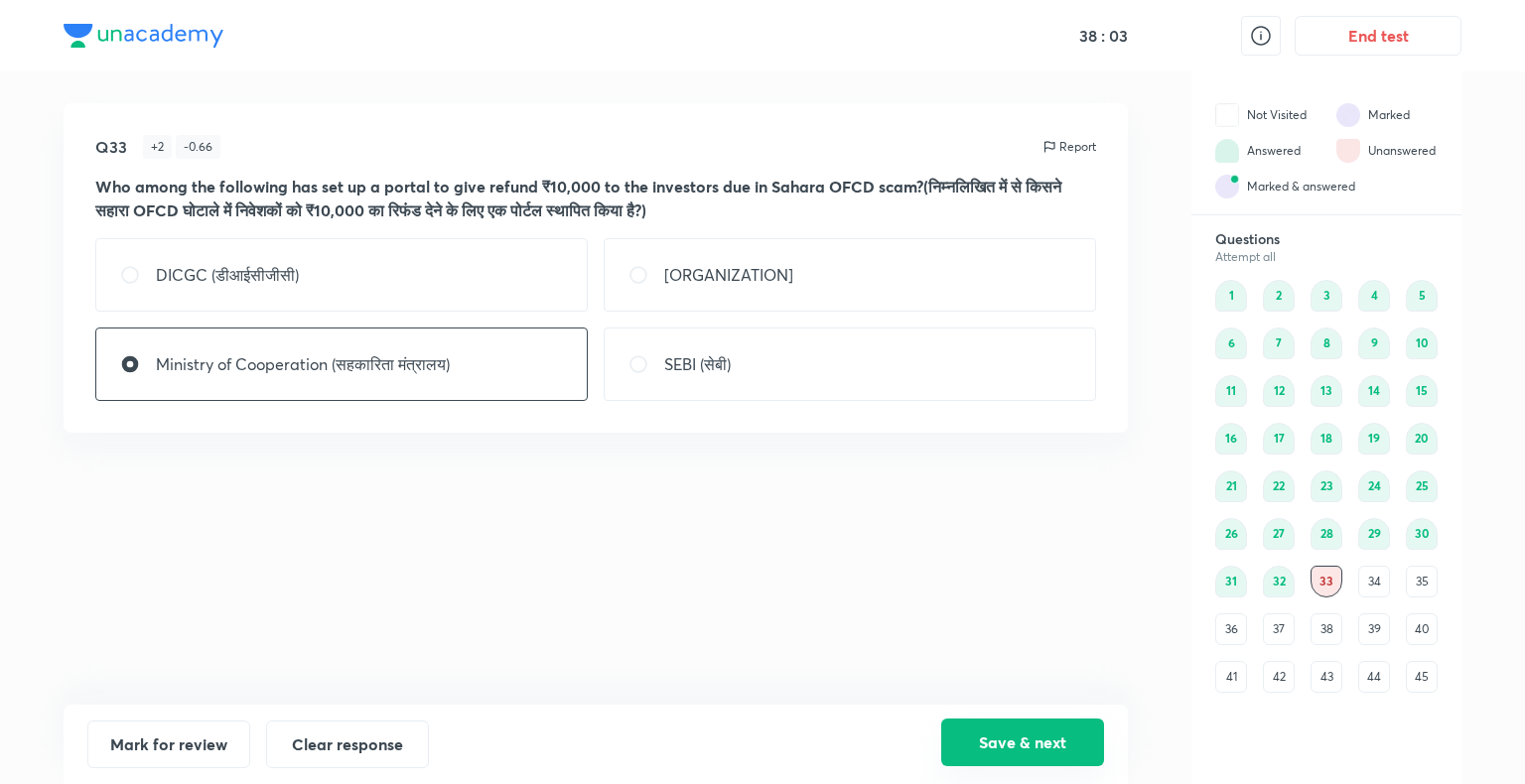 click on "Save & next" at bounding box center (1023, 742) 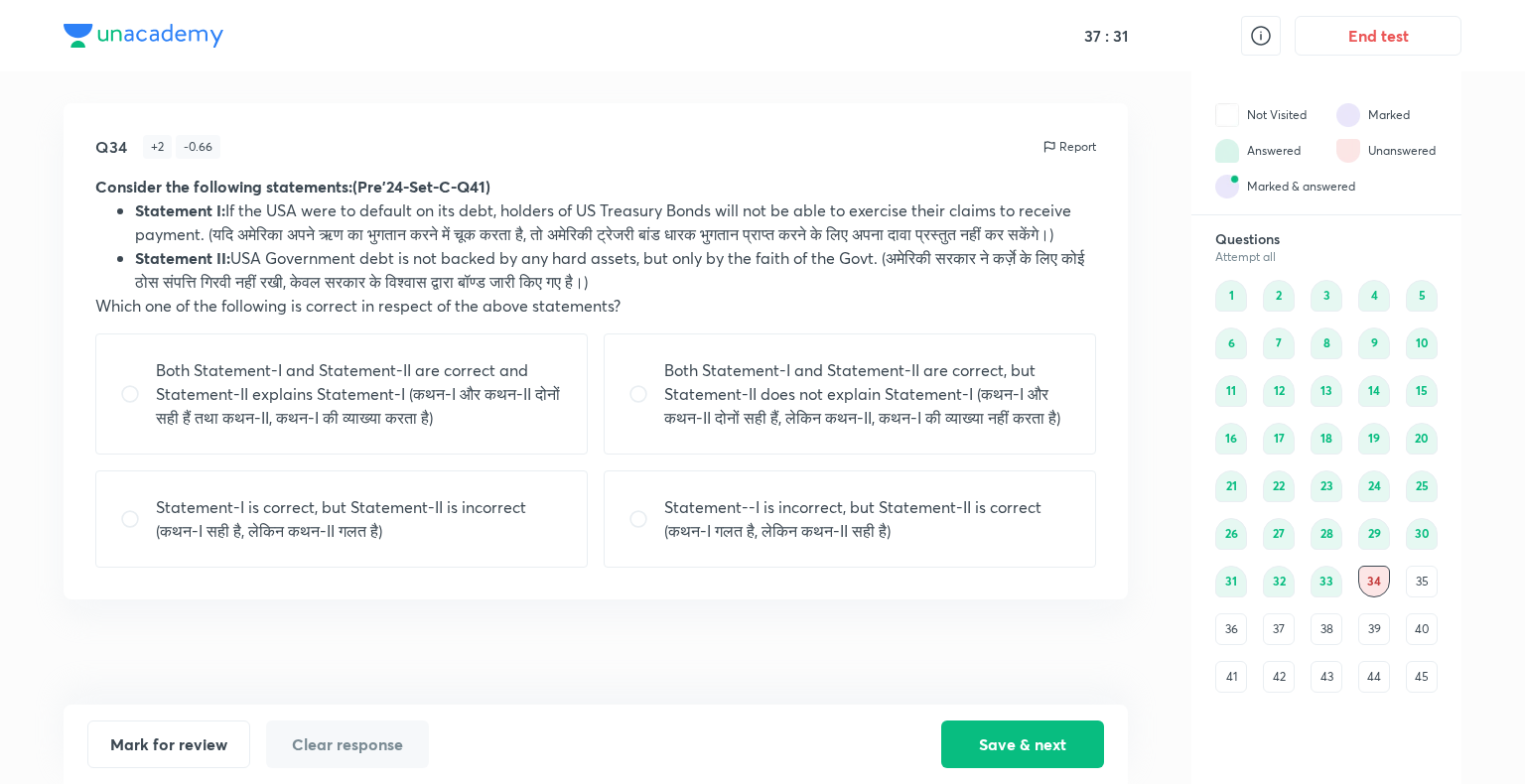 click on "Both Statement-I and Statement-II are correct and Statement-II explains Statement-I (कथन-I और कथन-II दोनों सही हैं तथा कथन-II, कथन-I की व्याख्या करता है)" at bounding box center (359, 394) 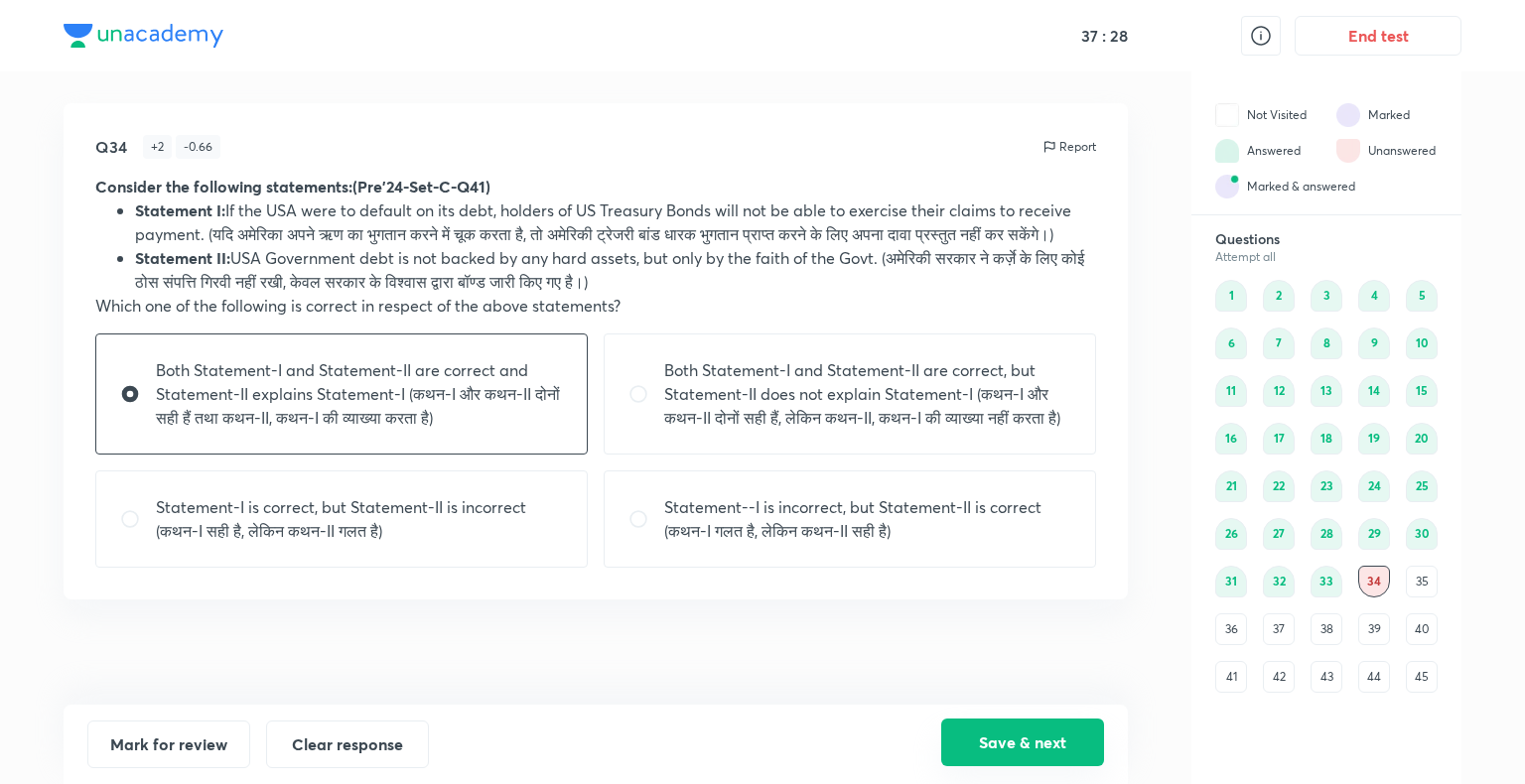 click on "Save & next" at bounding box center (1023, 742) 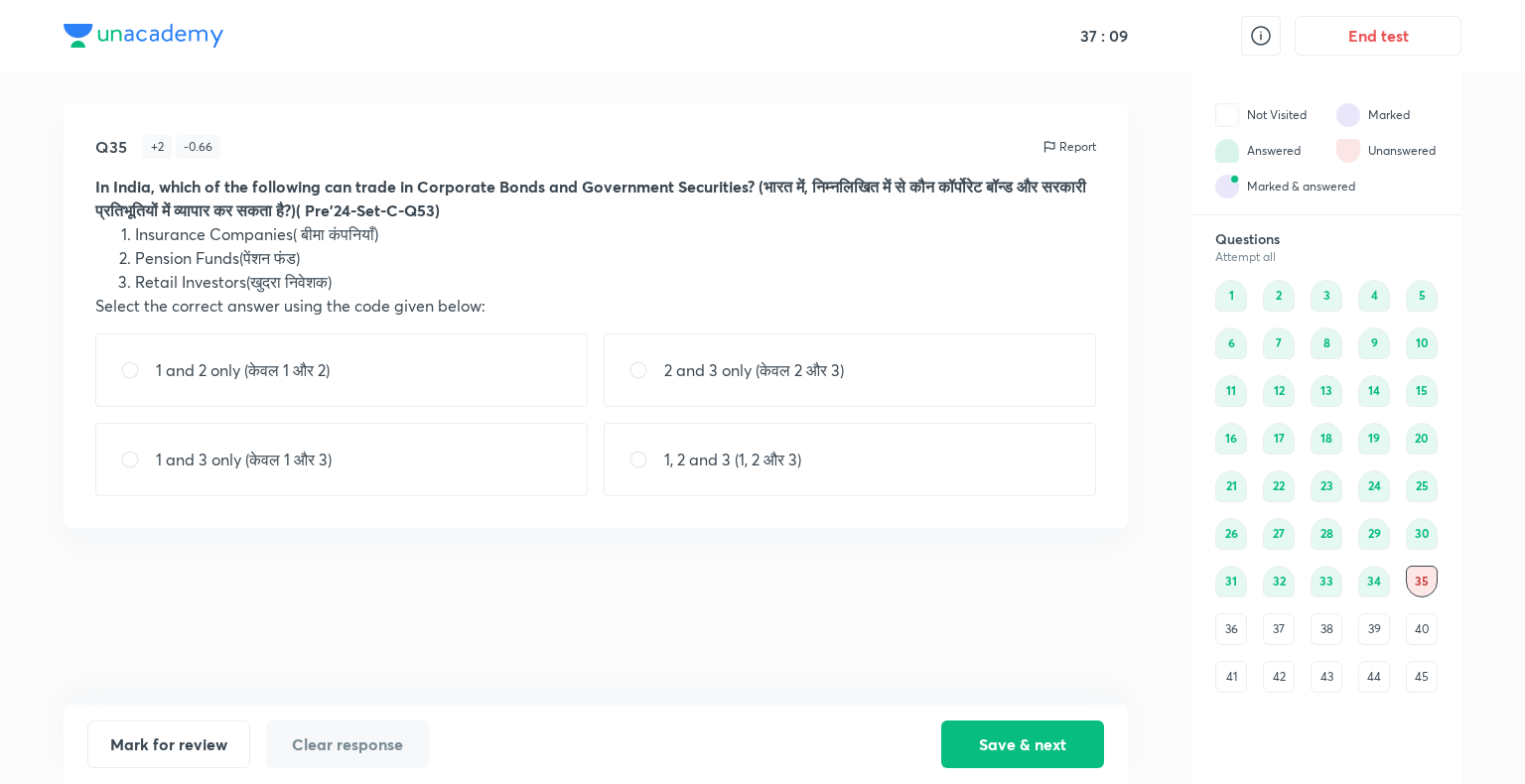 click on "1, 2 and 3 (1, 2 और 3)" at bounding box center (733, 459) 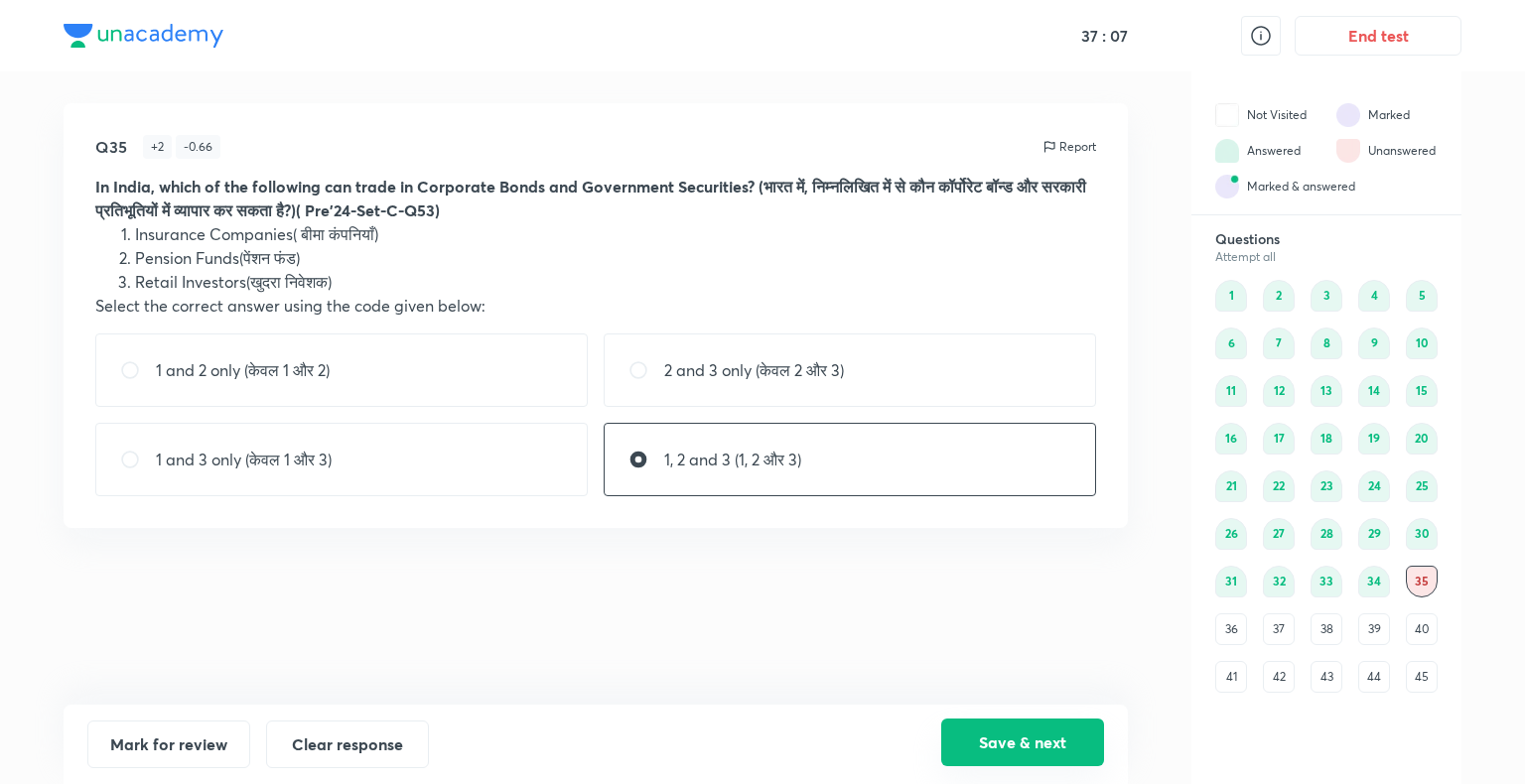 click on "Save & next" at bounding box center (1023, 742) 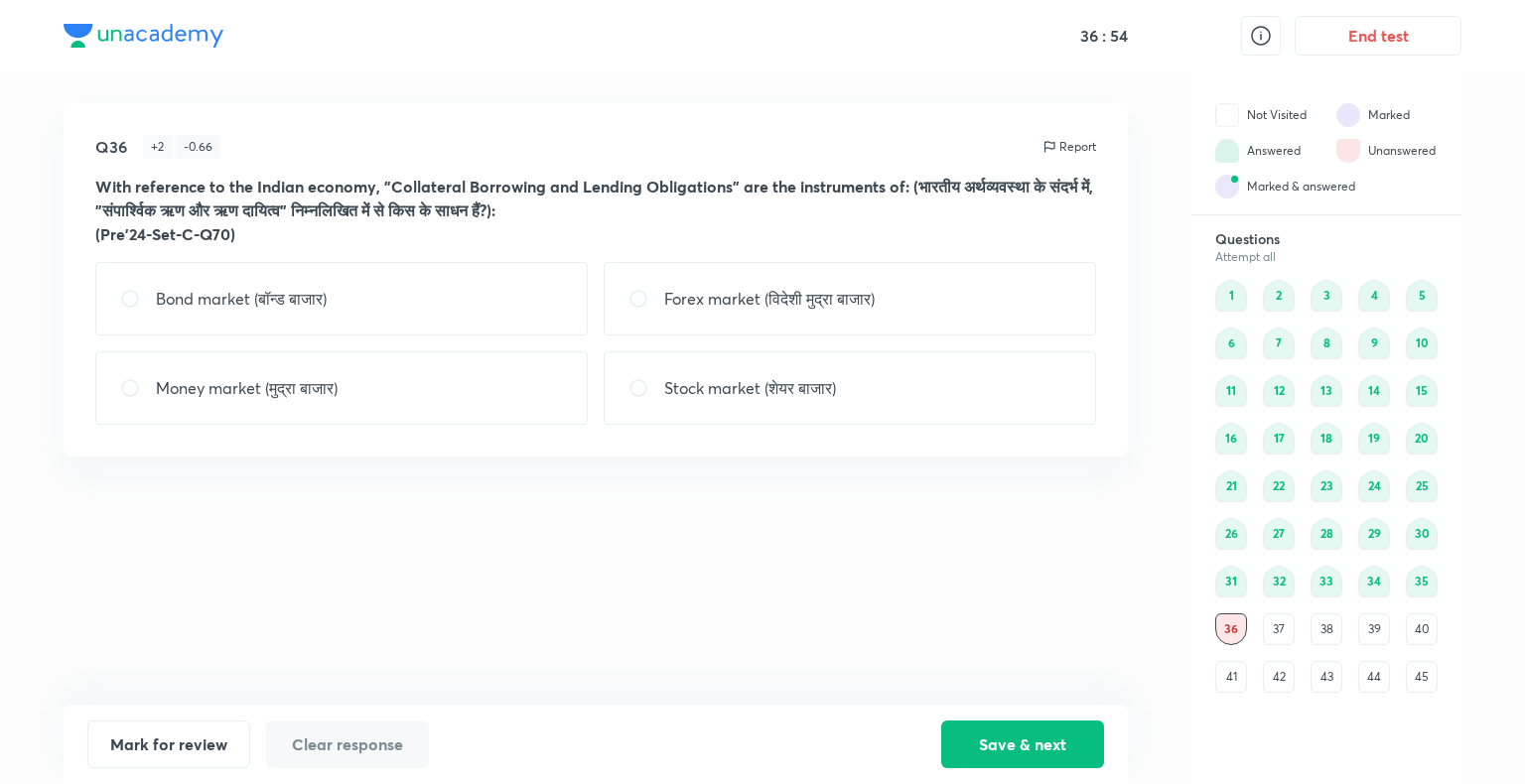click on "Money market (मुद्रा बाजार)" at bounding box center (342, 388) 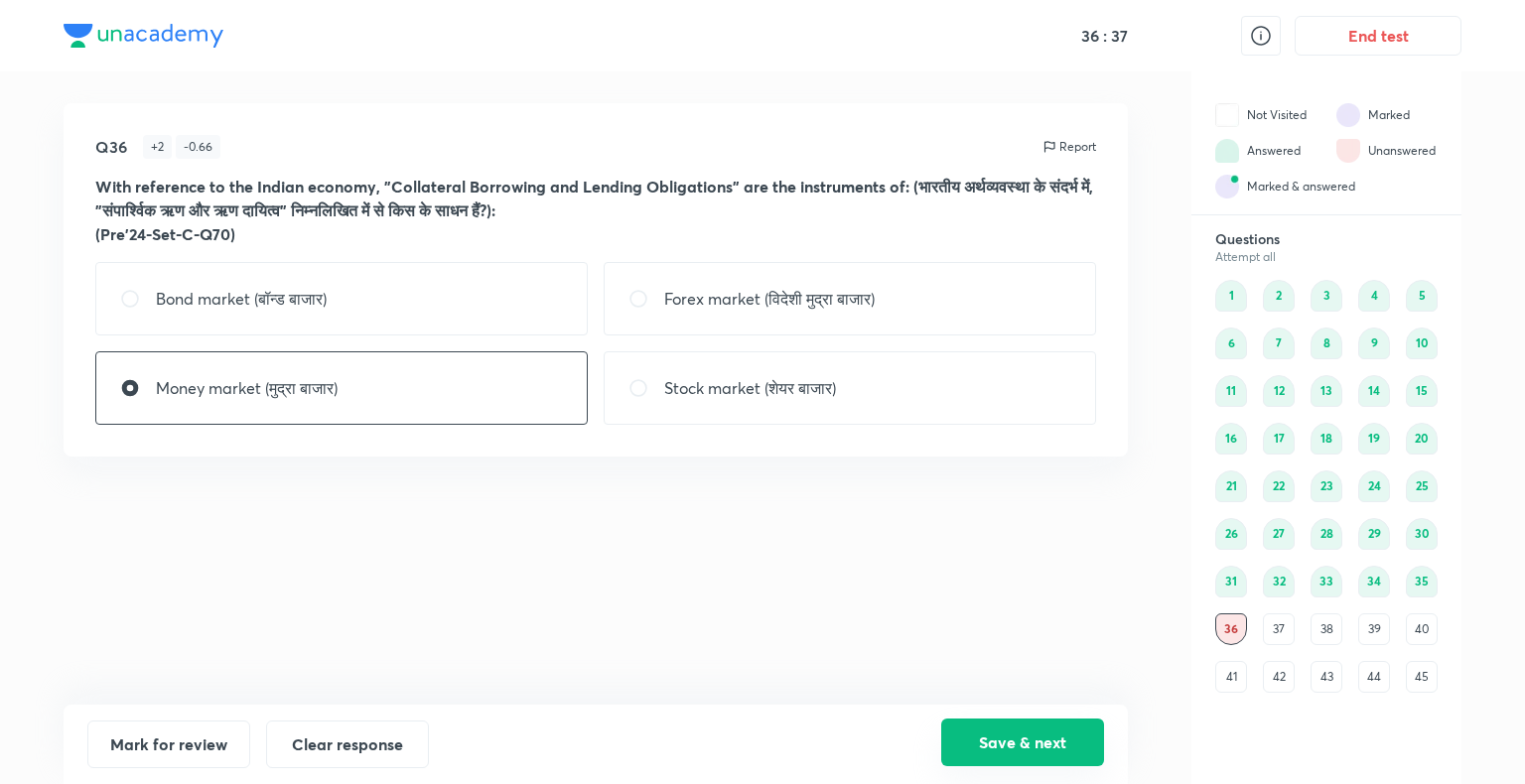 click on "Save & next" at bounding box center [1023, 742] 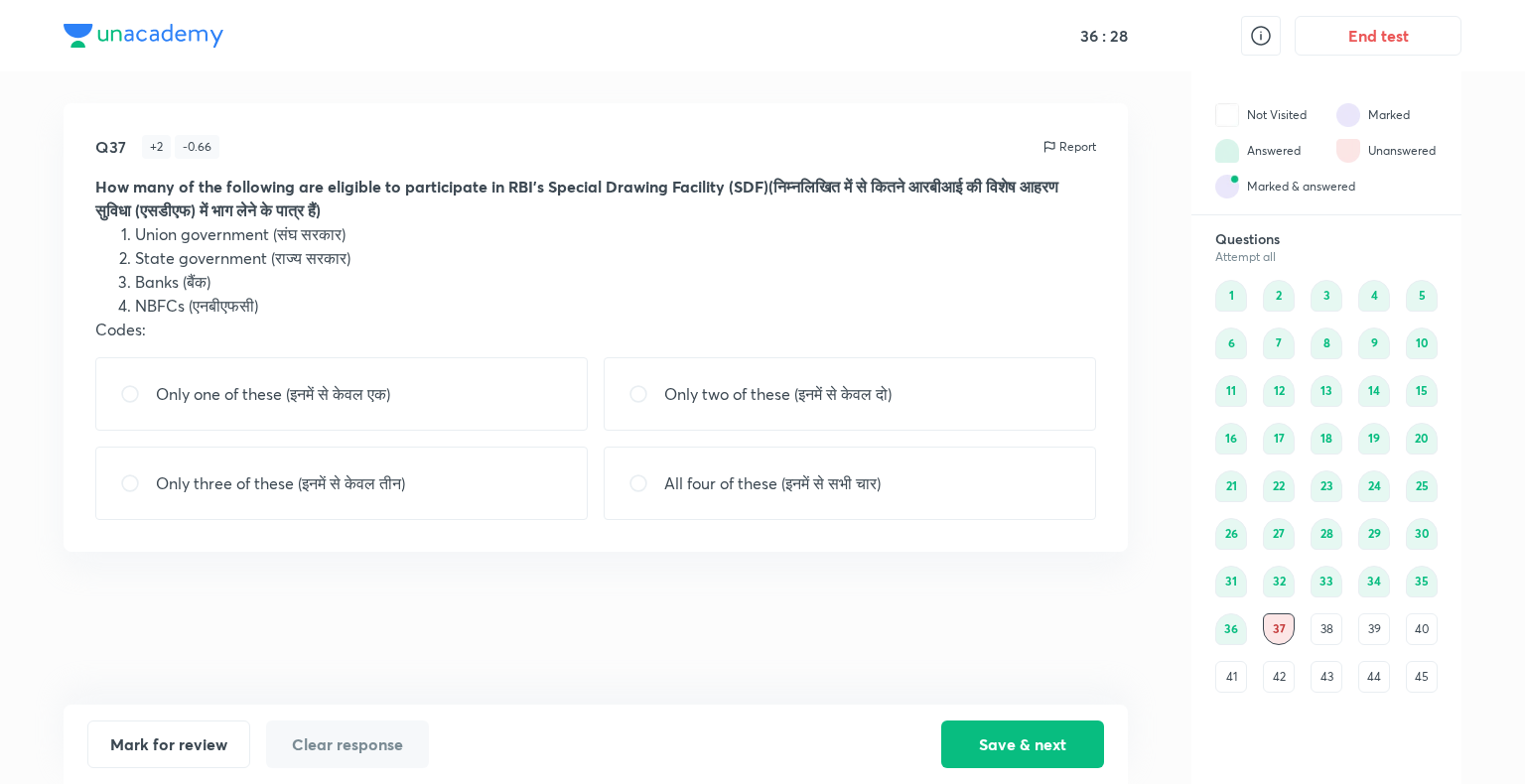 click on "Only one of these (इनमें से केवल एक)" at bounding box center [273, 394] 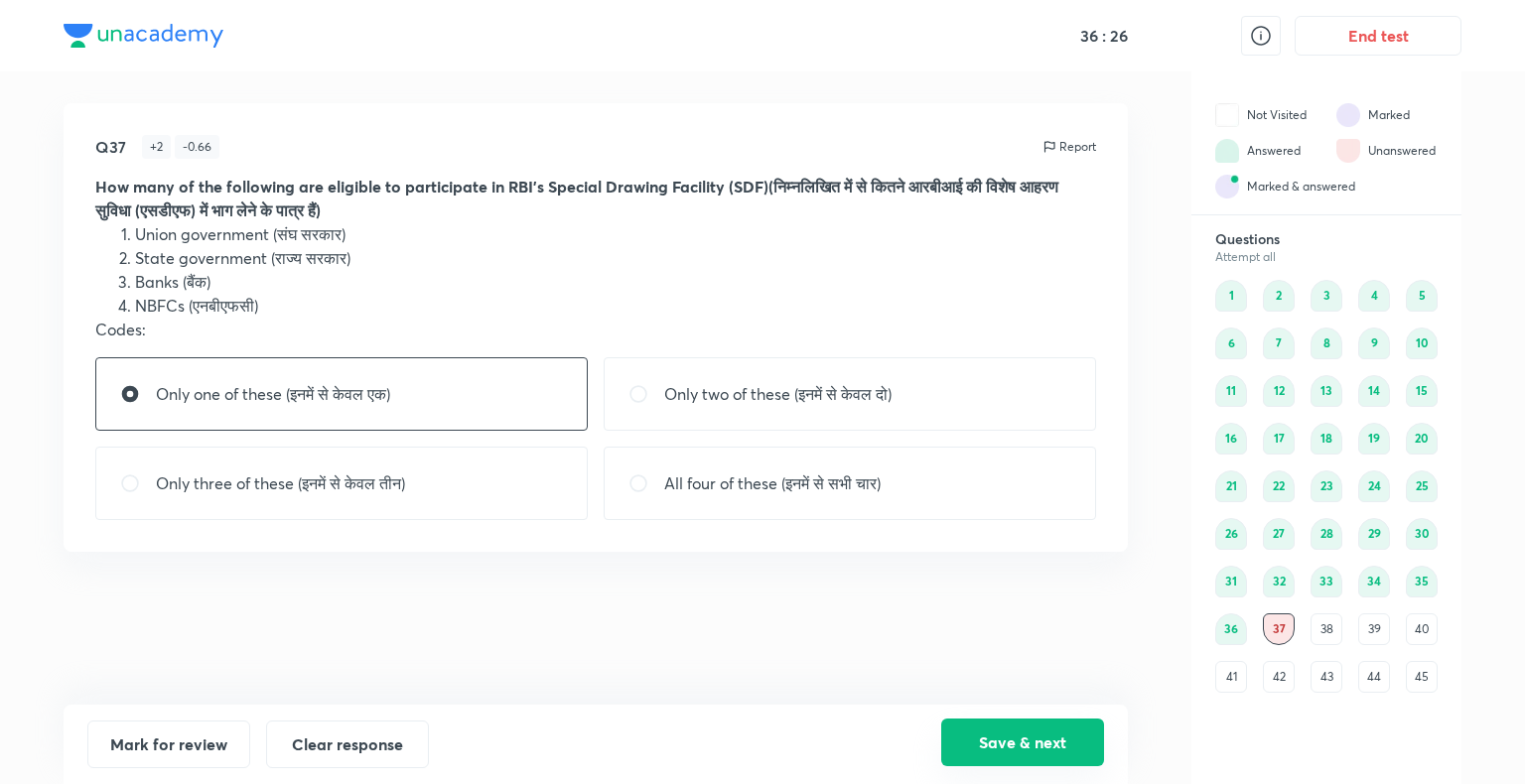 click on "Save & next" at bounding box center (1023, 742) 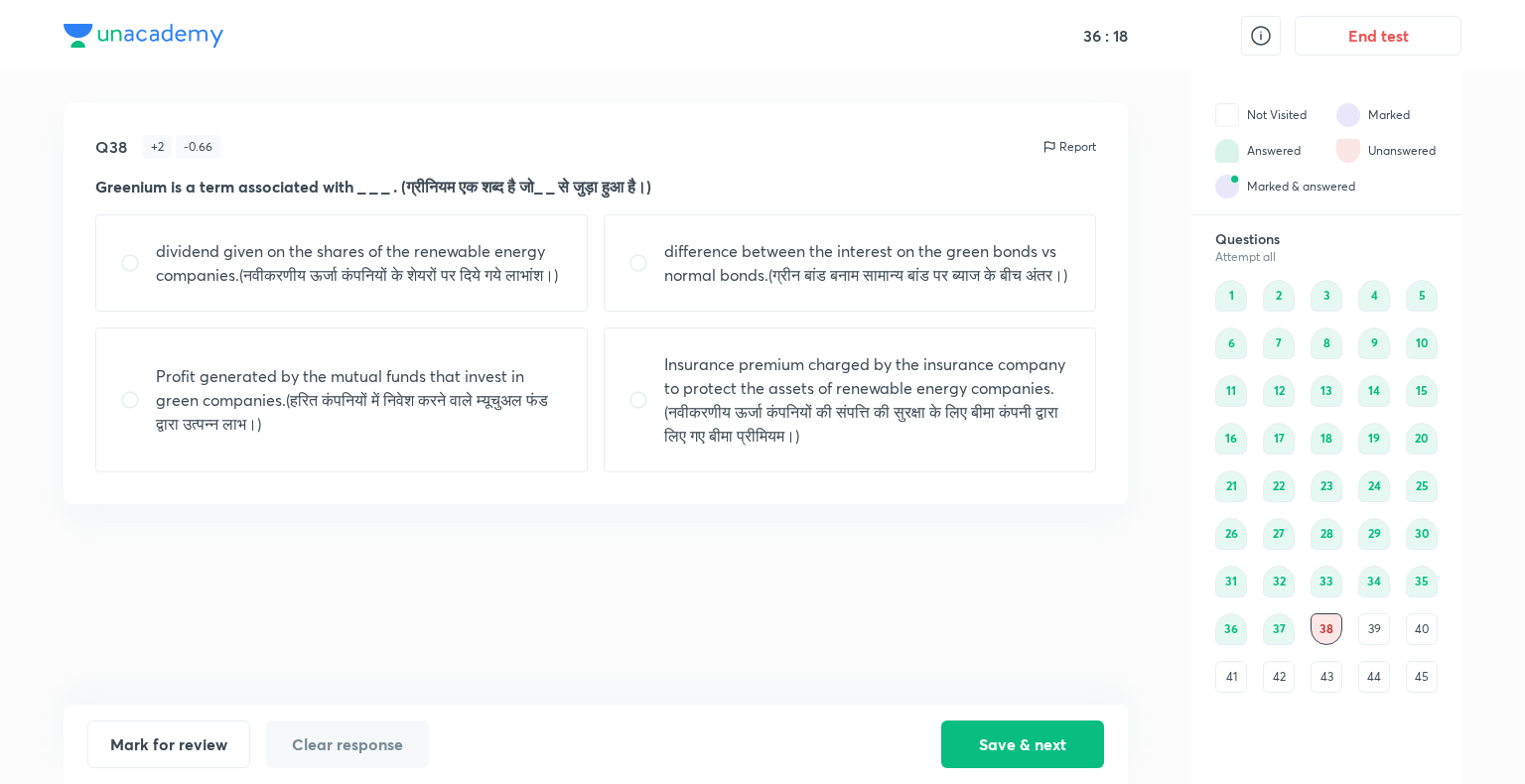 click on "difference between the interest on the green bonds vs normal bonds.(ग्रीन बांड बनाम सामान्य बांड पर ब्याज के बीच अंतर।)" at bounding box center [868, 263] 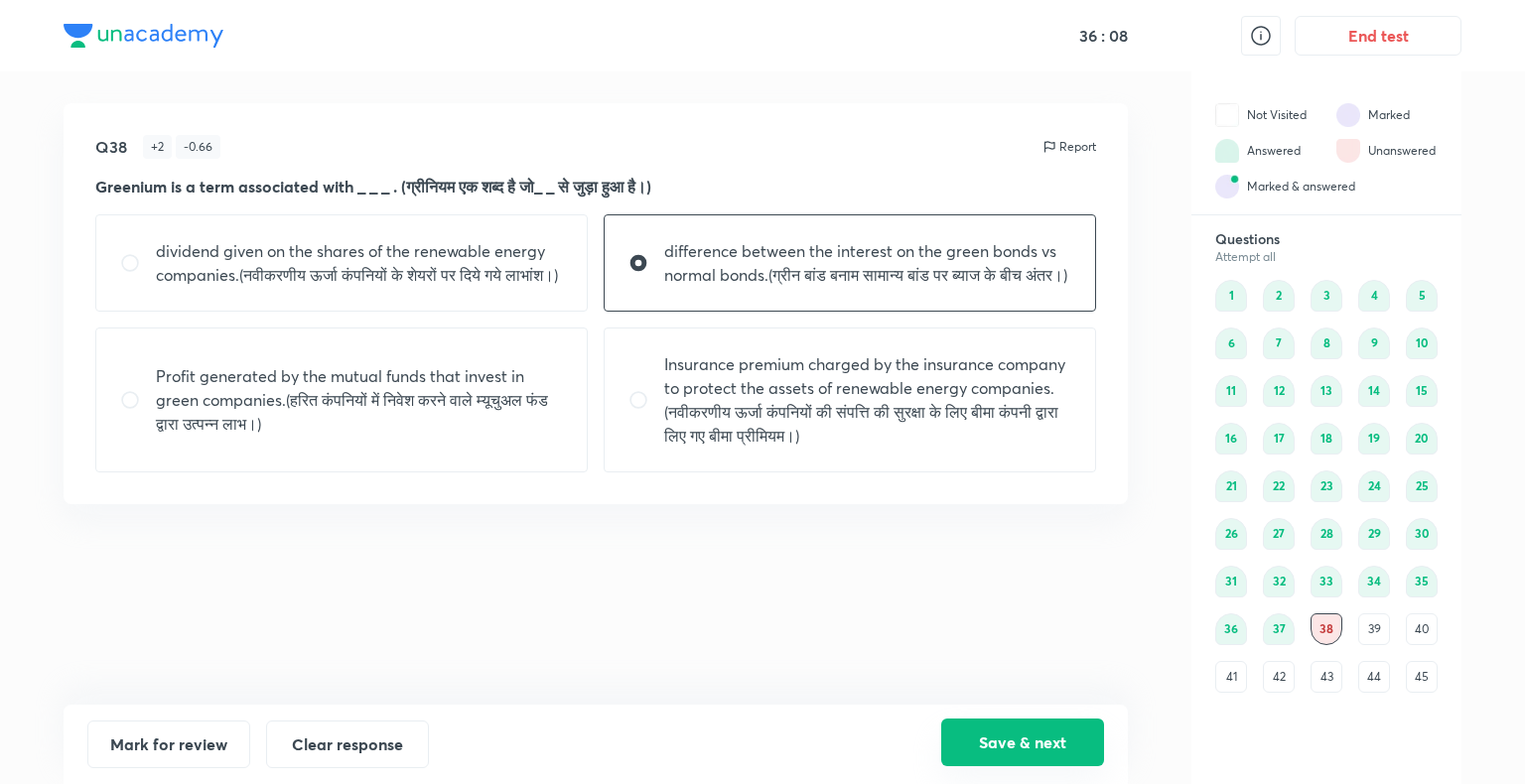 click on "Save & next" at bounding box center (1023, 742) 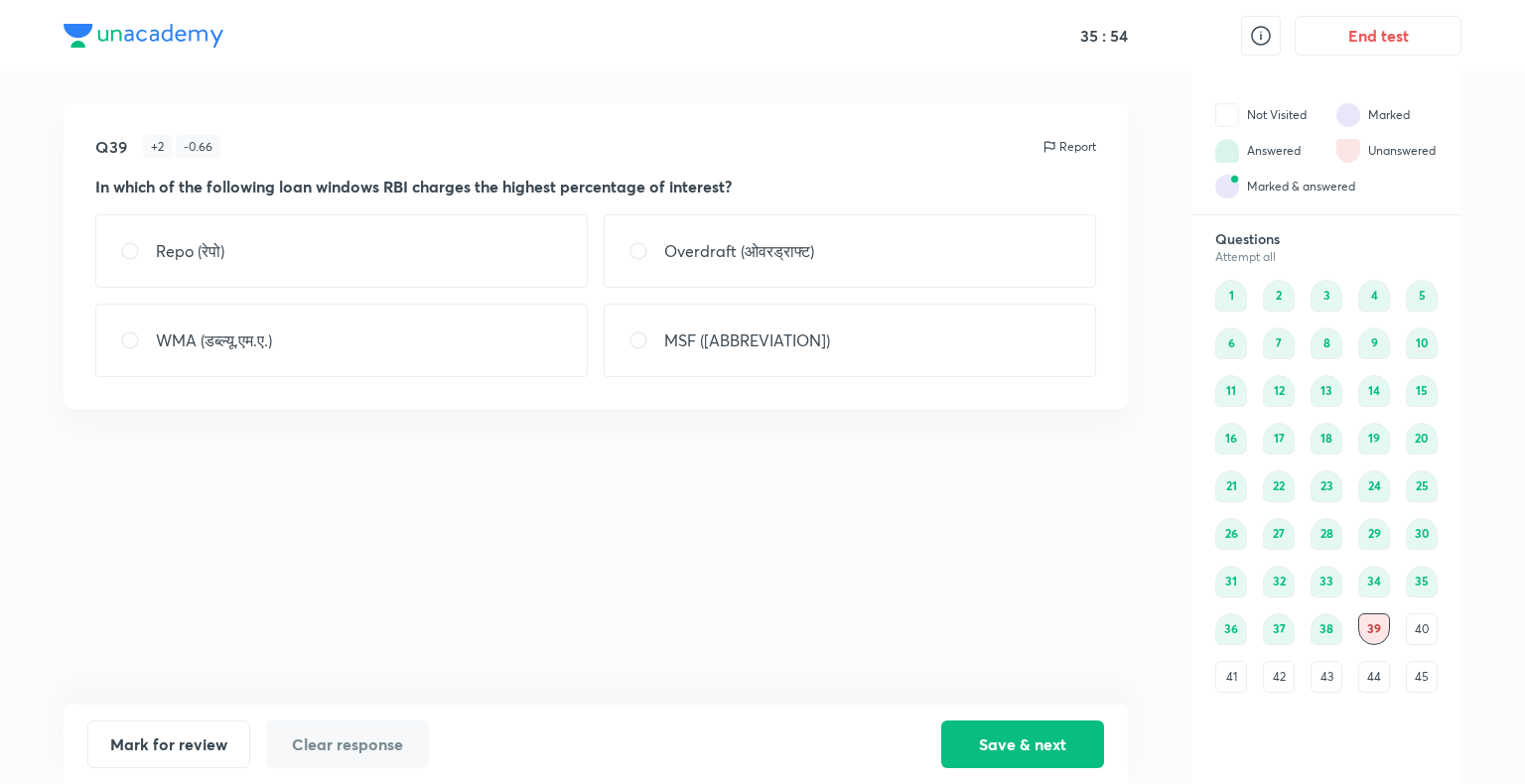 click on "Overdraft (ओवरड्राफ्ट)" at bounding box center [850, 251] 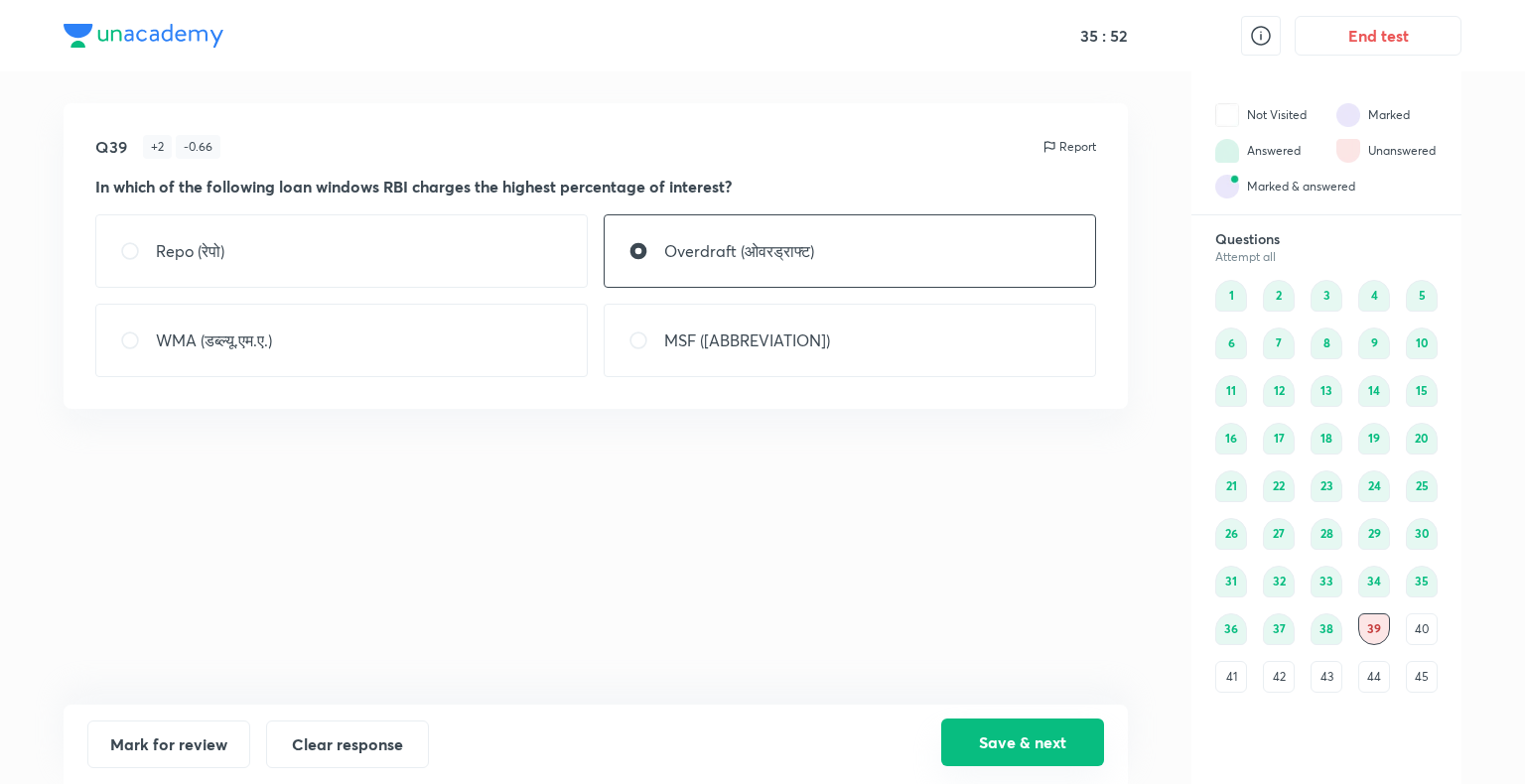 click on "Save & next" at bounding box center [1023, 742] 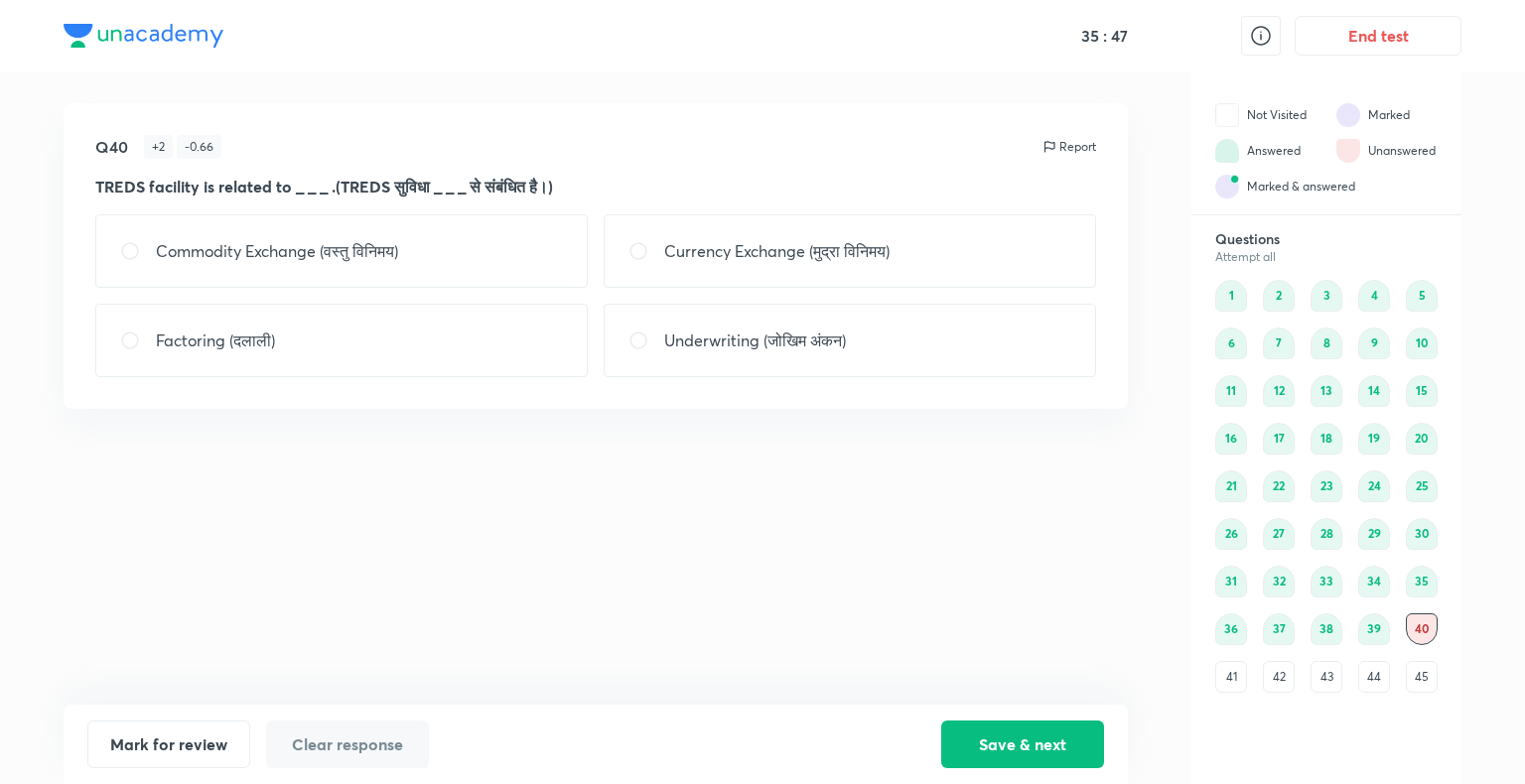 click on "Factoring (दलाली)" at bounding box center [342, 340] 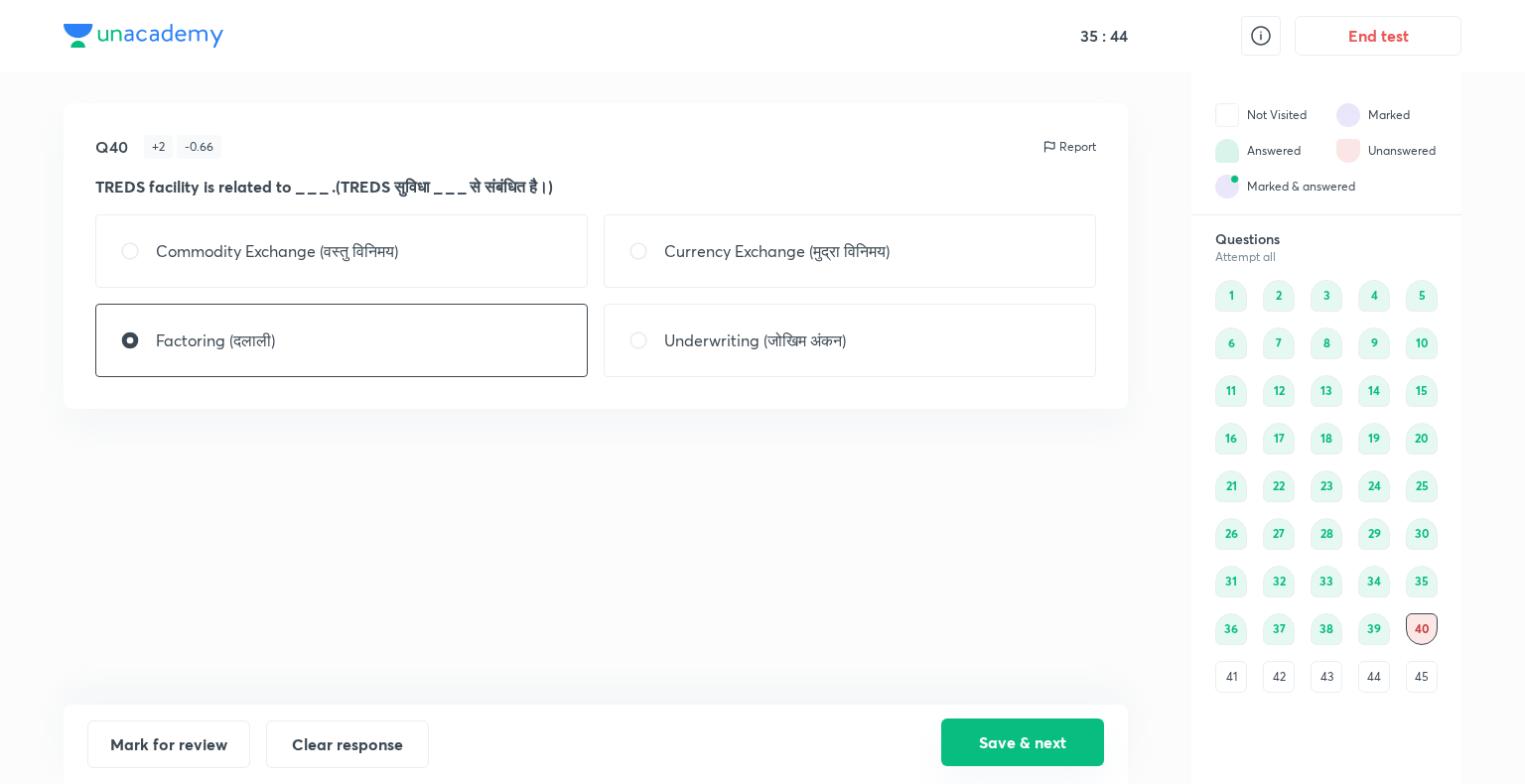 click on "Save & next" at bounding box center (1023, 742) 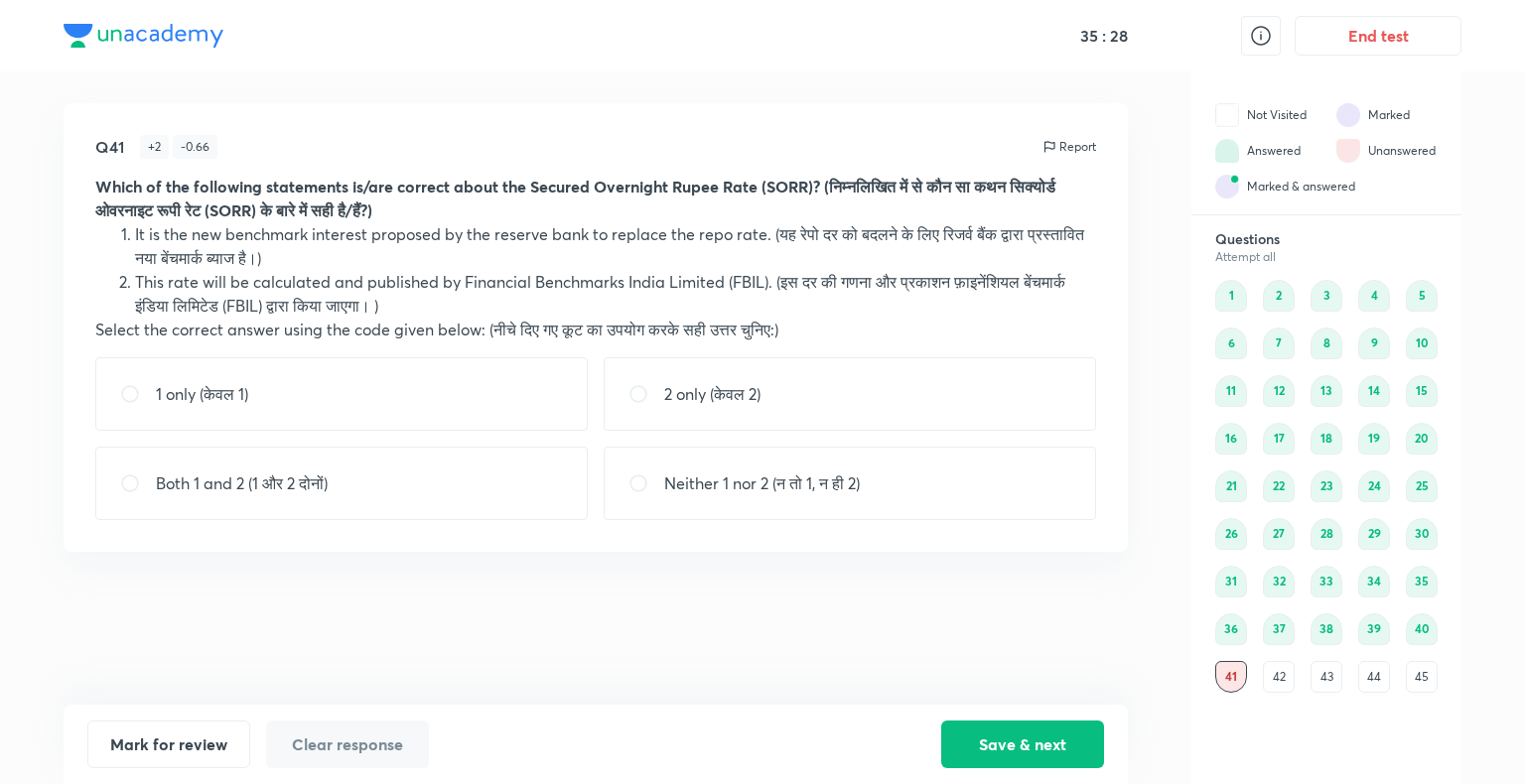 click on "2 only (केवल 2)" at bounding box center [712, 394] 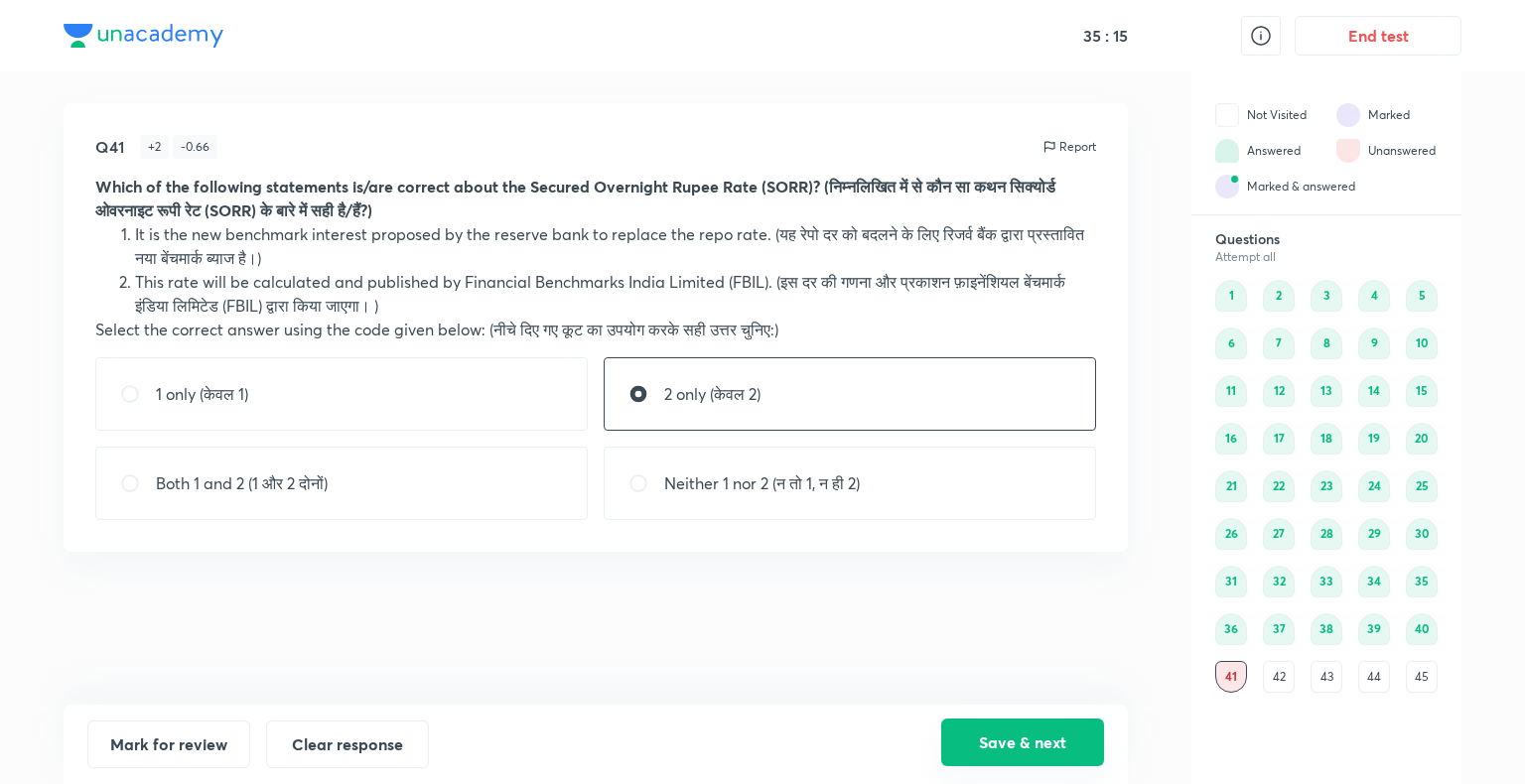 click on "Save & next" at bounding box center (1023, 742) 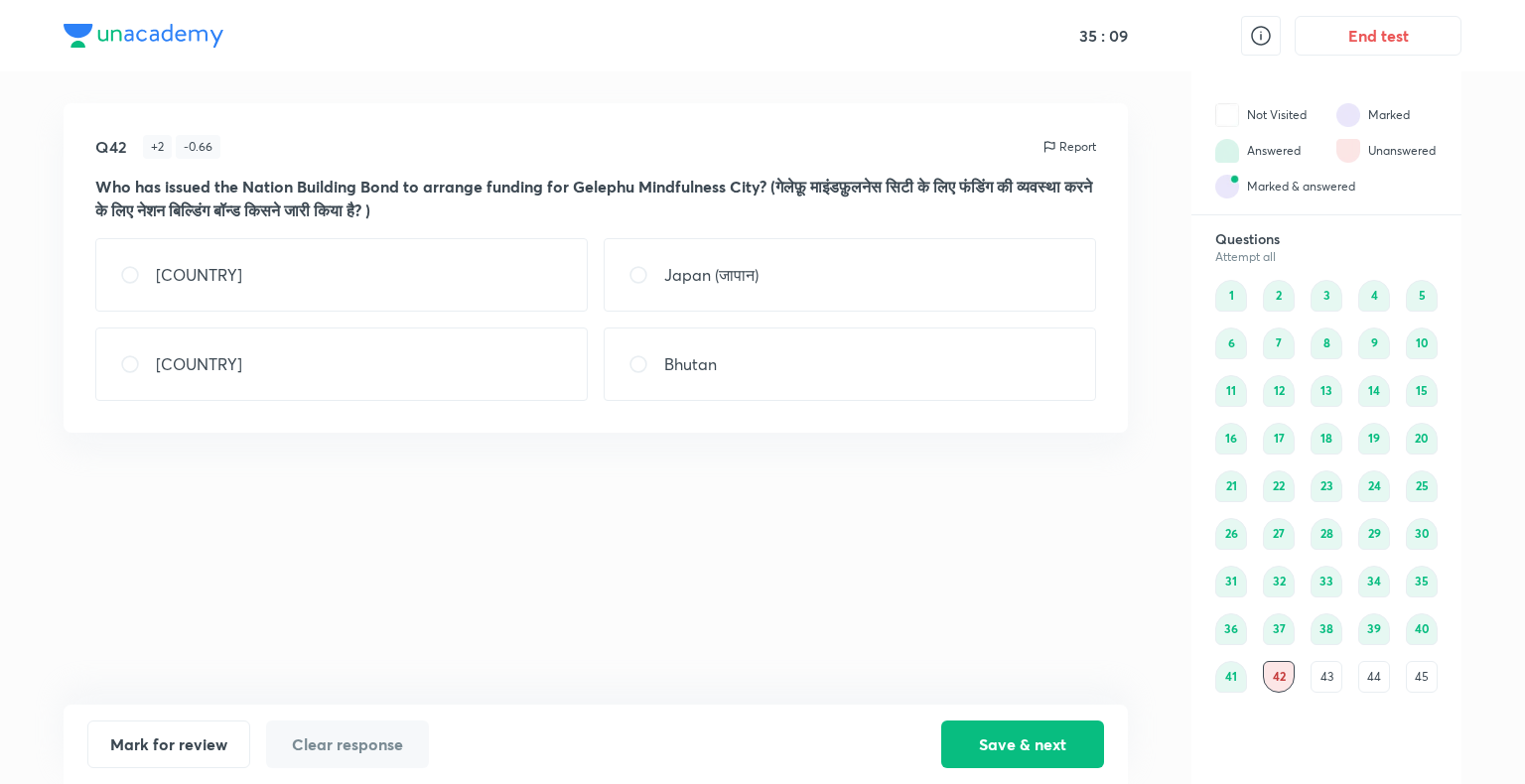 click on "Bhutan" at bounding box center [850, 364] 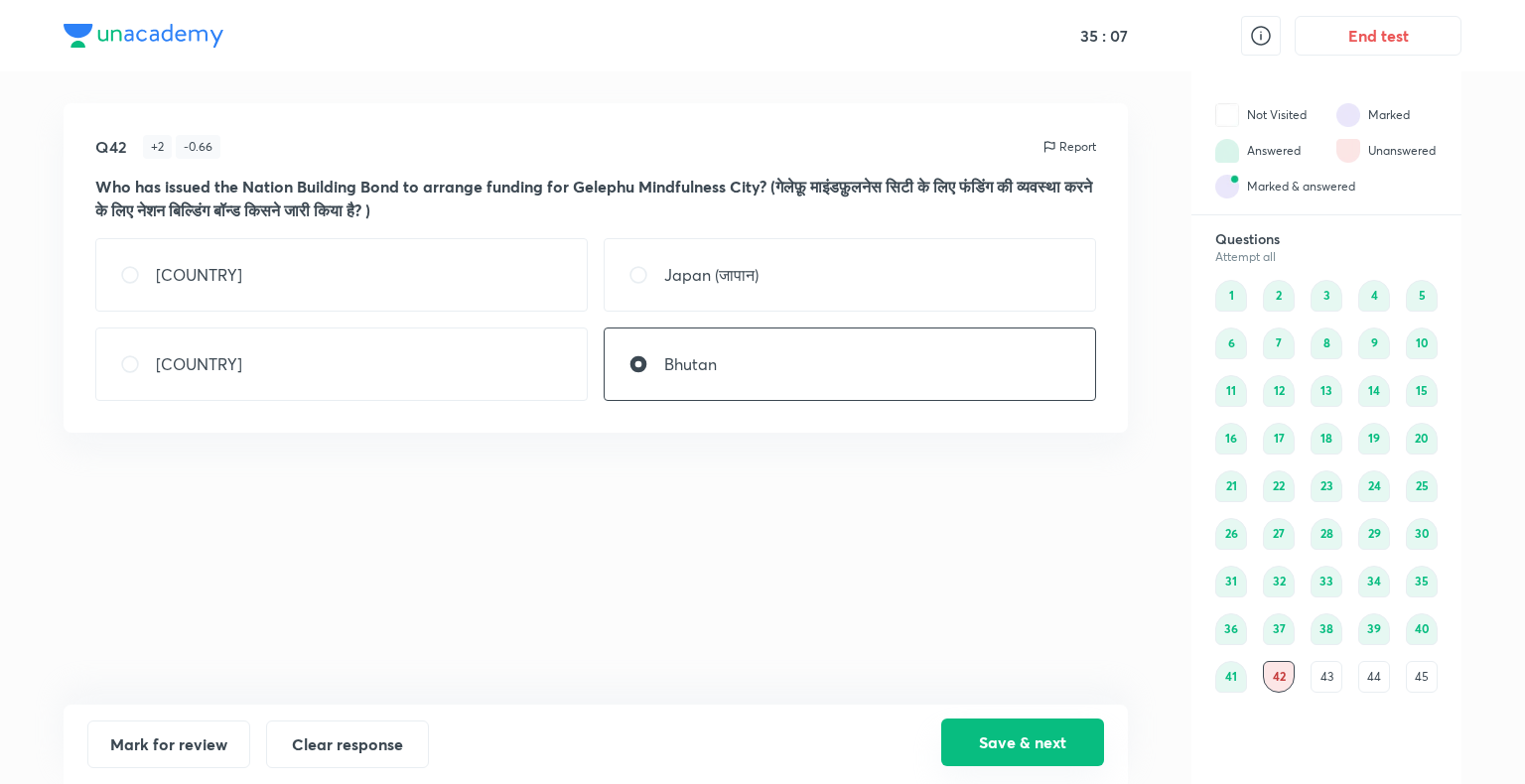 click on "Save & next" at bounding box center (1023, 742) 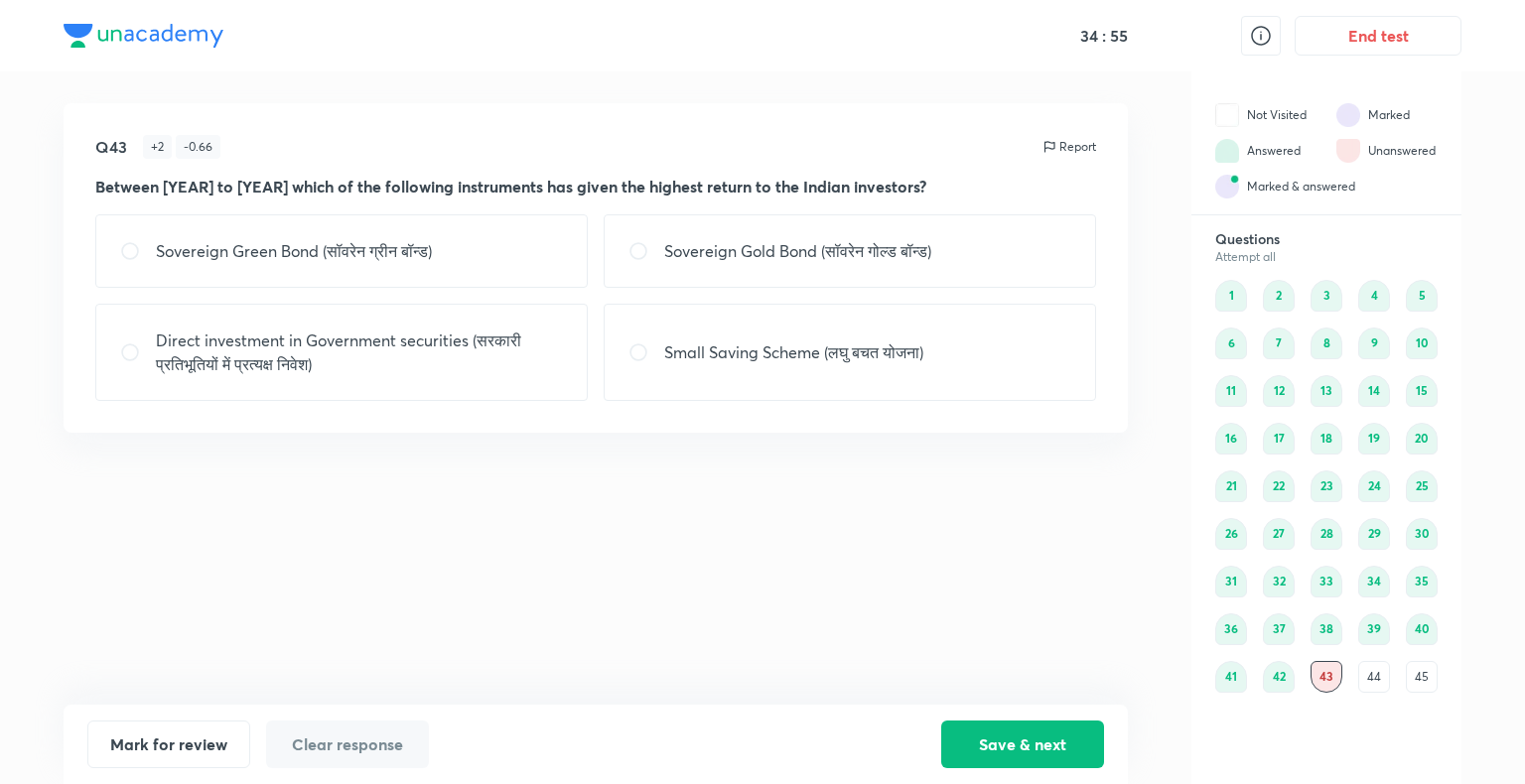 click on "Sovereign Gold Bond (सॉवरेन गोल्ड बॉन्ड)" at bounding box center (850, 251) 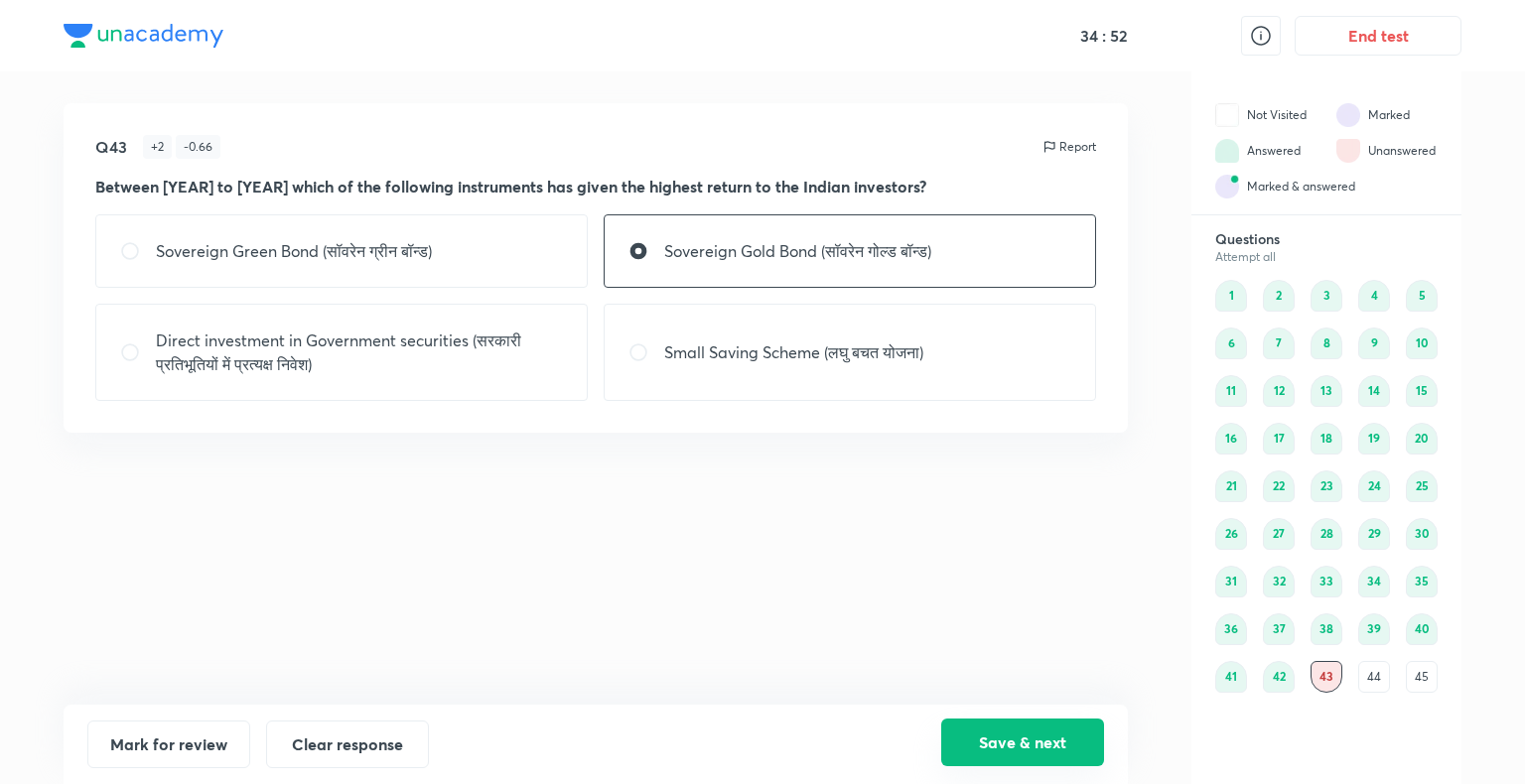 click on "Save & next" at bounding box center [1023, 742] 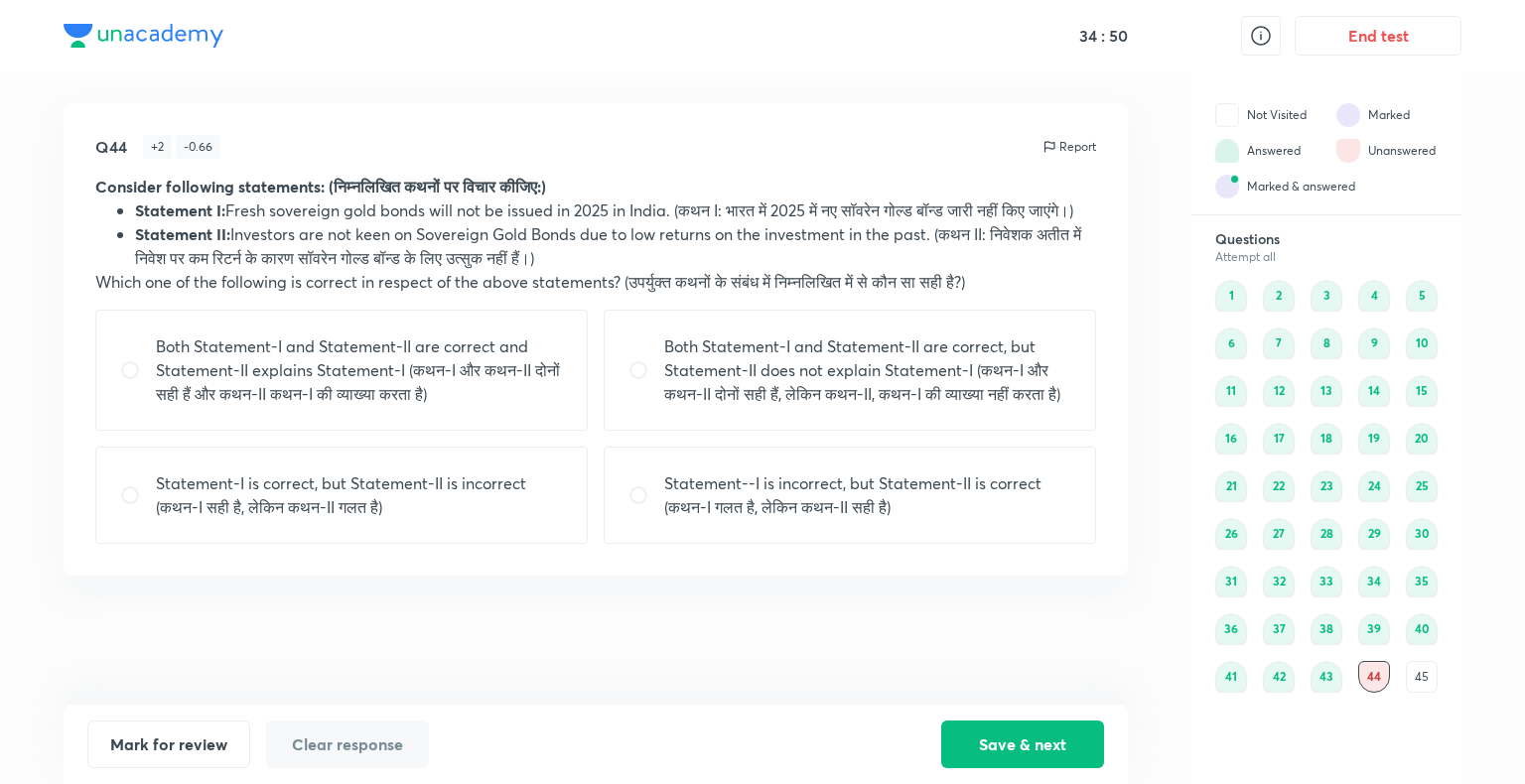 click on "43" at bounding box center [1326, 677] 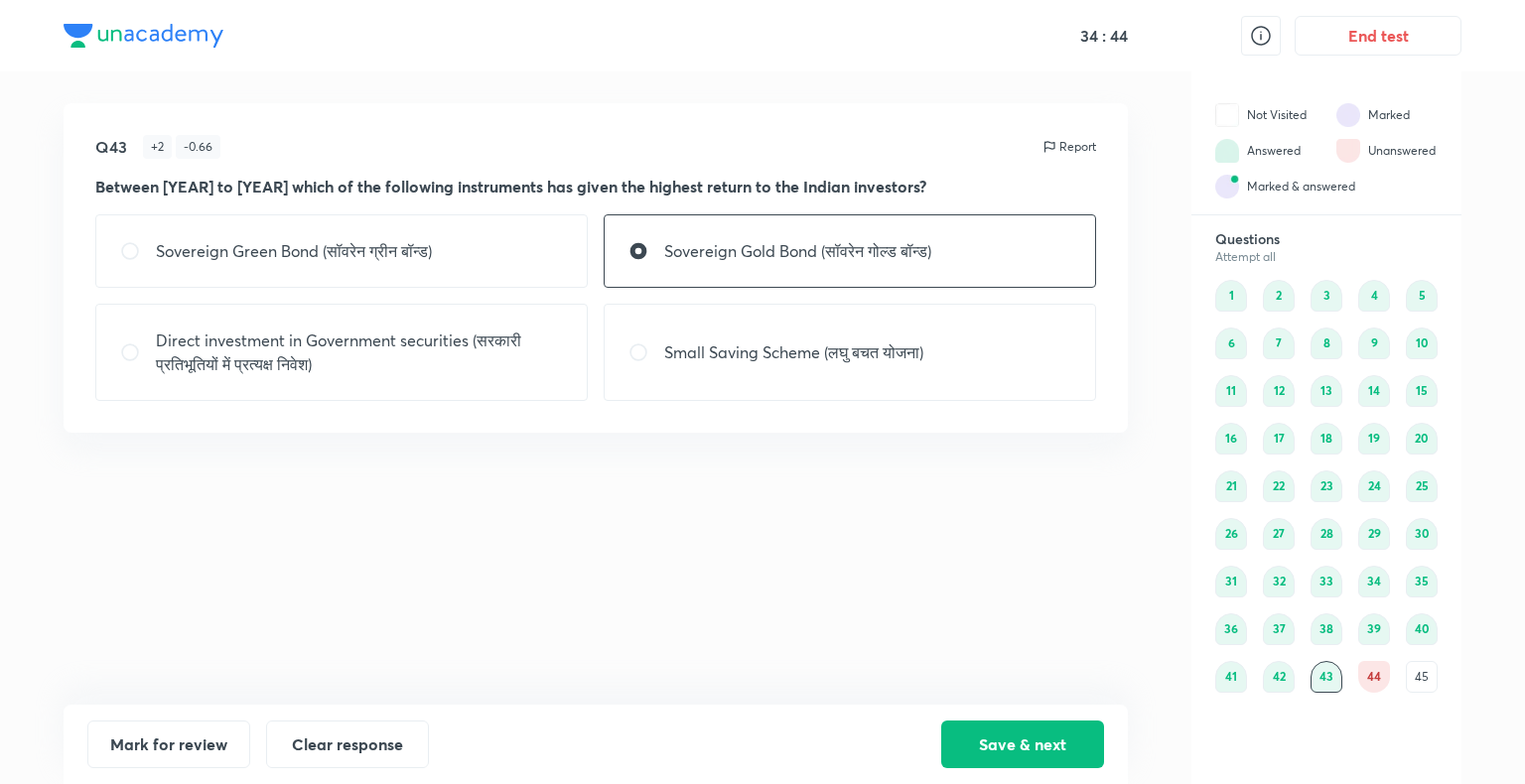 click on "44" at bounding box center [1374, 677] 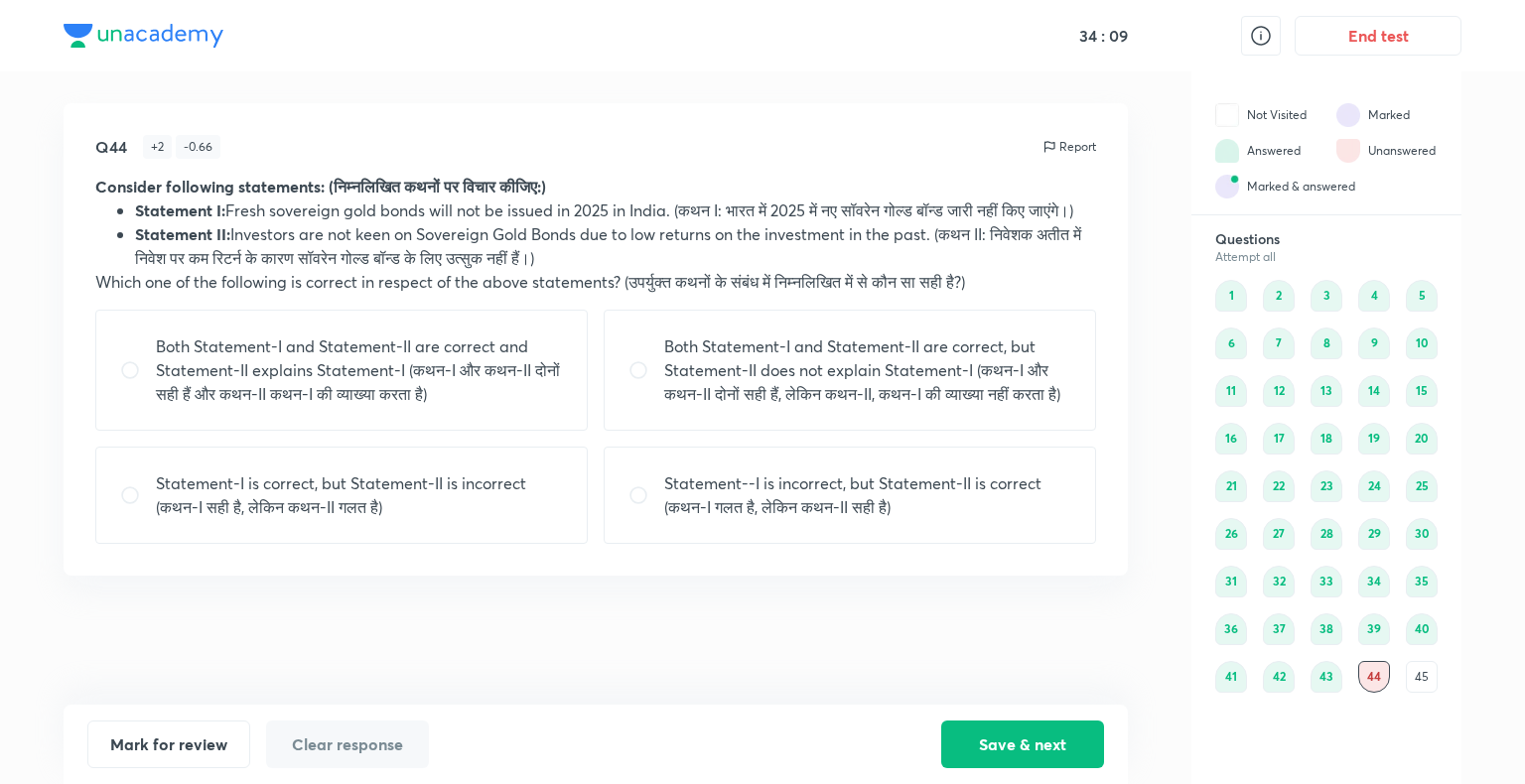 click on "Statement-I is correct, but Statement-II is incorrect (कथन-I सही है, लेकिन कथन-II गलत है)" at bounding box center (359, 495) 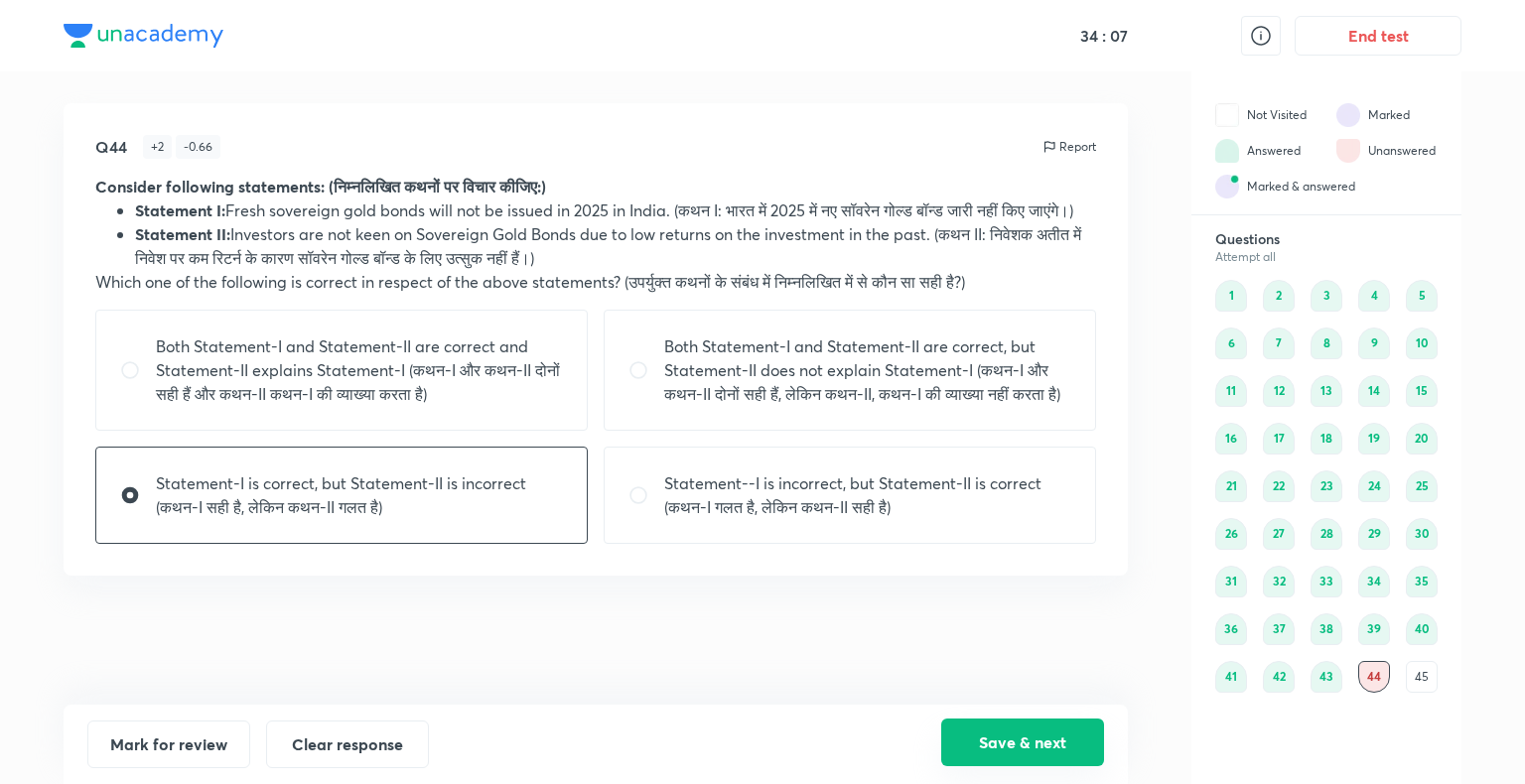 click on "Save & next" at bounding box center [1023, 742] 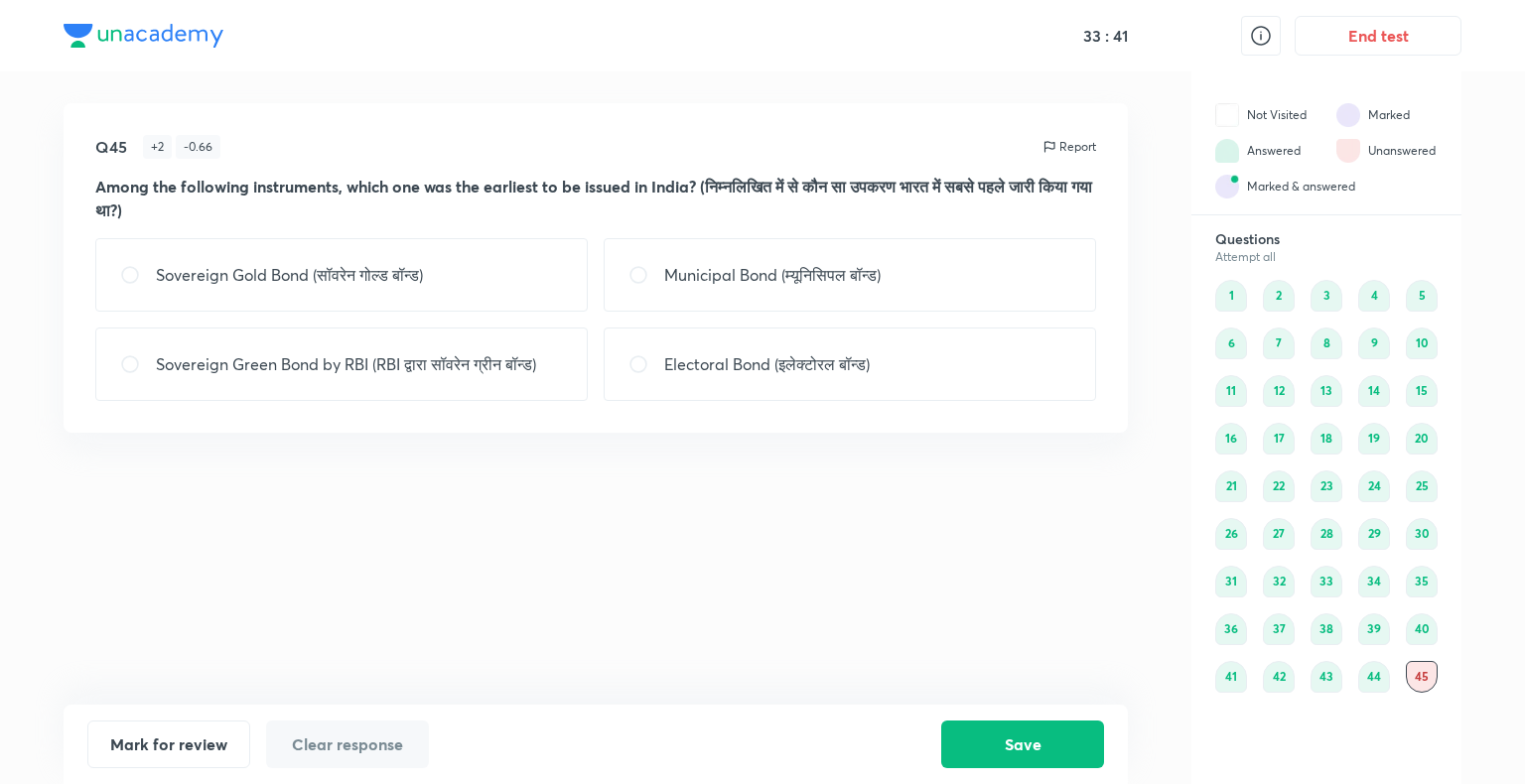 click on "Municipal Bond (म्यूनिसिपल बॉन्ड)" at bounding box center [772, 275] 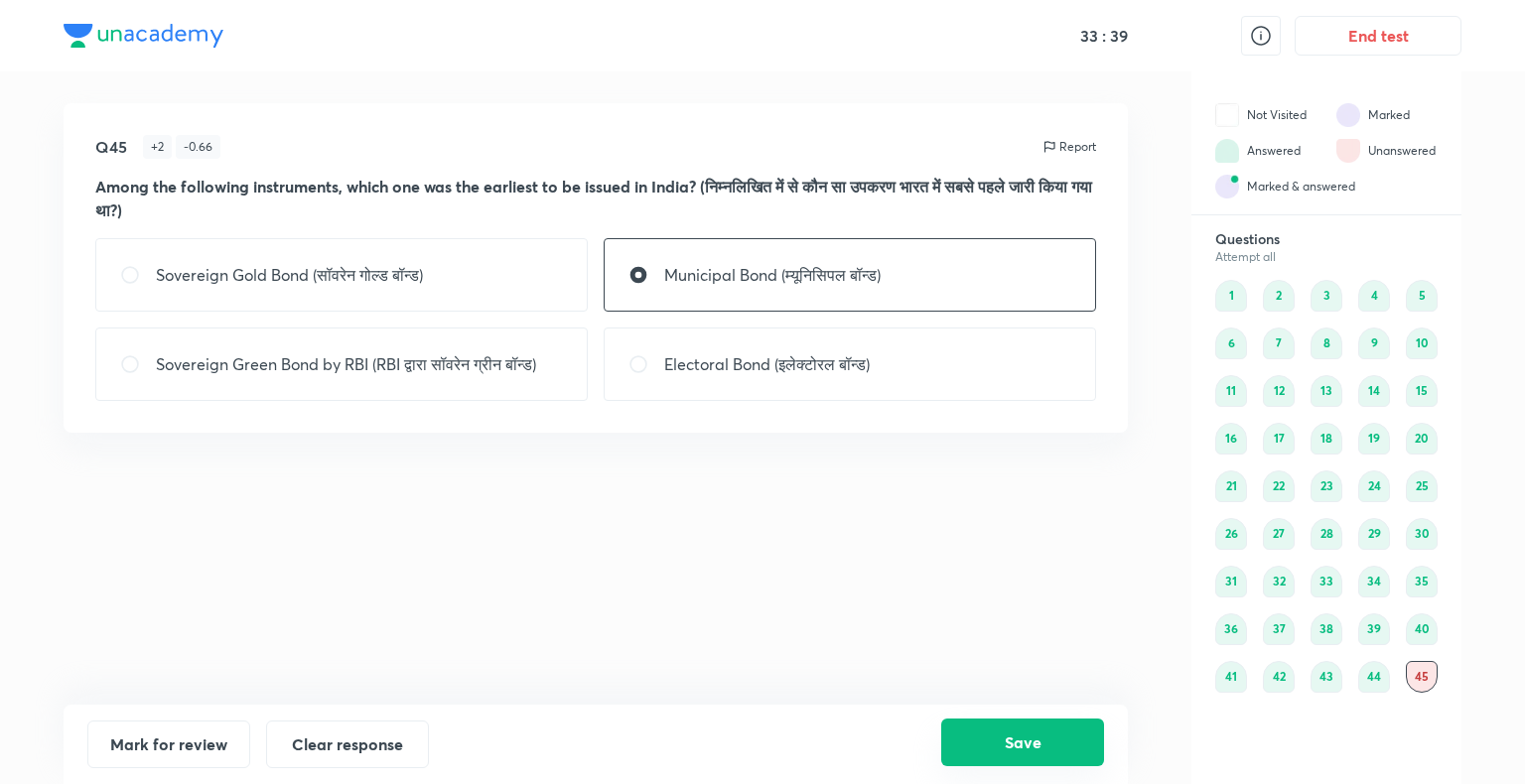 click on "Save" at bounding box center (1023, 742) 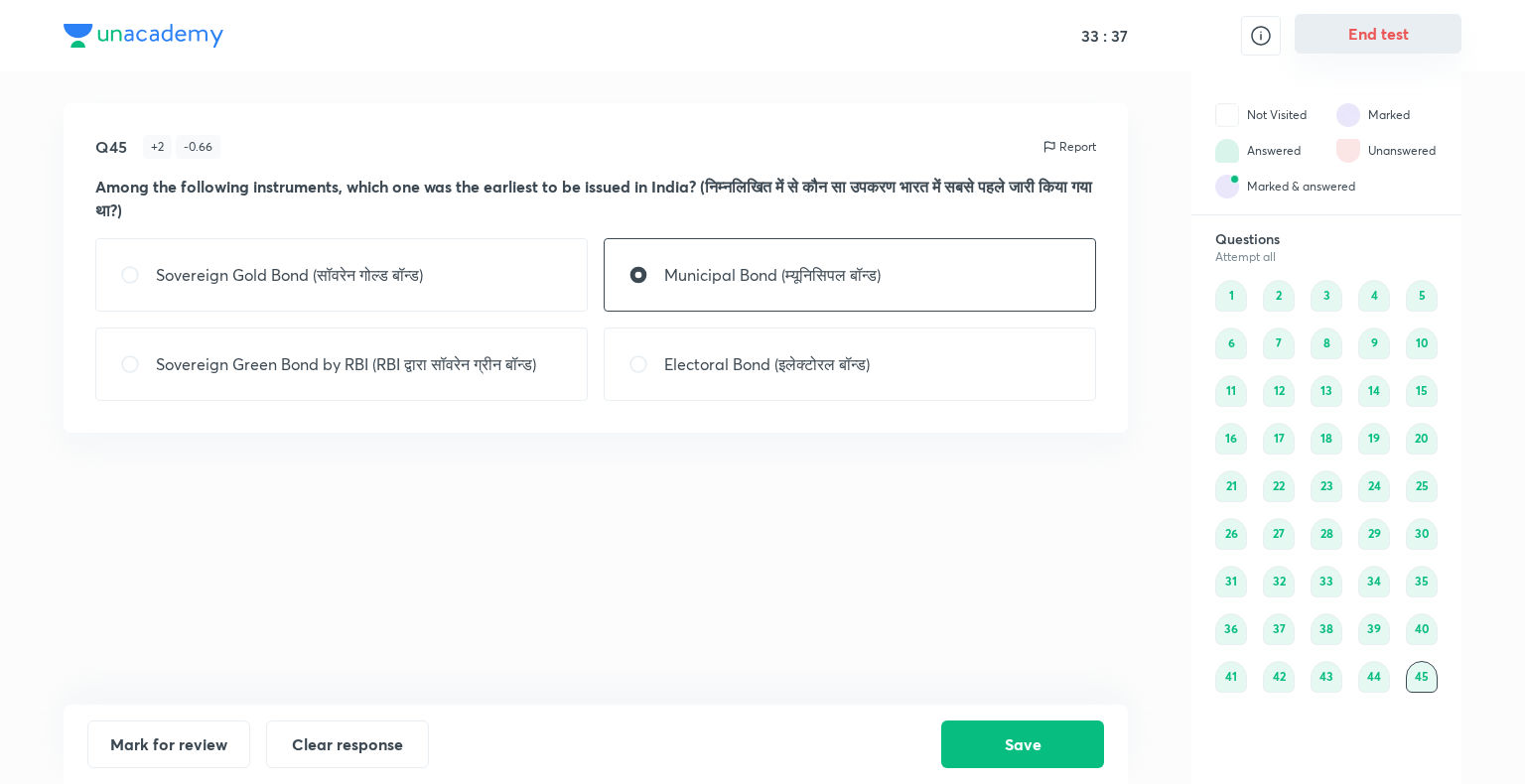 click on "End test" at bounding box center (1378, 34) 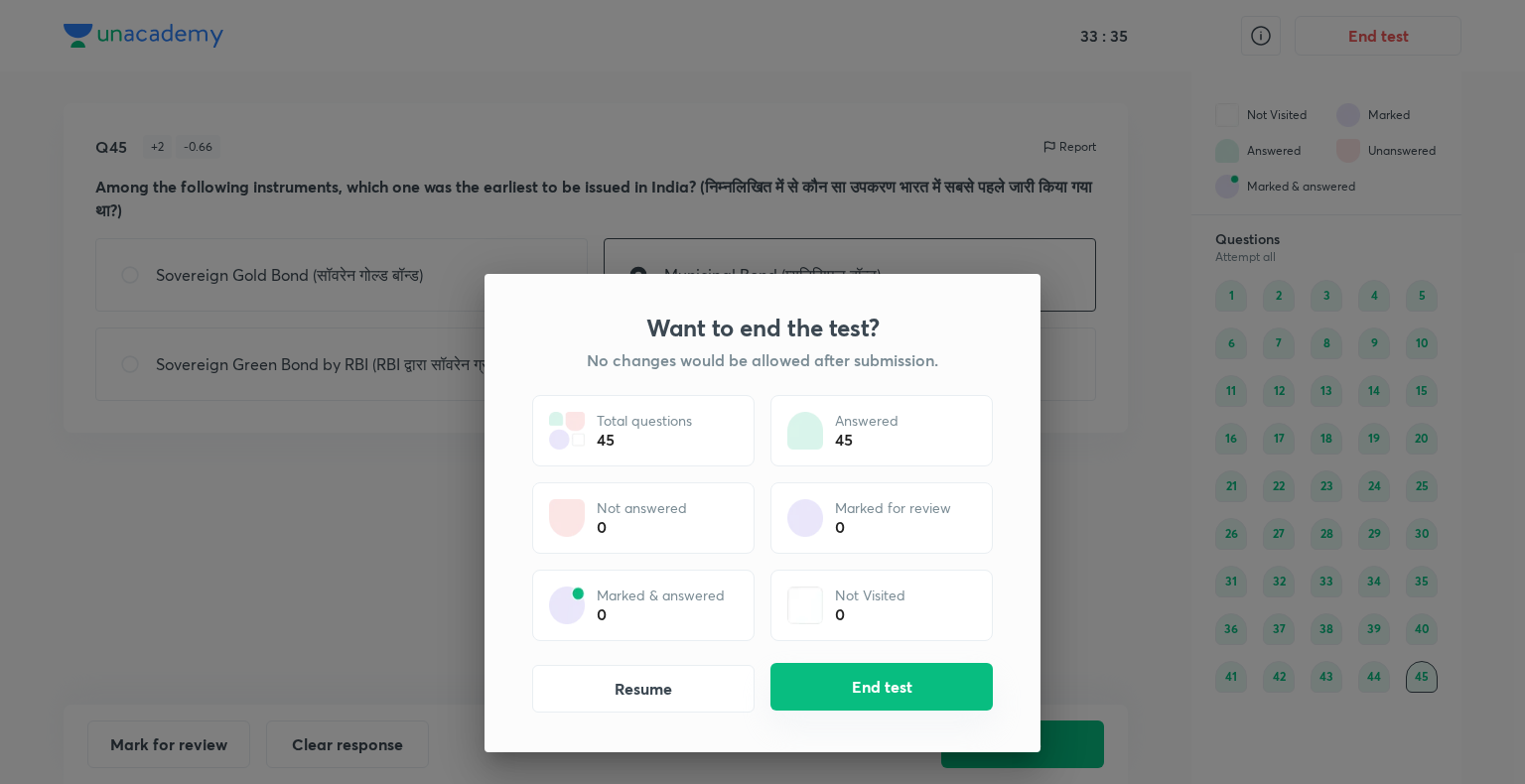 click on "End test" at bounding box center (882, 687) 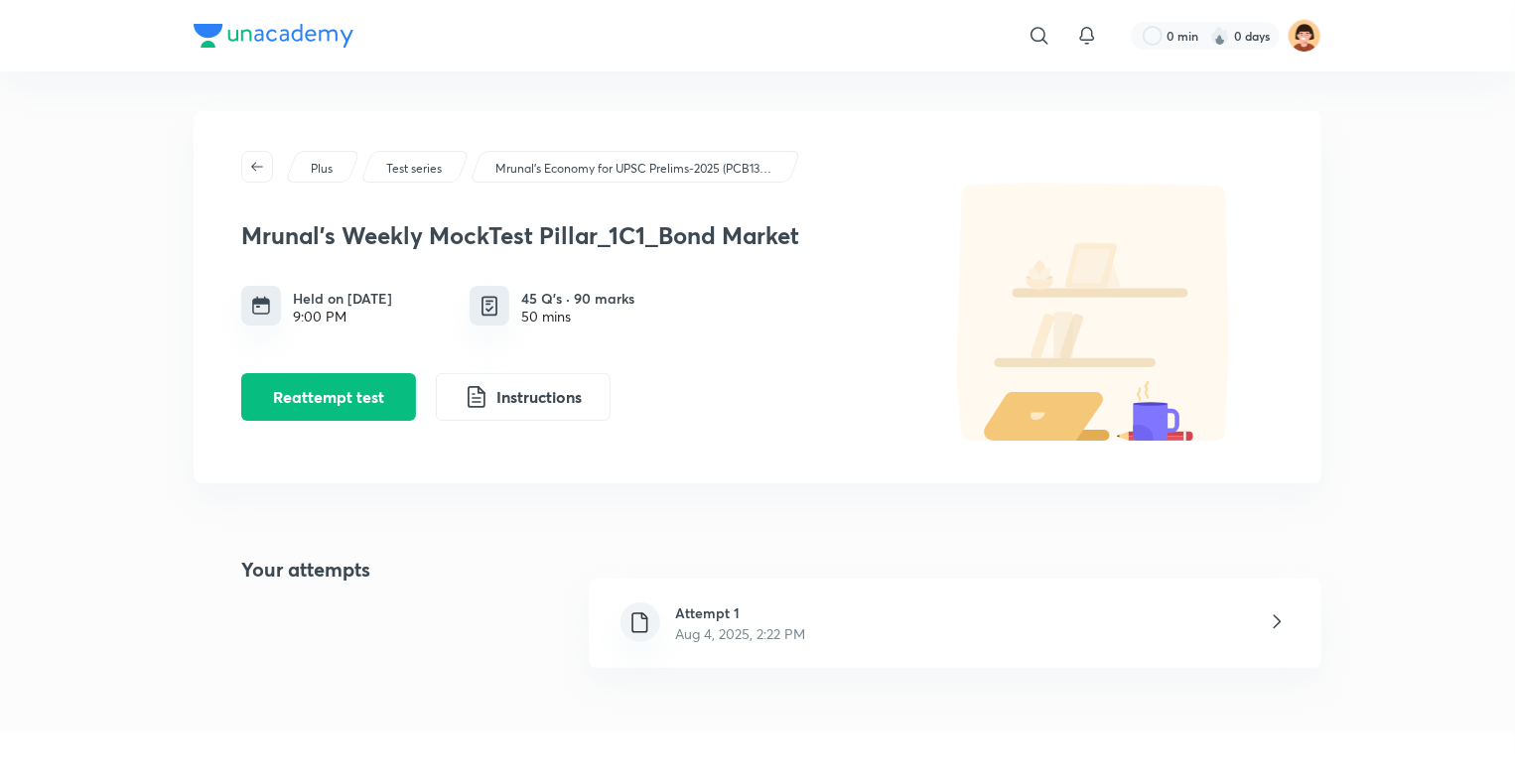 click on "Attempt 1 Aug 4, 2025, 2:22 PM" at bounding box center (955, 623) 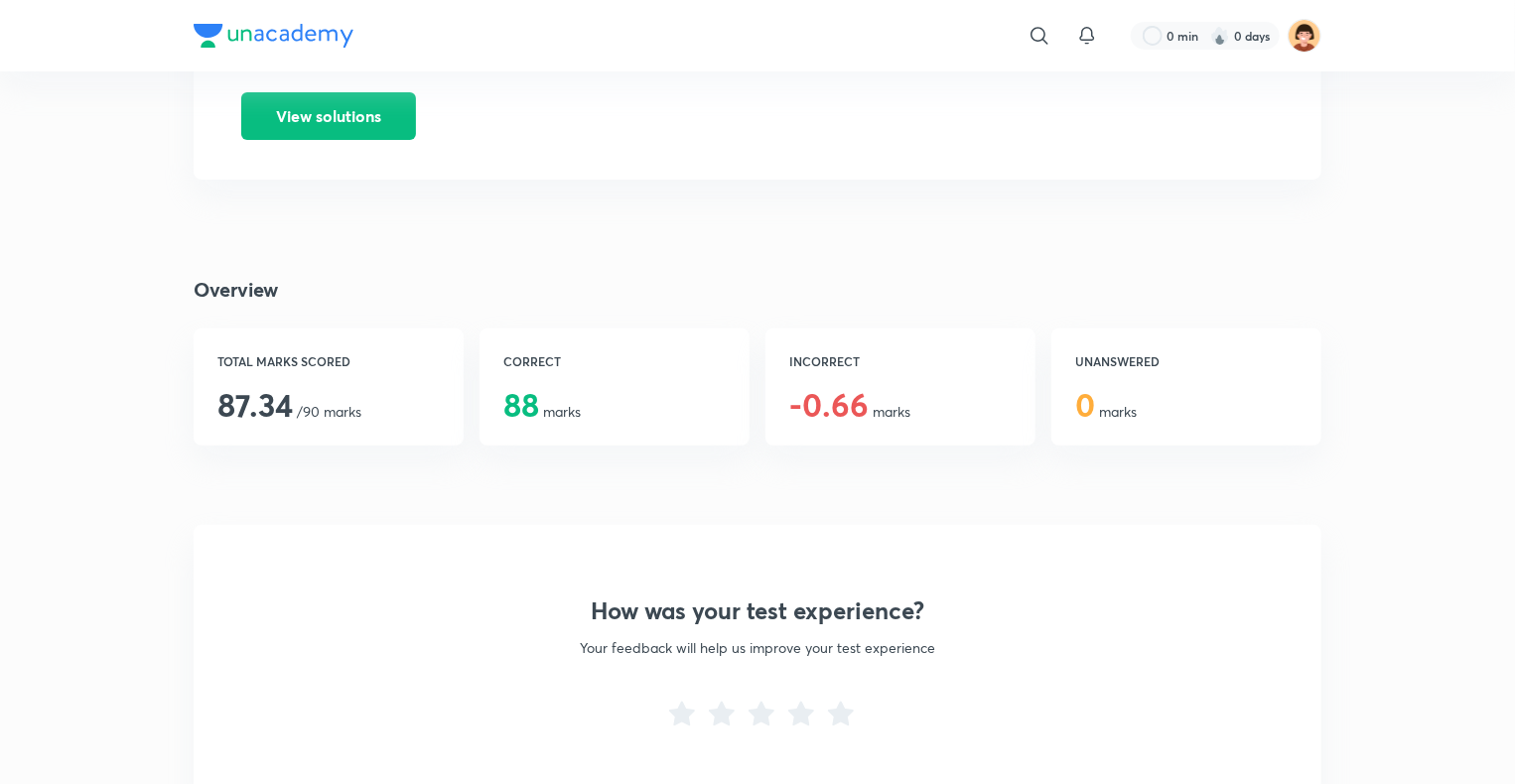 scroll, scrollTop: 199, scrollLeft: 0, axis: vertical 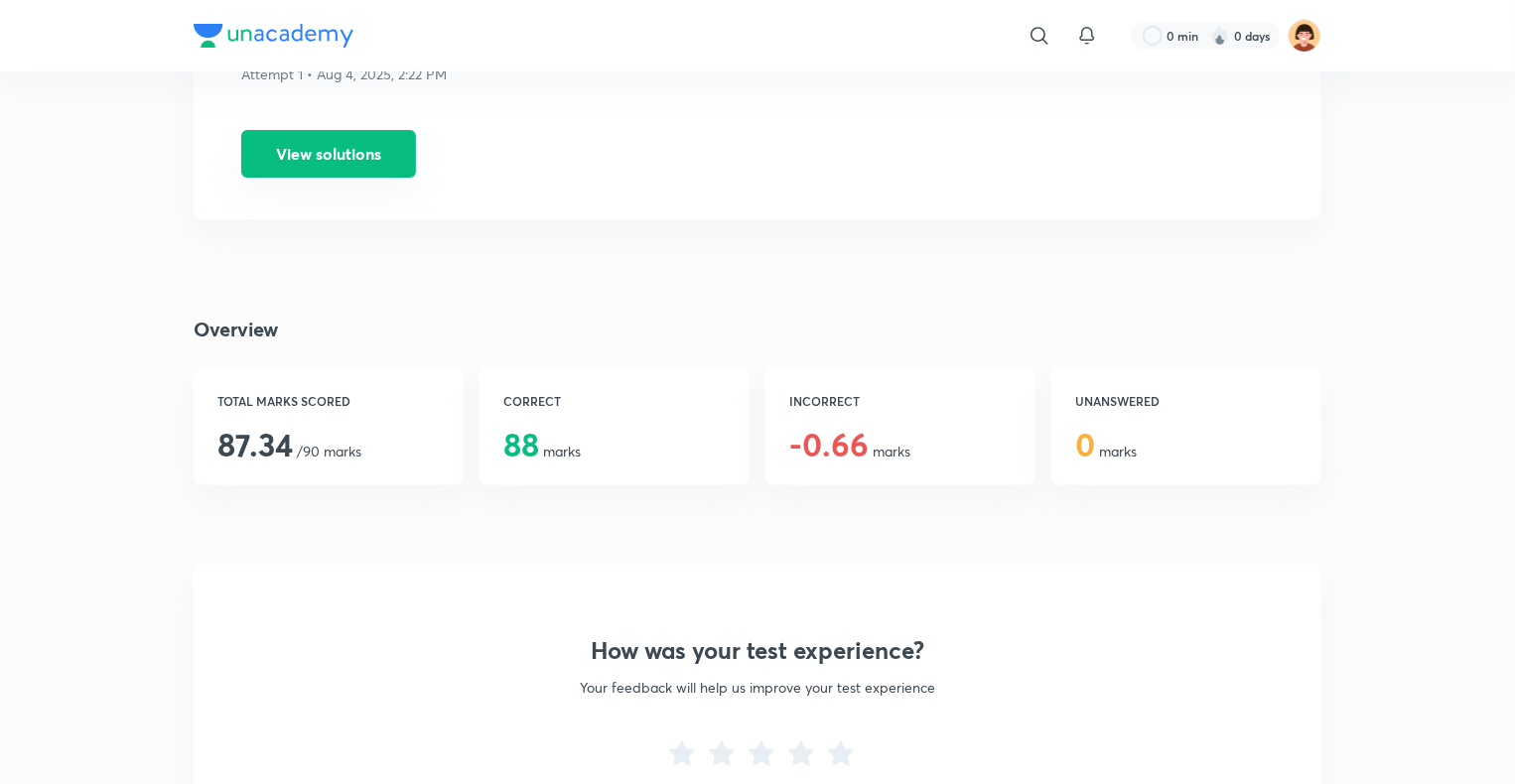 click on "View solutions" at bounding box center [329, 154] 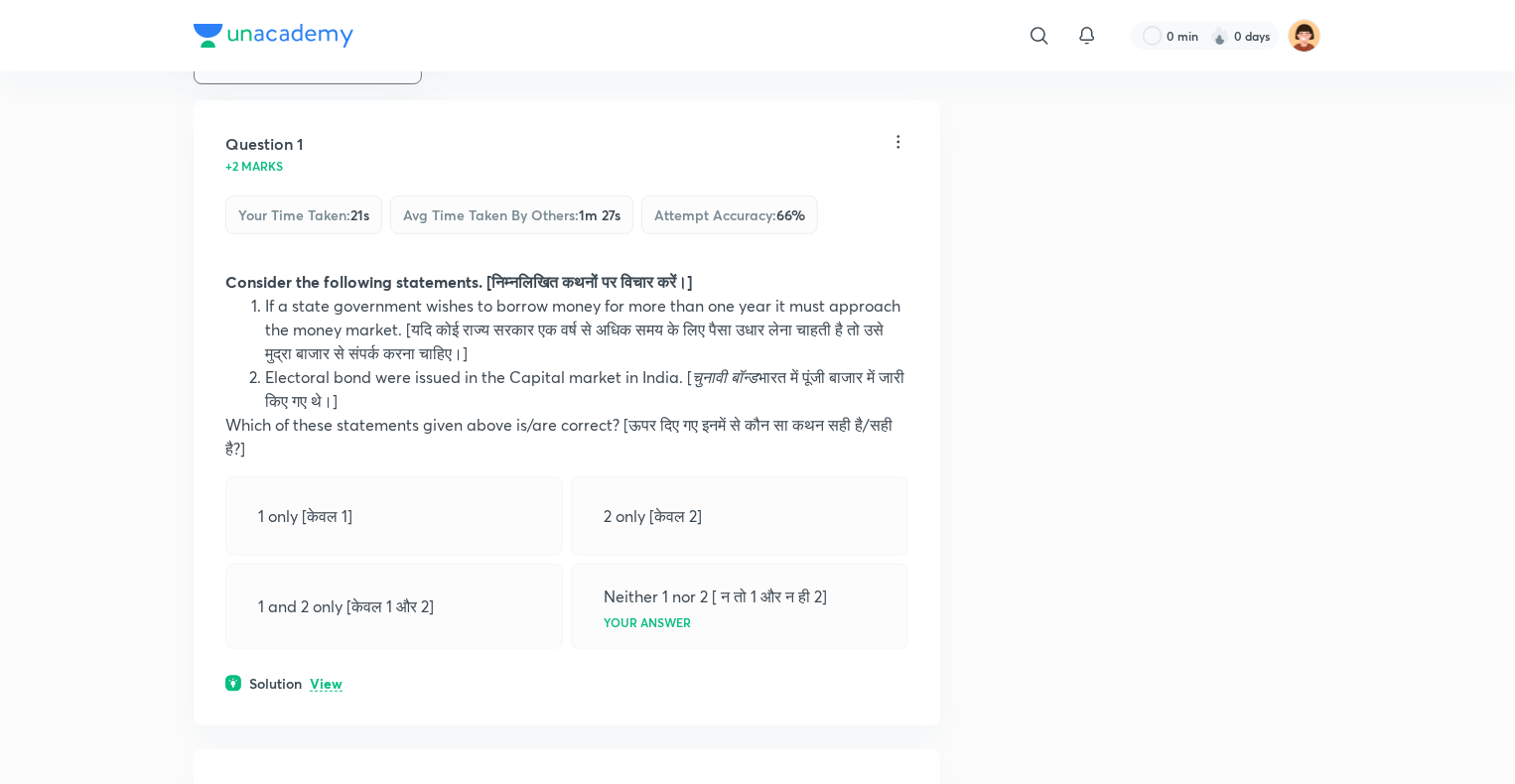 scroll, scrollTop: 0, scrollLeft: 0, axis: both 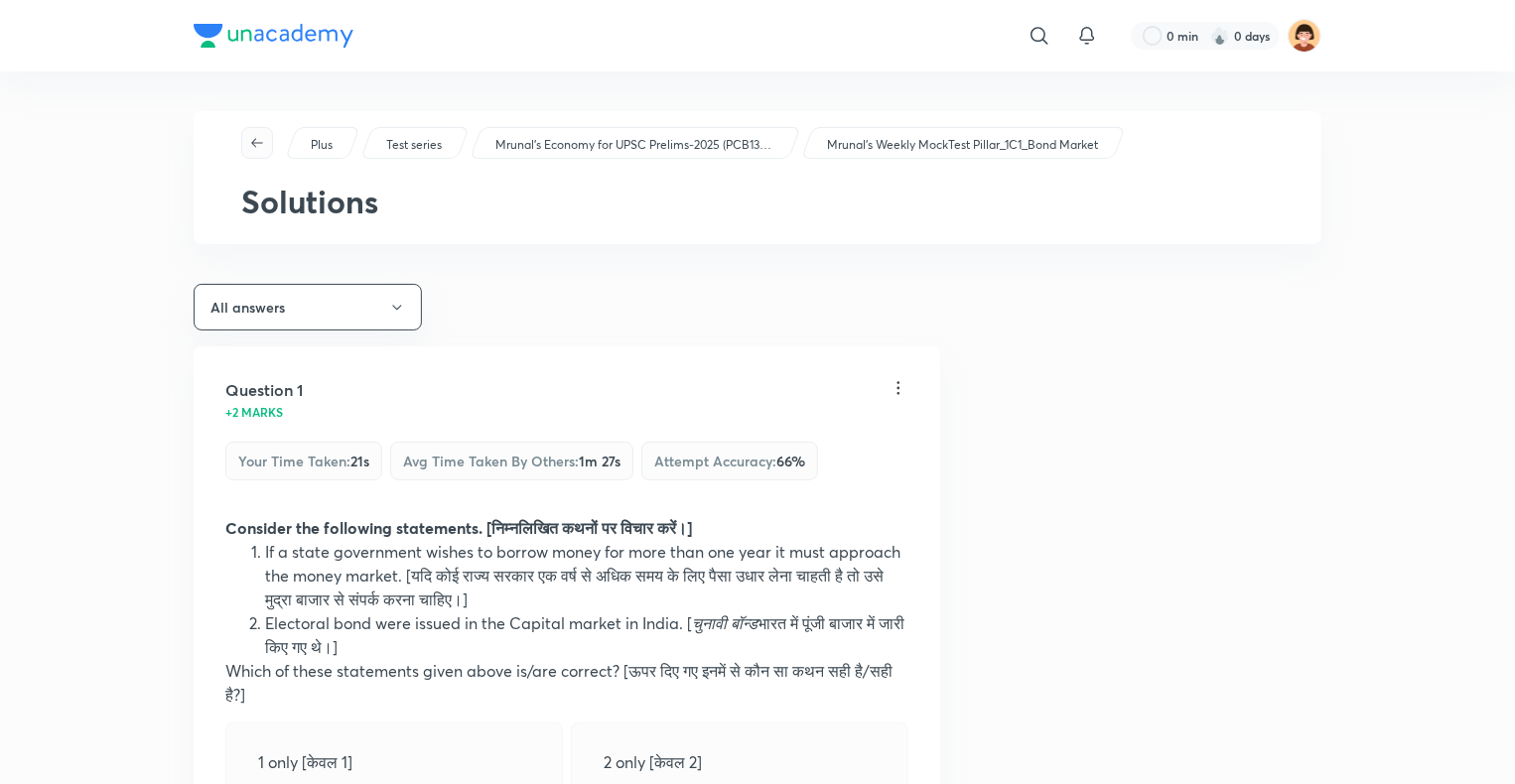 click 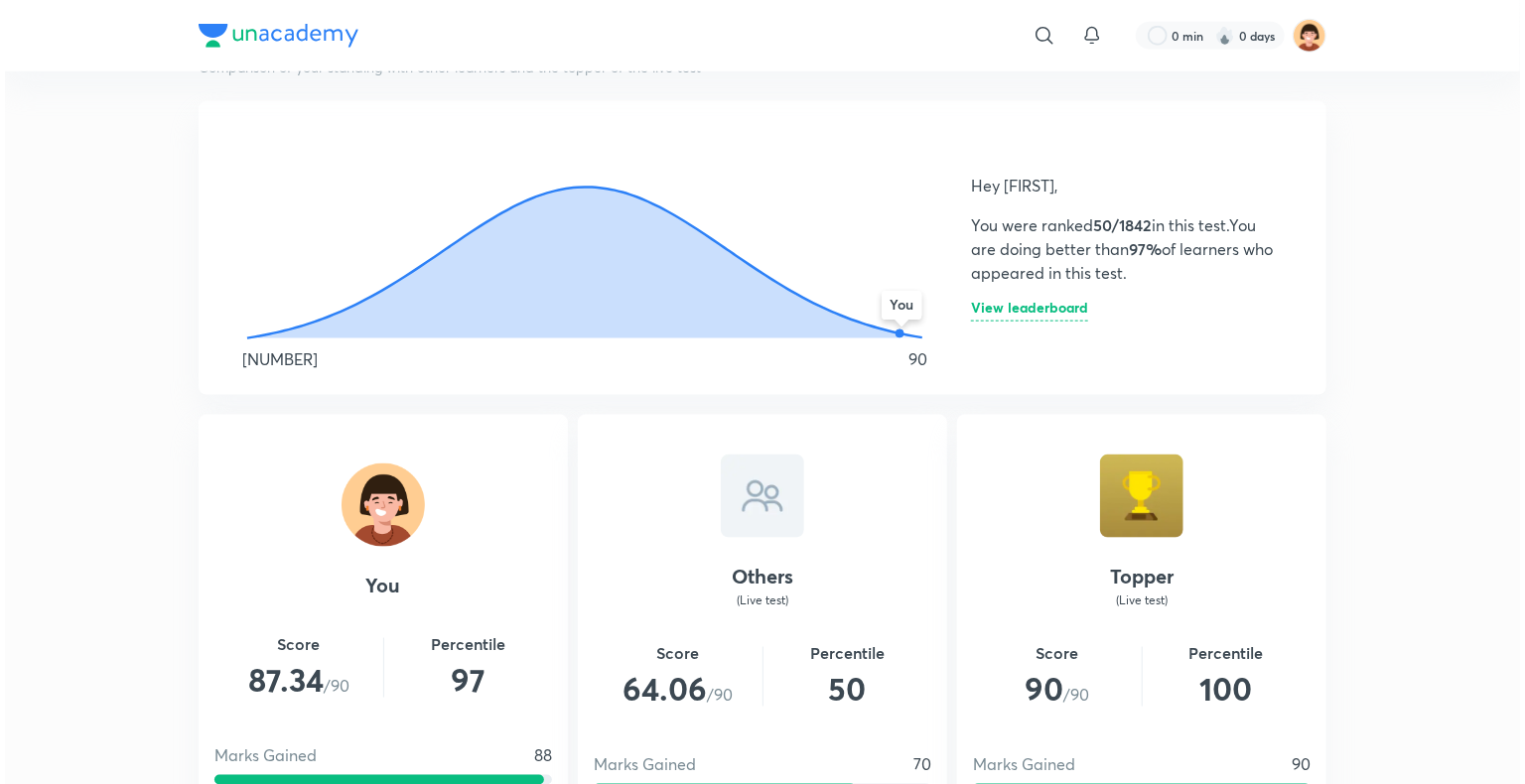scroll, scrollTop: 1096, scrollLeft: 0, axis: vertical 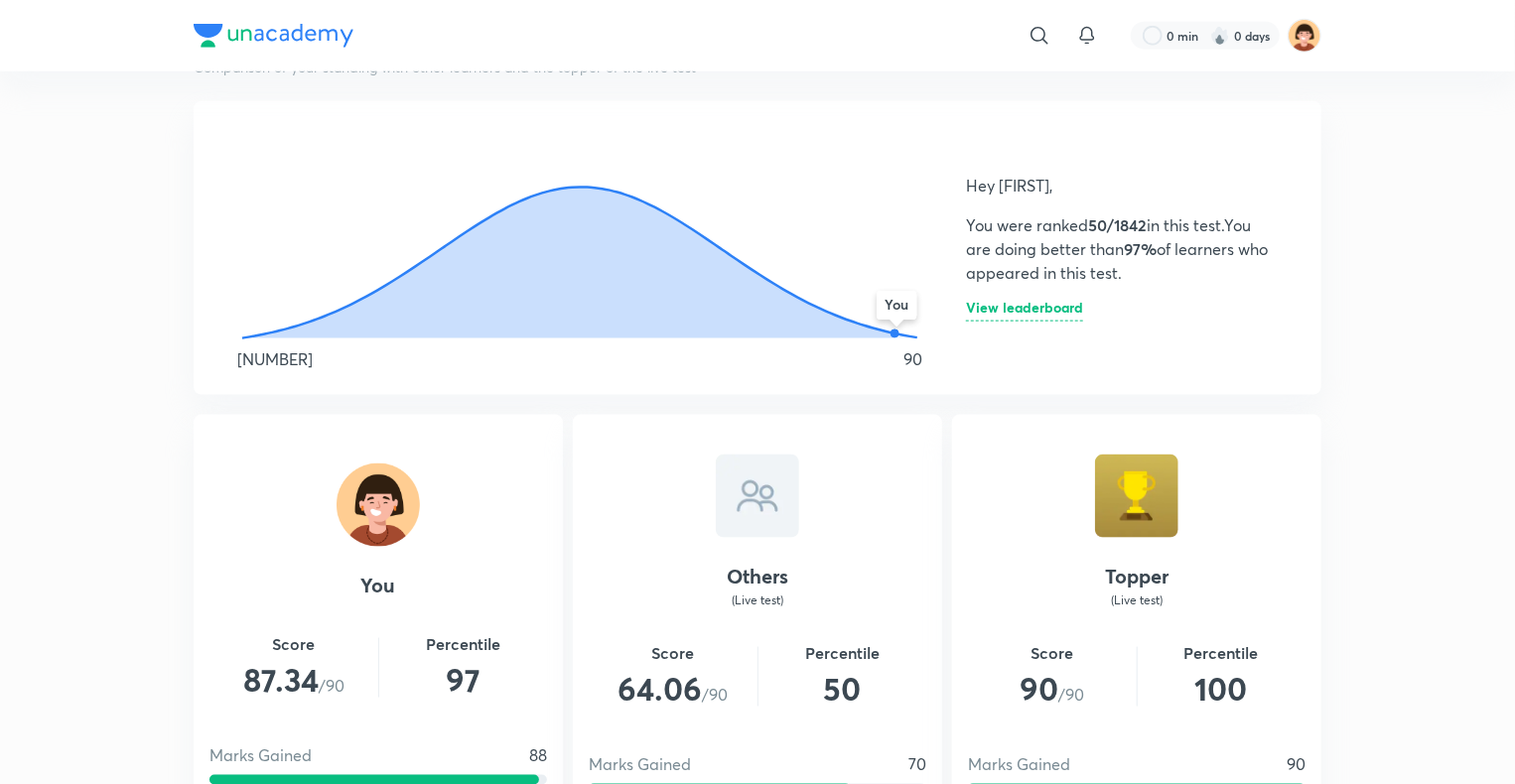 click on "View leaderboard" at bounding box center (1025, 311) 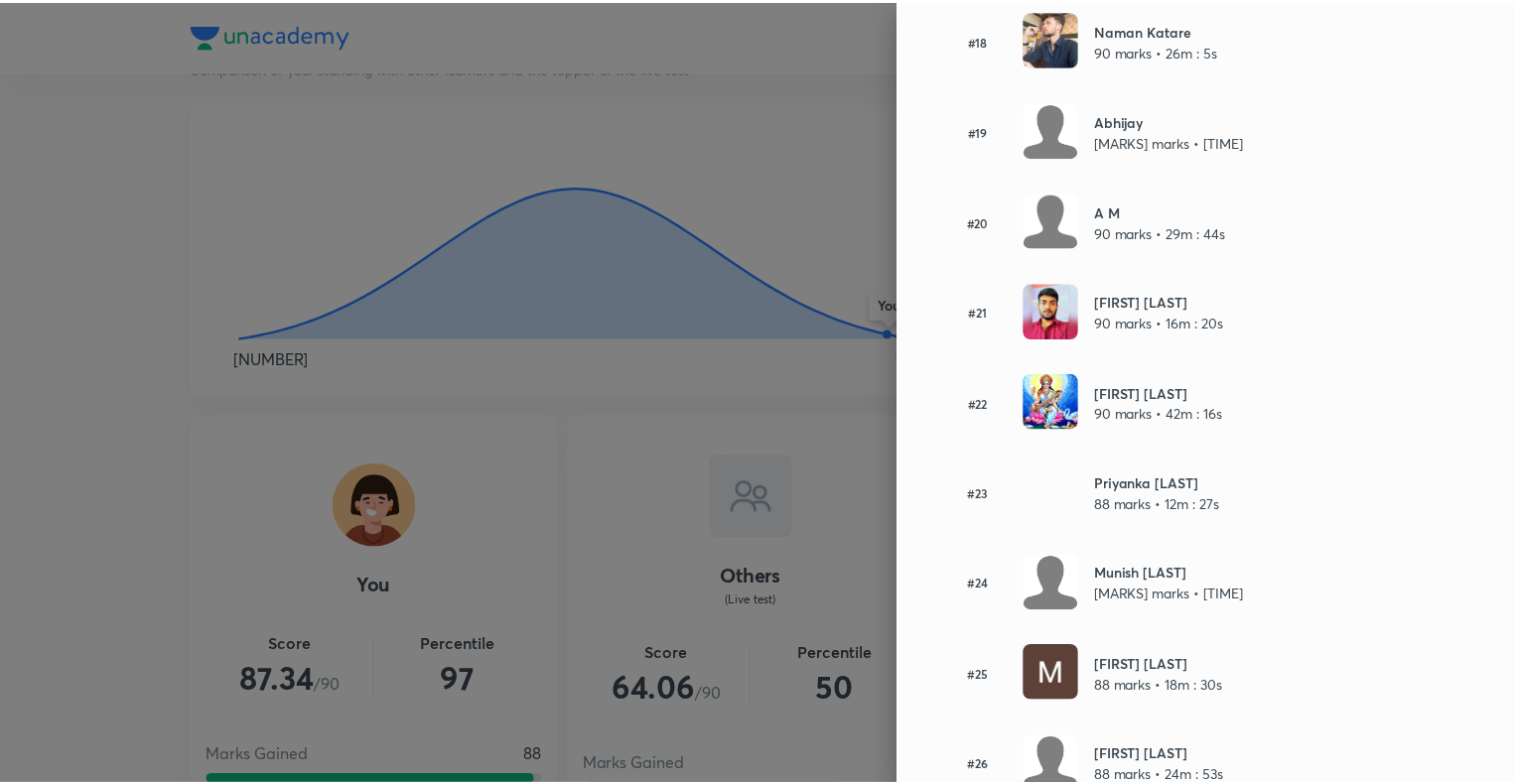scroll, scrollTop: 1777, scrollLeft: 0, axis: vertical 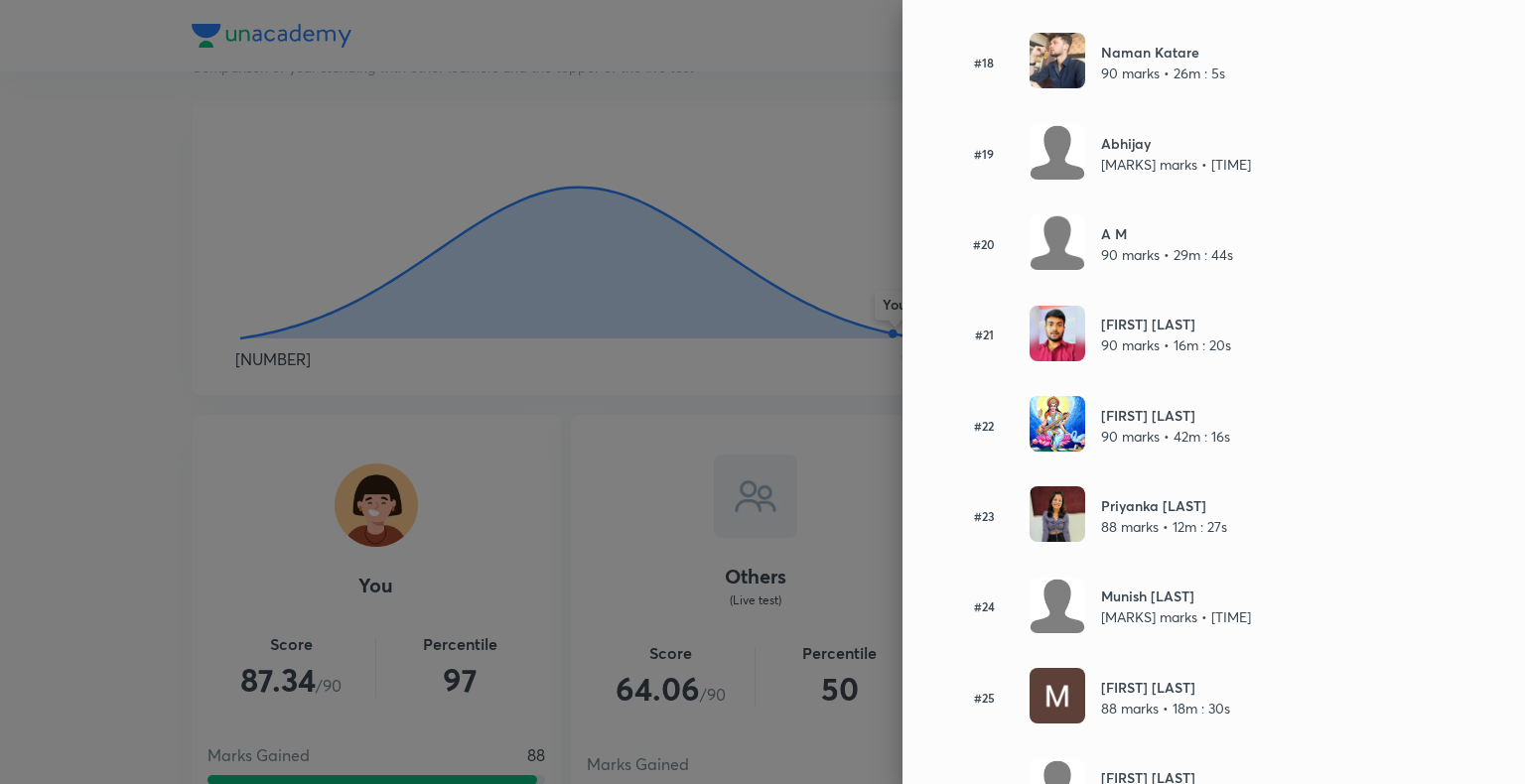 click at bounding box center [762, 392] 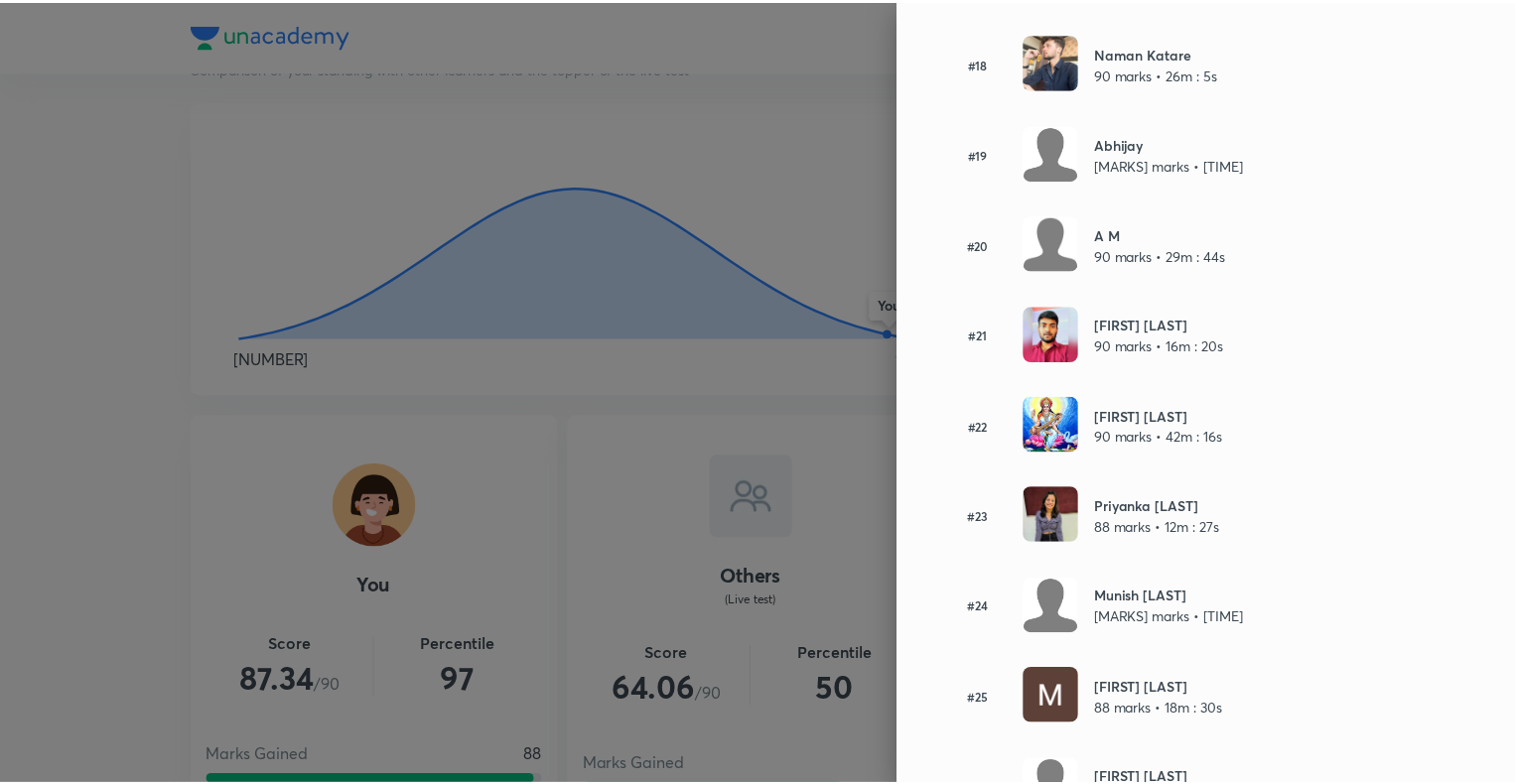 scroll, scrollTop: 0, scrollLeft: 0, axis: both 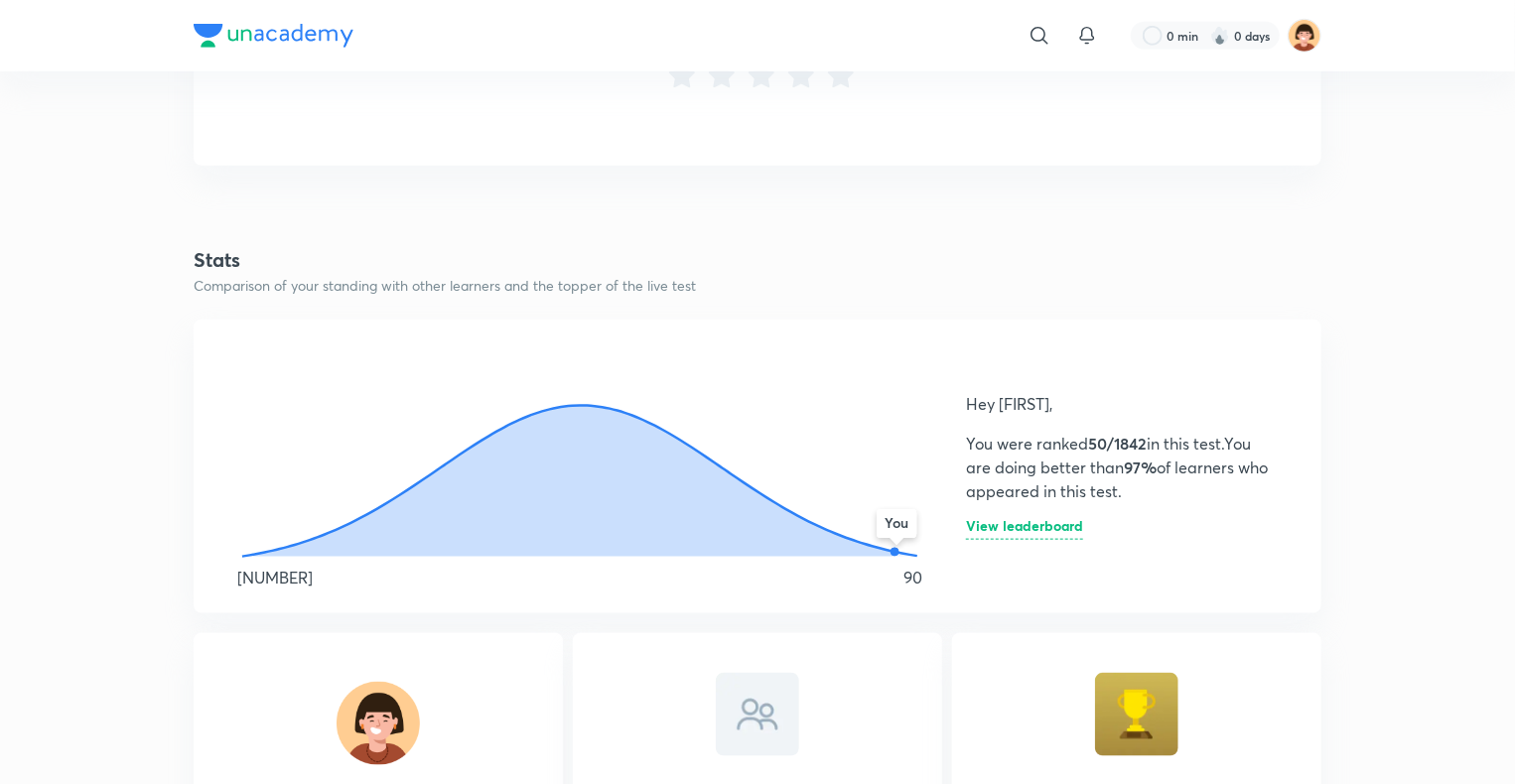 click on "View leaderboard" at bounding box center (1025, 529) 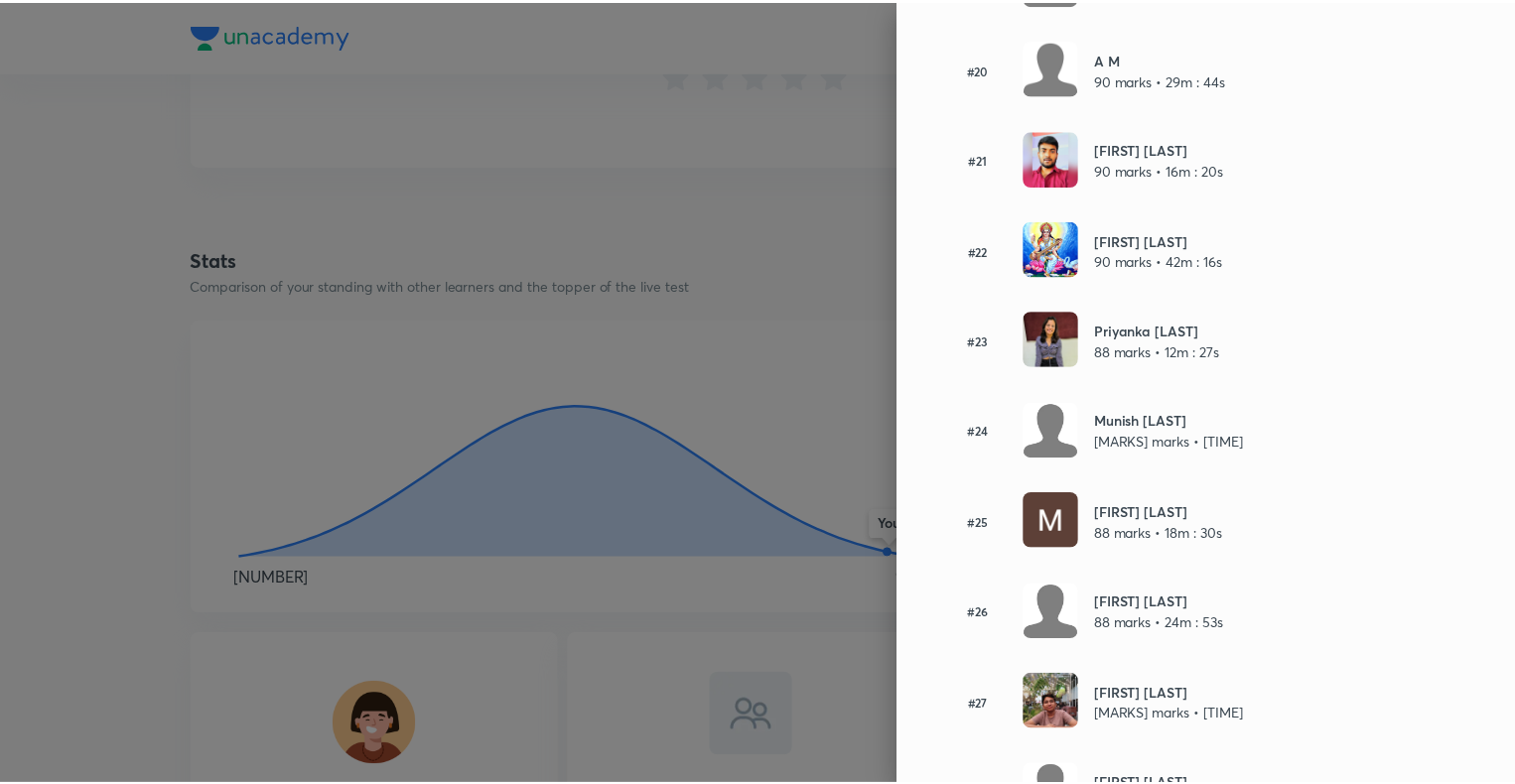 scroll, scrollTop: 1955, scrollLeft: 0, axis: vertical 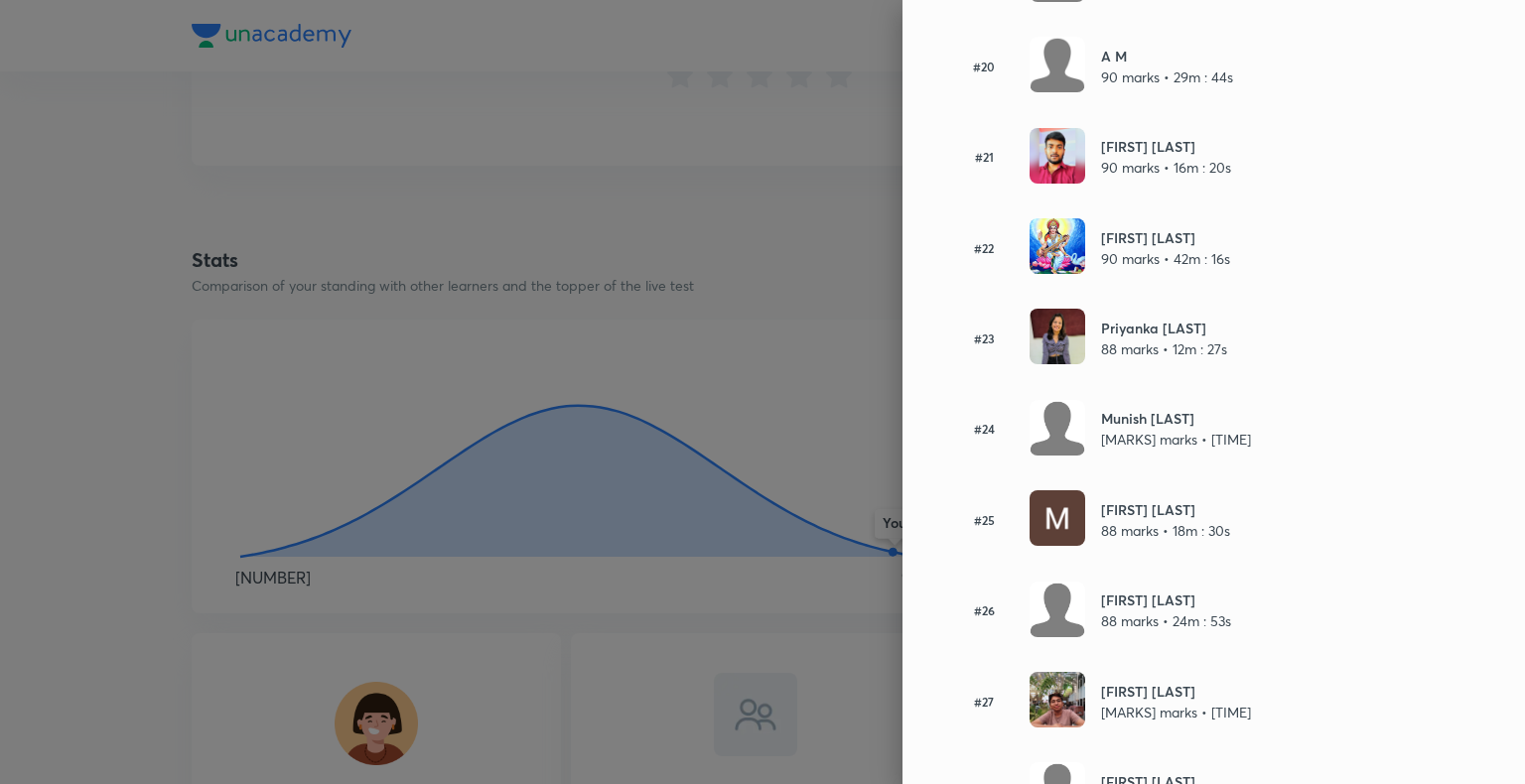 click at bounding box center [762, 392] 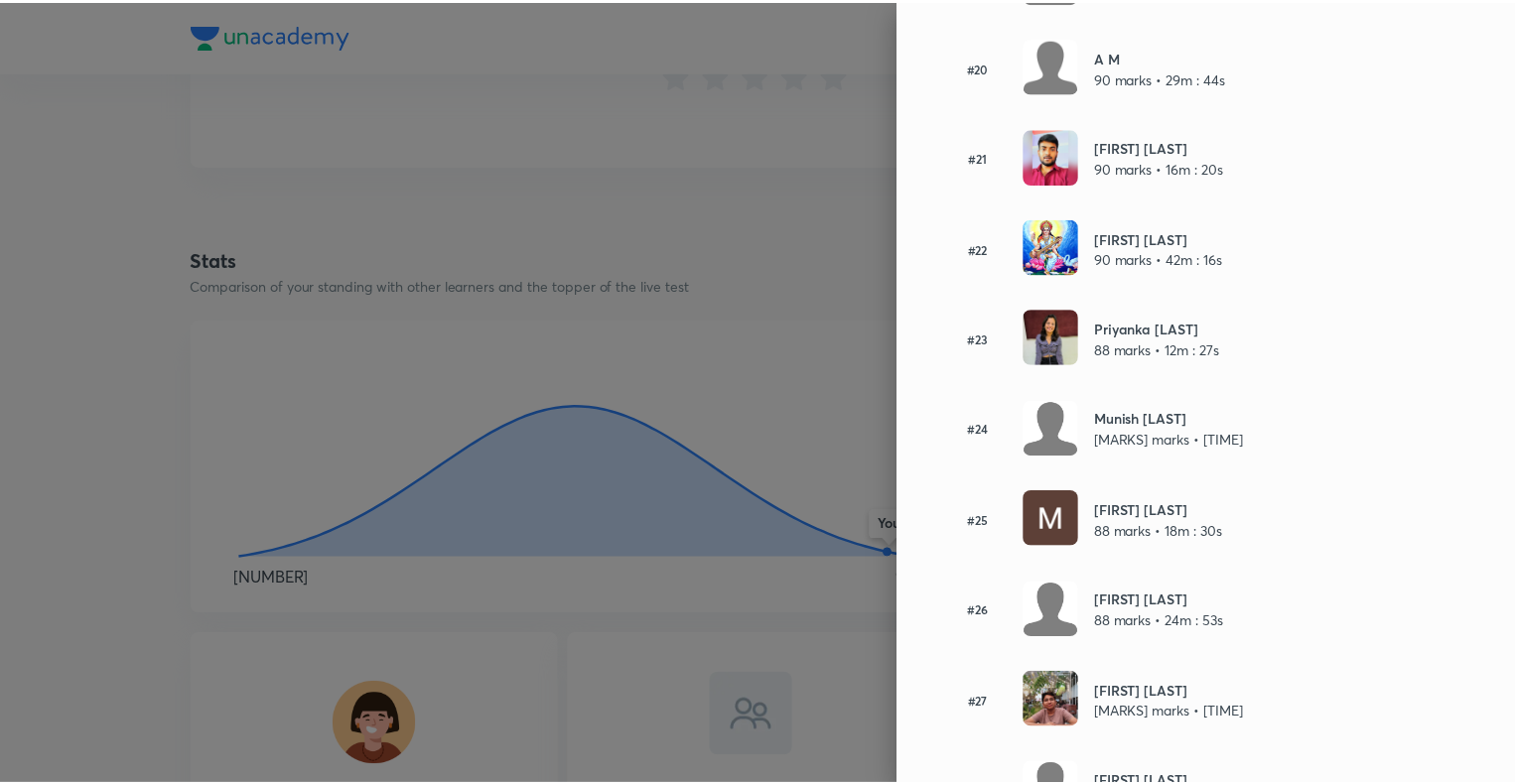 scroll, scrollTop: 0, scrollLeft: 0, axis: both 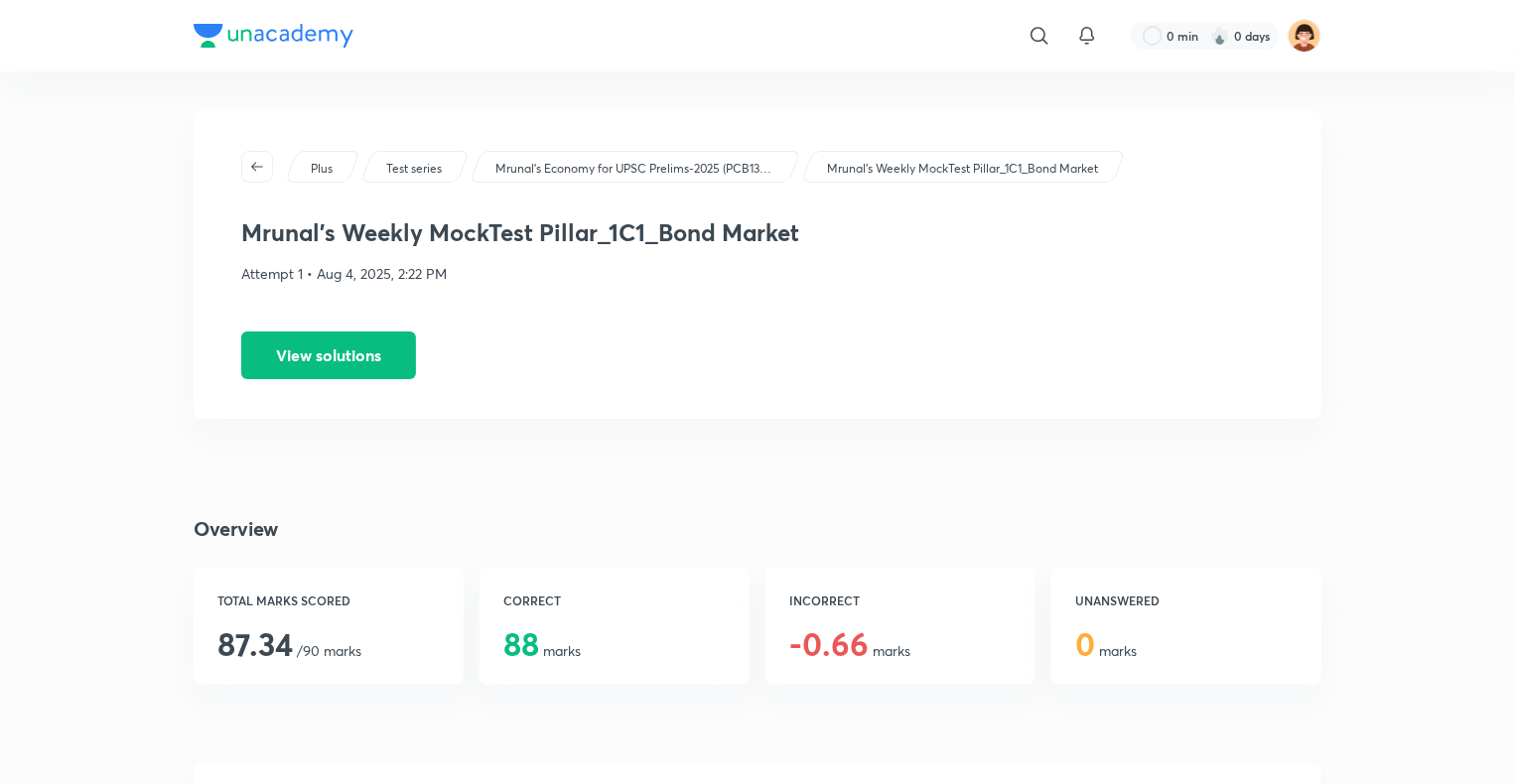 click at bounding box center (273, 36) 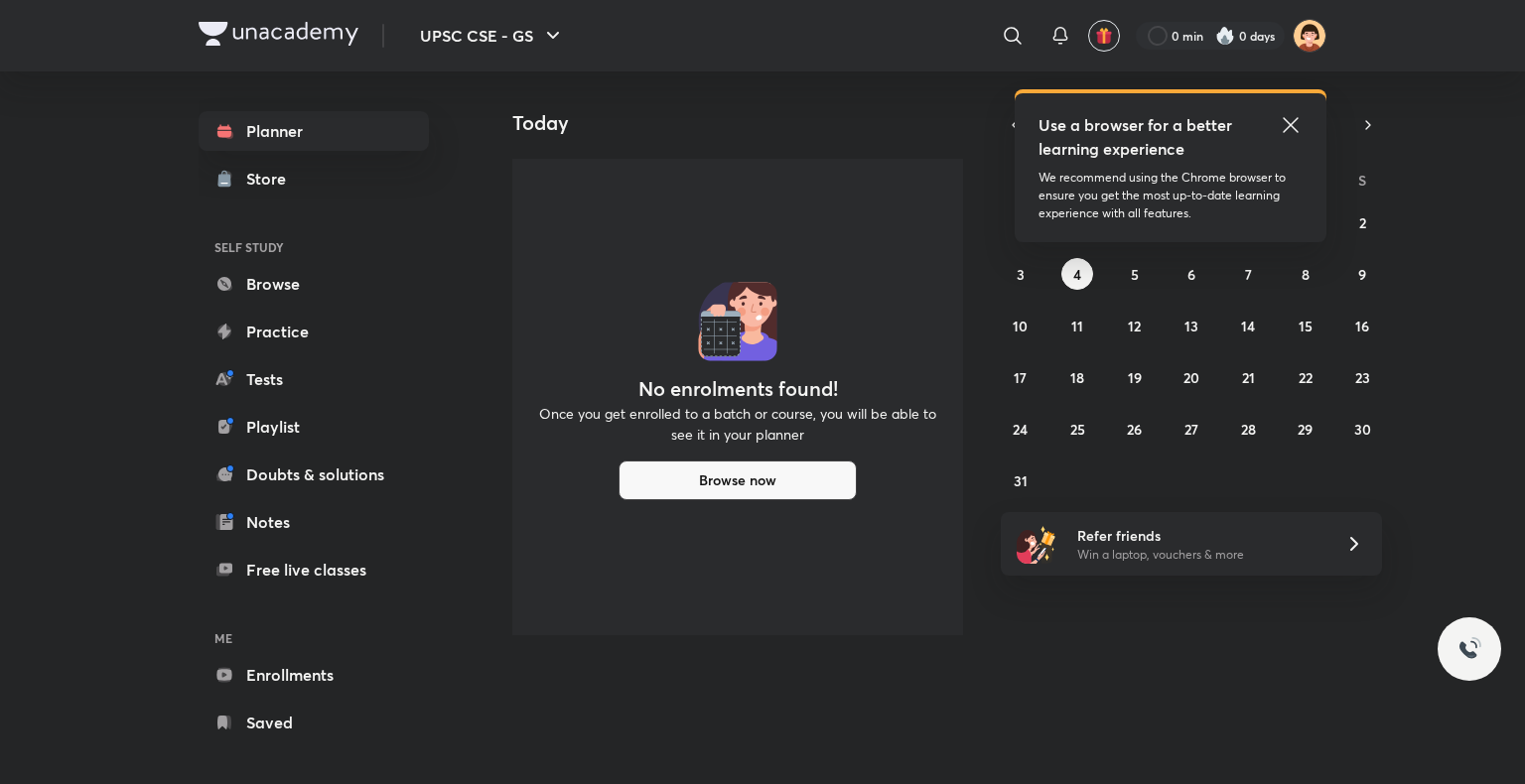 click on "Browse" at bounding box center [314, 284] 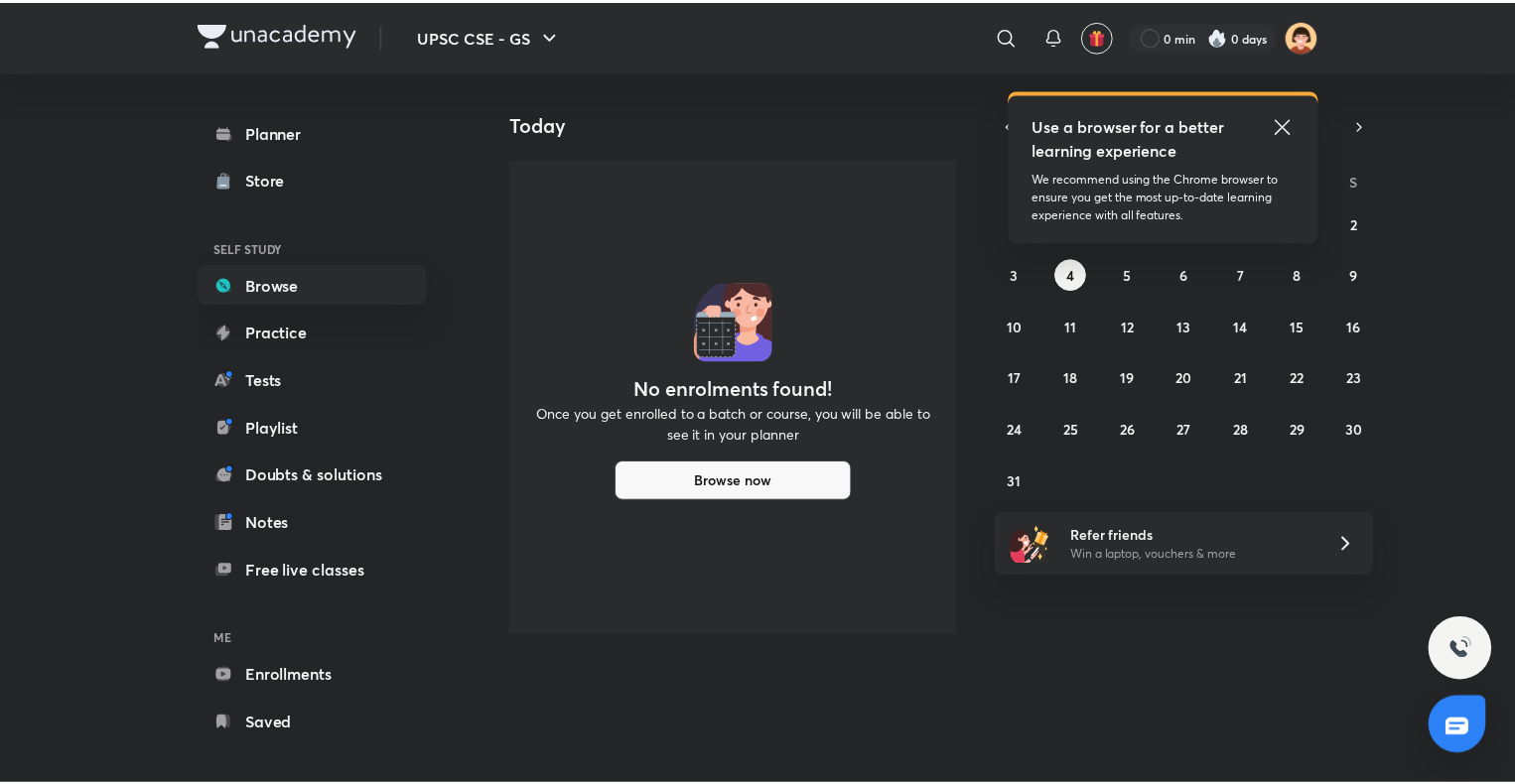 scroll, scrollTop: 0, scrollLeft: 0, axis: both 